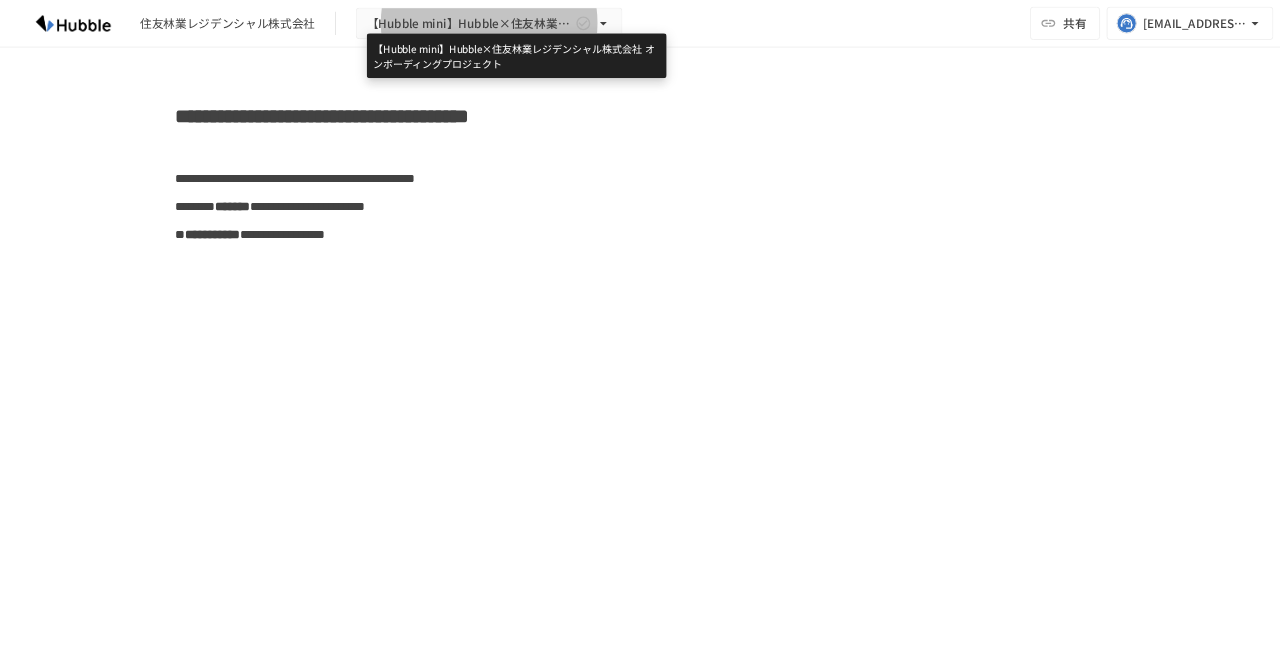 scroll, scrollTop: 0, scrollLeft: 0, axis: both 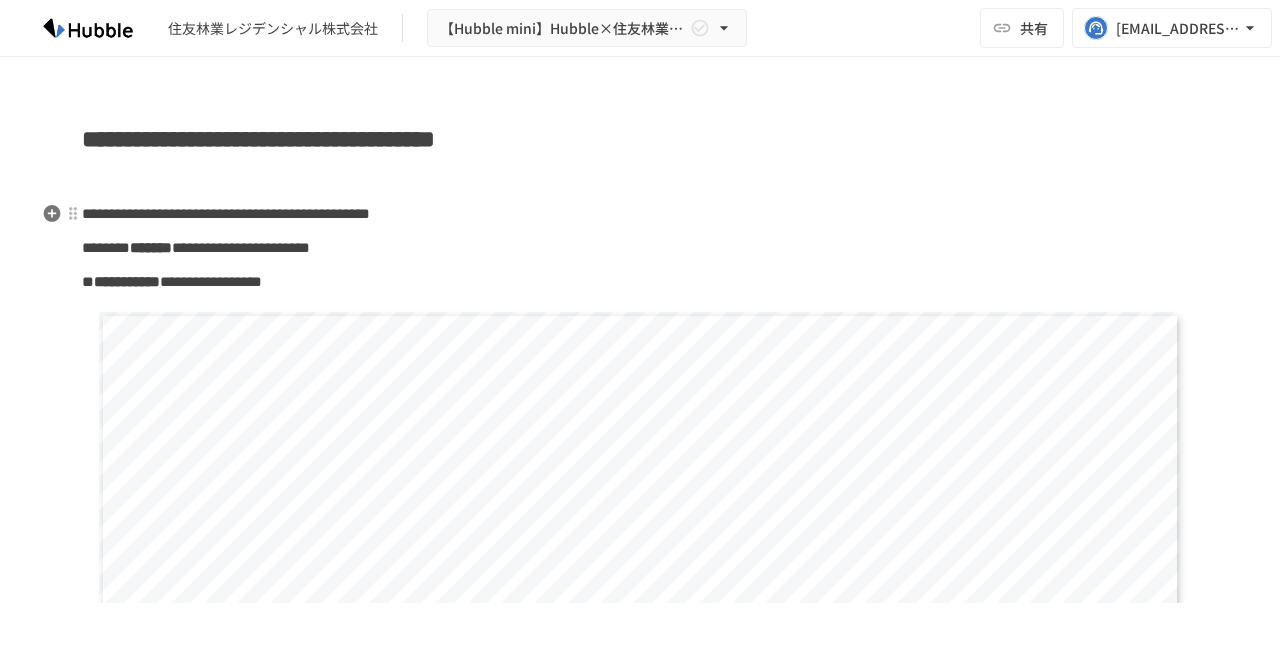 click on "**********" at bounding box center (226, 213) 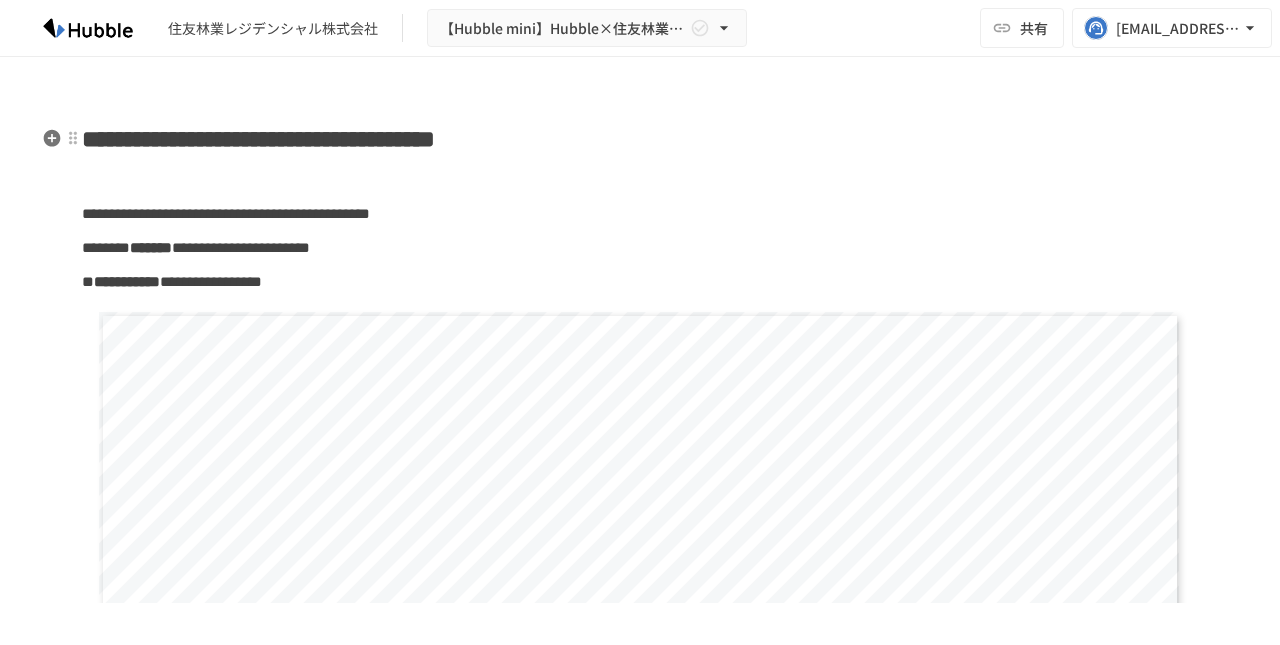 click on "**********" at bounding box center [640, 2841] 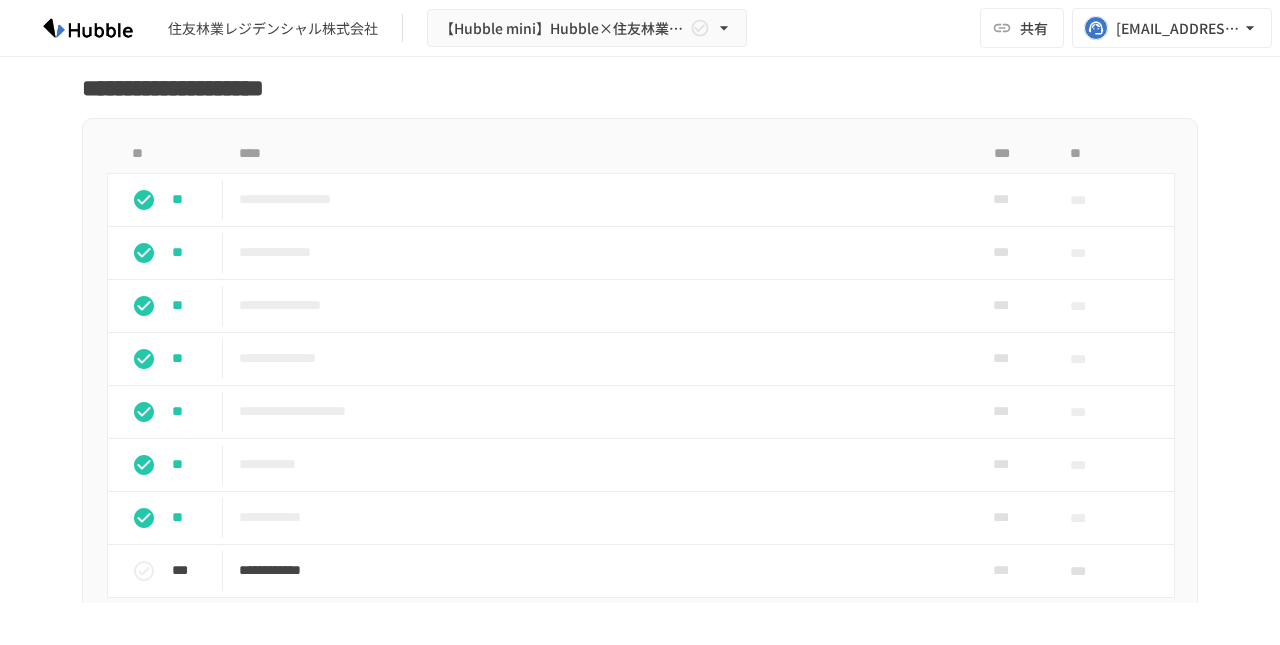 scroll, scrollTop: 1442, scrollLeft: 0, axis: vertical 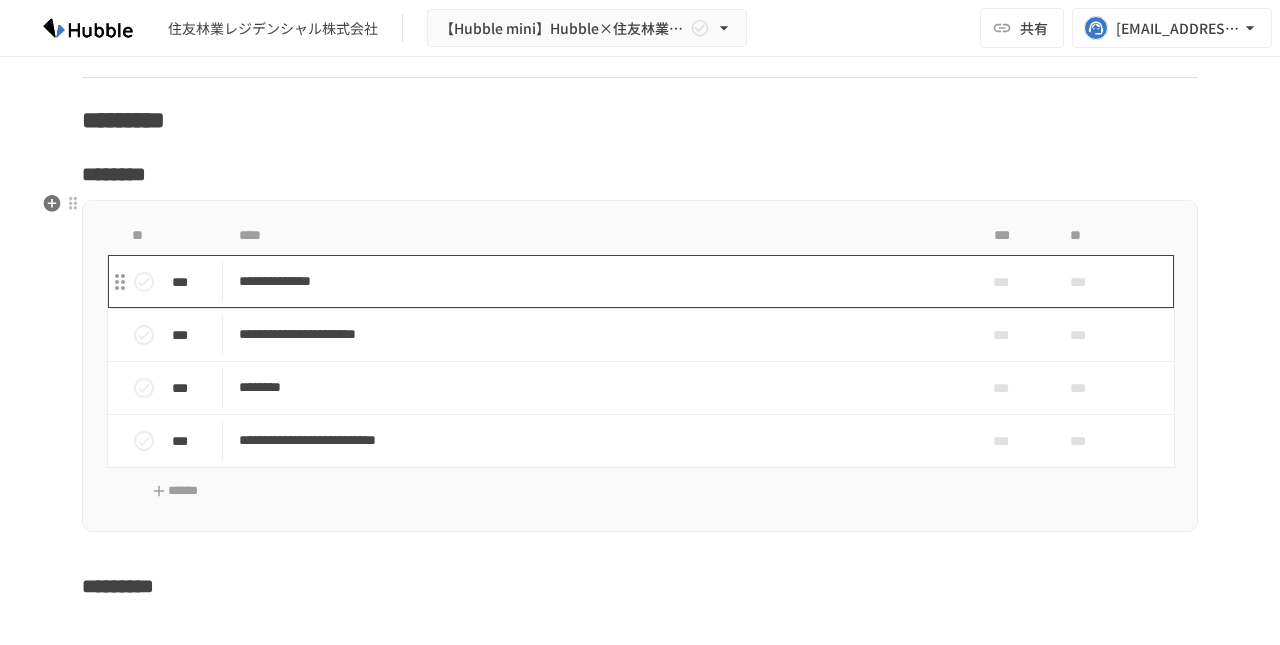 click on "**********" at bounding box center [598, 281] 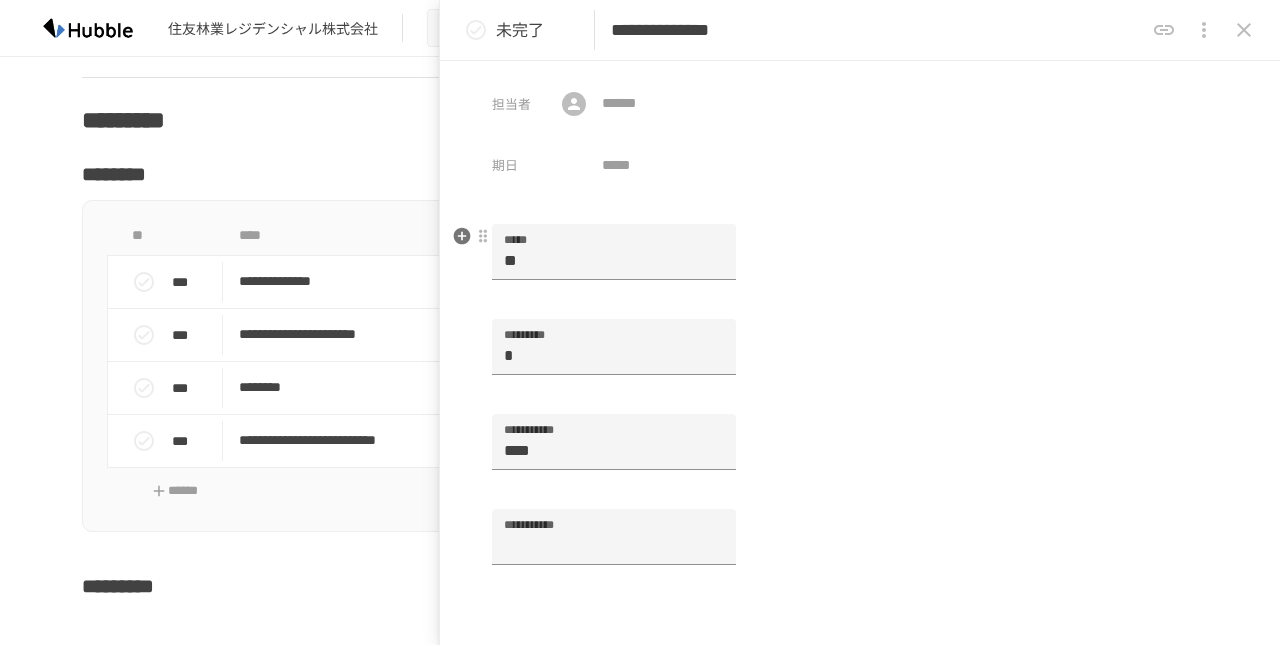 click at bounding box center (614, 293) 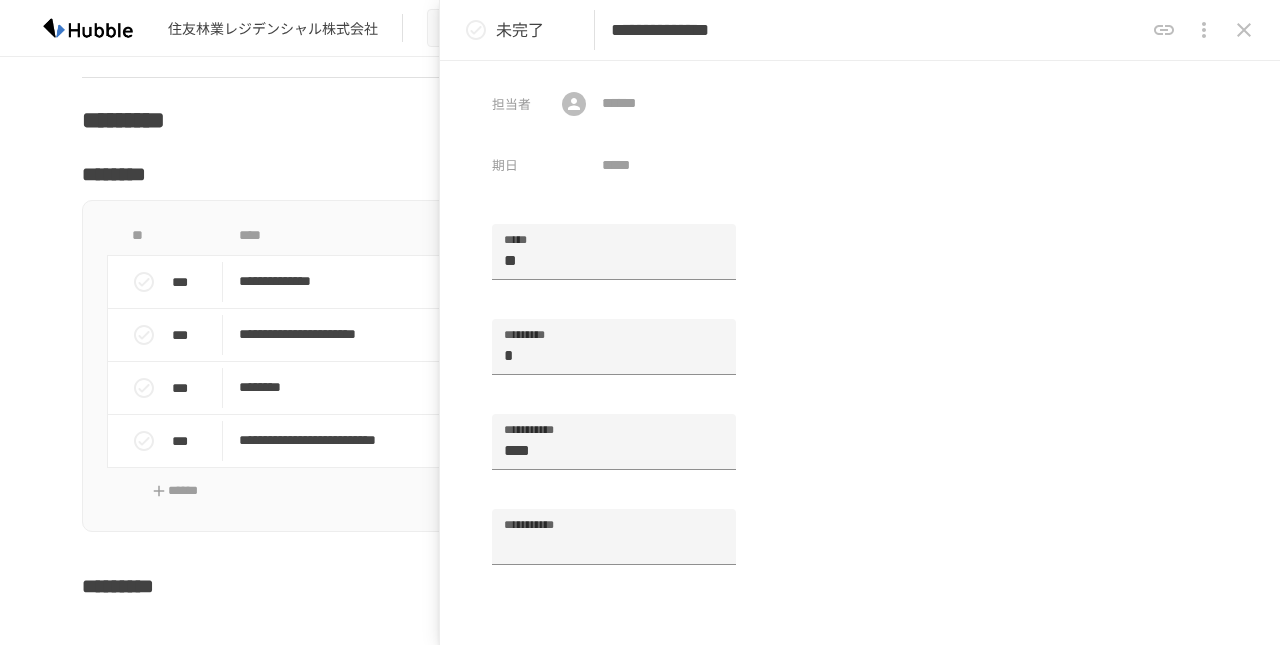 click on "***** **" at bounding box center (860, 263) 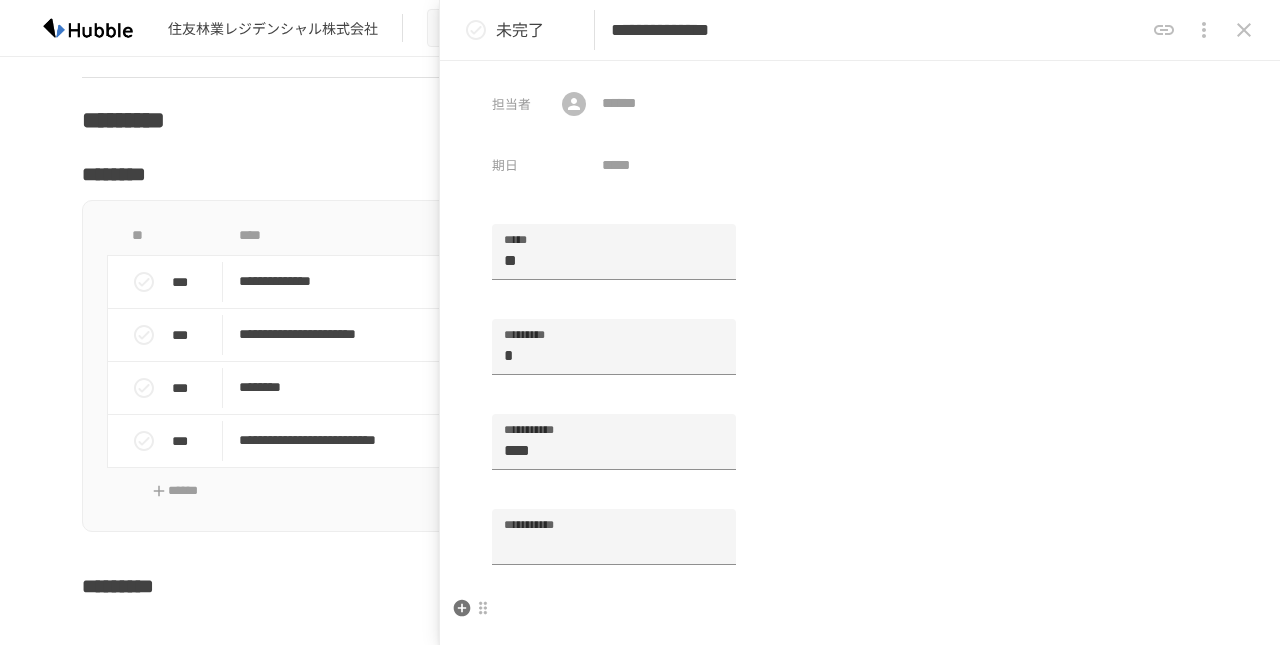 click at bounding box center [860, 609] 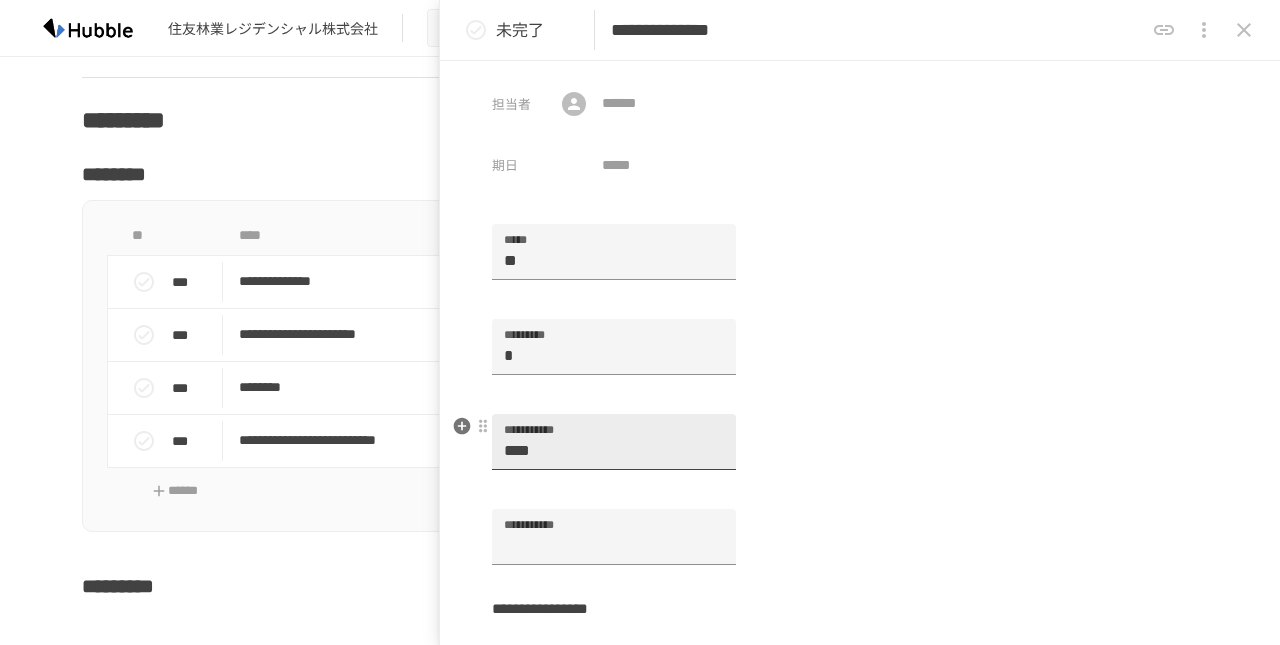click on "****" at bounding box center (614, 442) 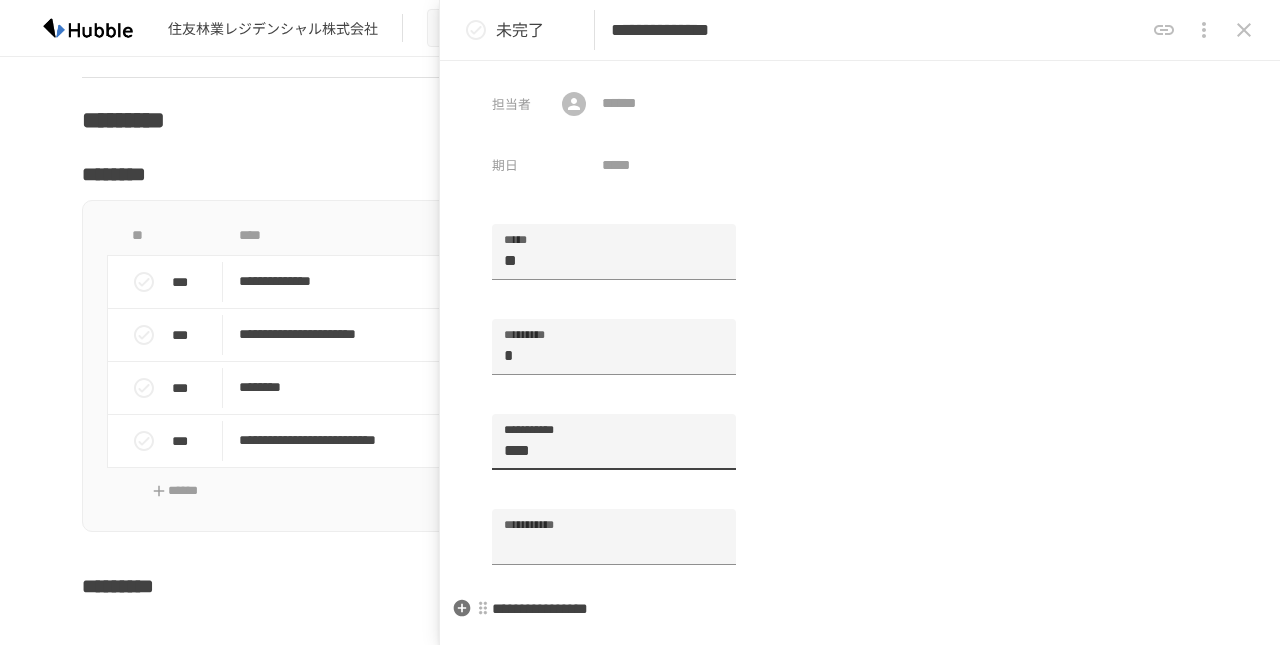 click on "**********" at bounding box center (860, 609) 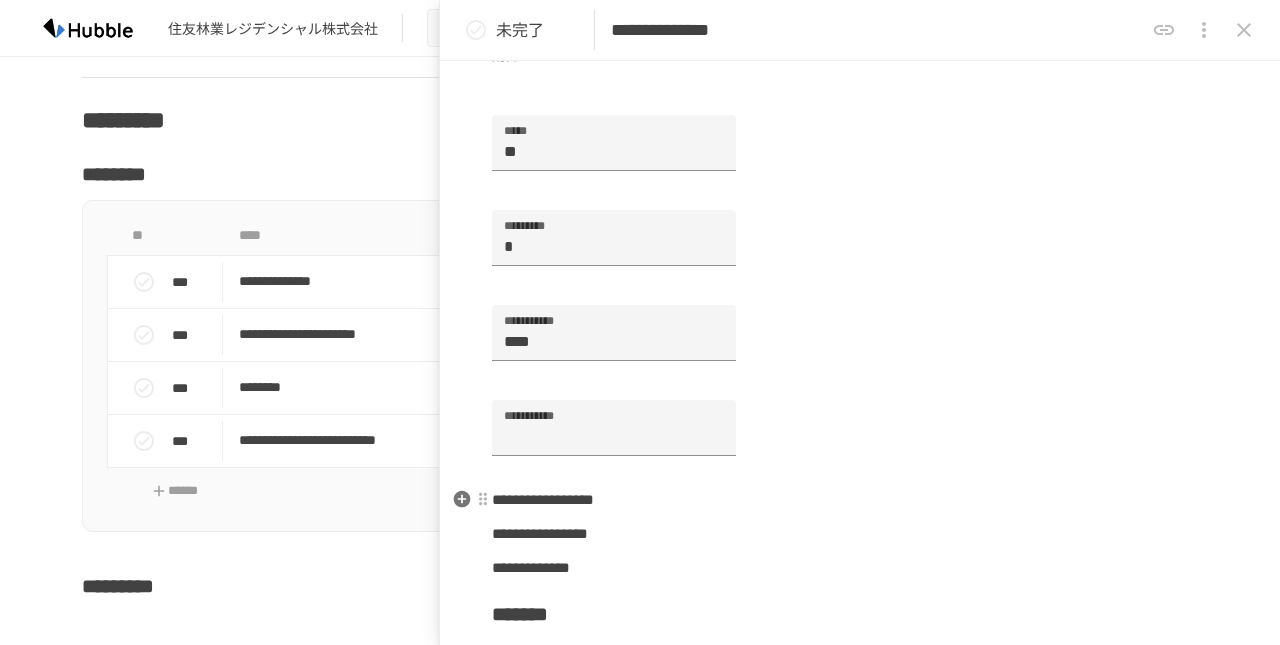 scroll, scrollTop: 114, scrollLeft: 0, axis: vertical 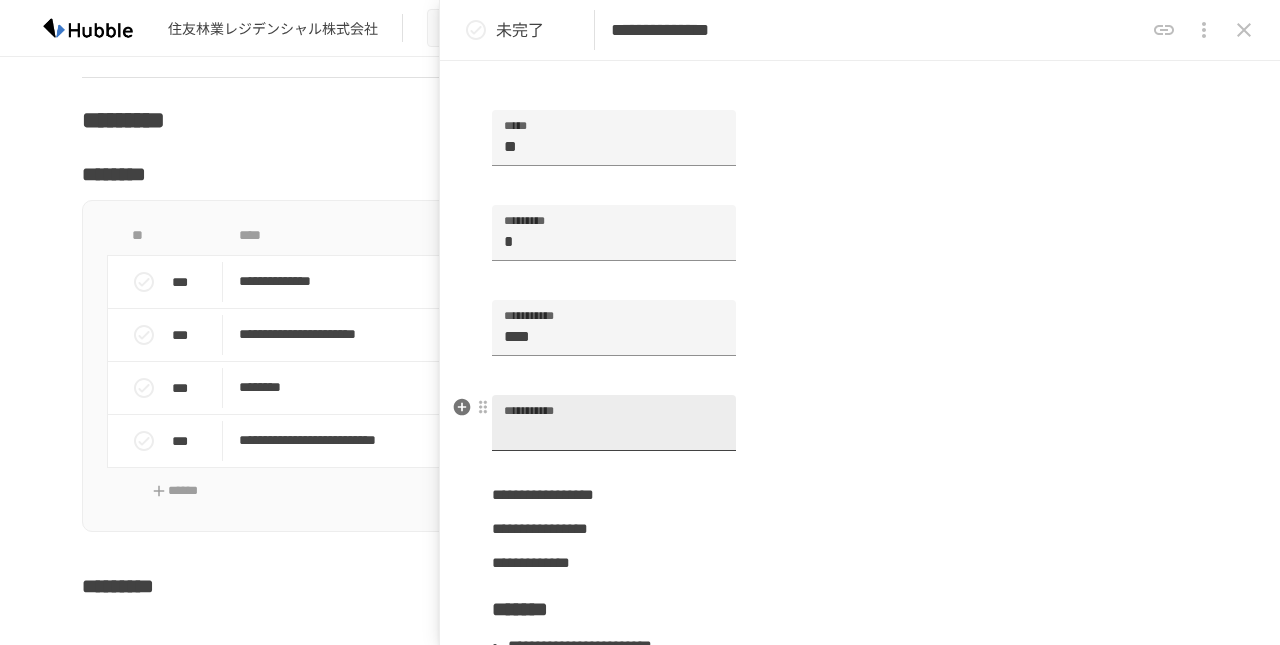 click on "**********" at bounding box center [614, 423] 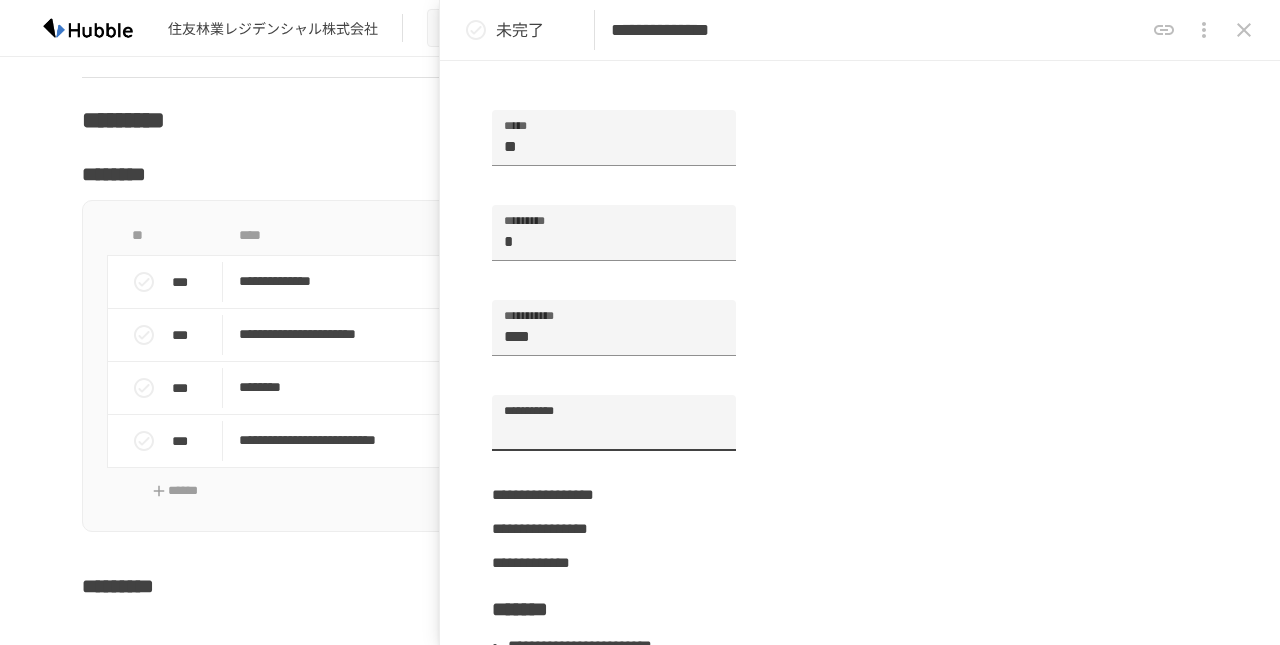 click on "**********" at bounding box center (860, 495) 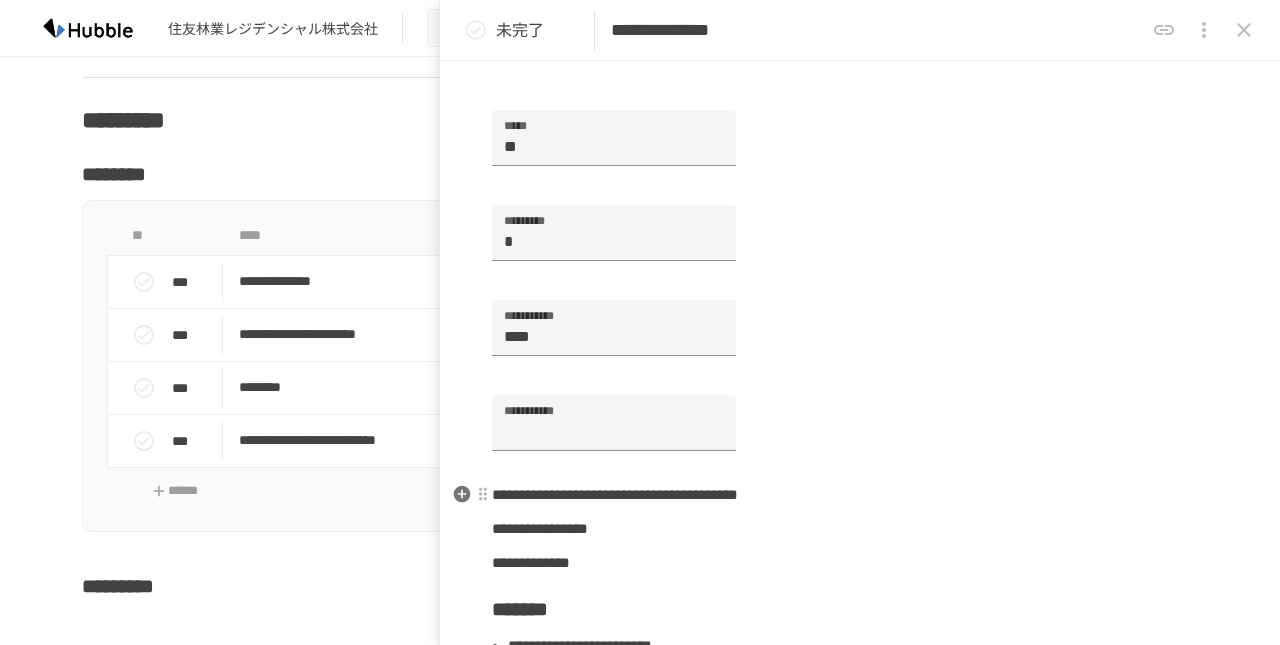 click on "**********" at bounding box center [615, 494] 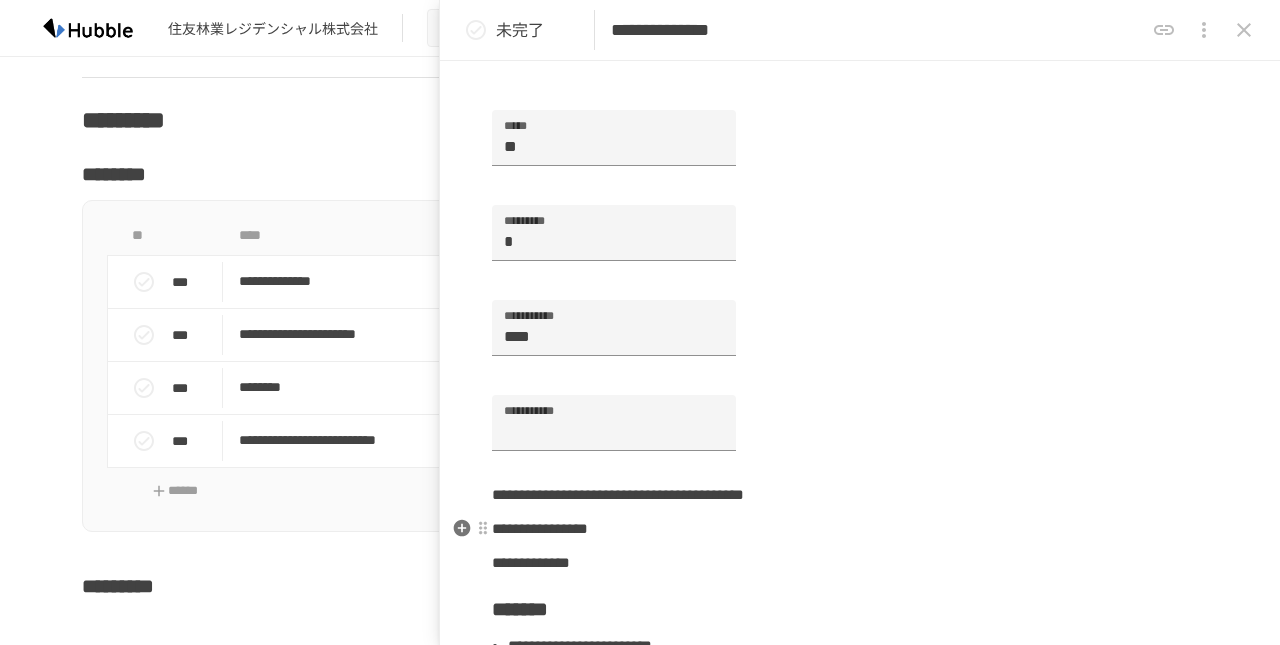 click on "**********" at bounding box center [860, 529] 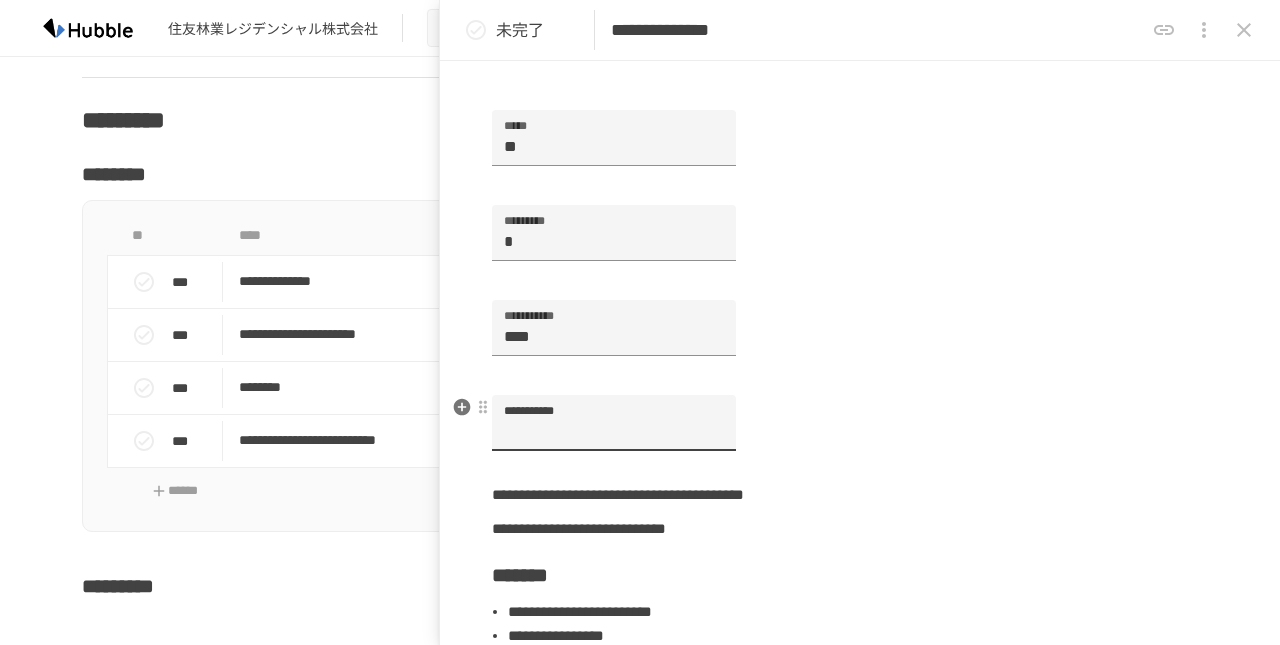 click on "**********" at bounding box center (614, 423) 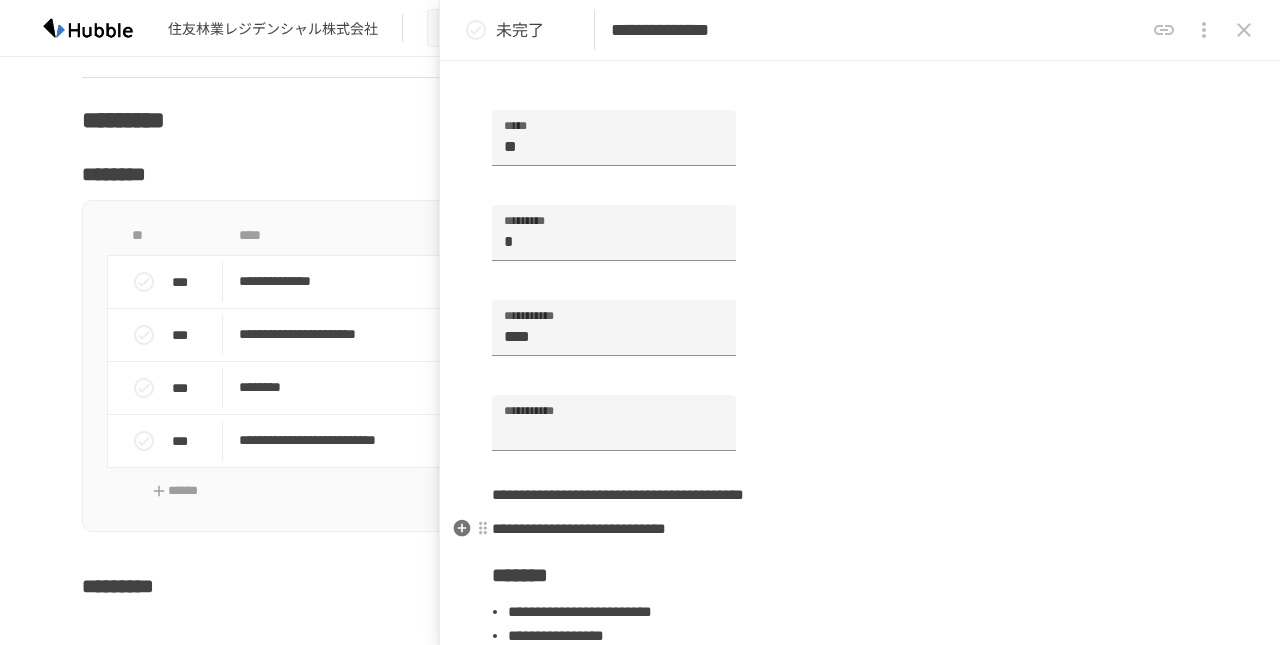 click on "**********" at bounding box center (860, 529) 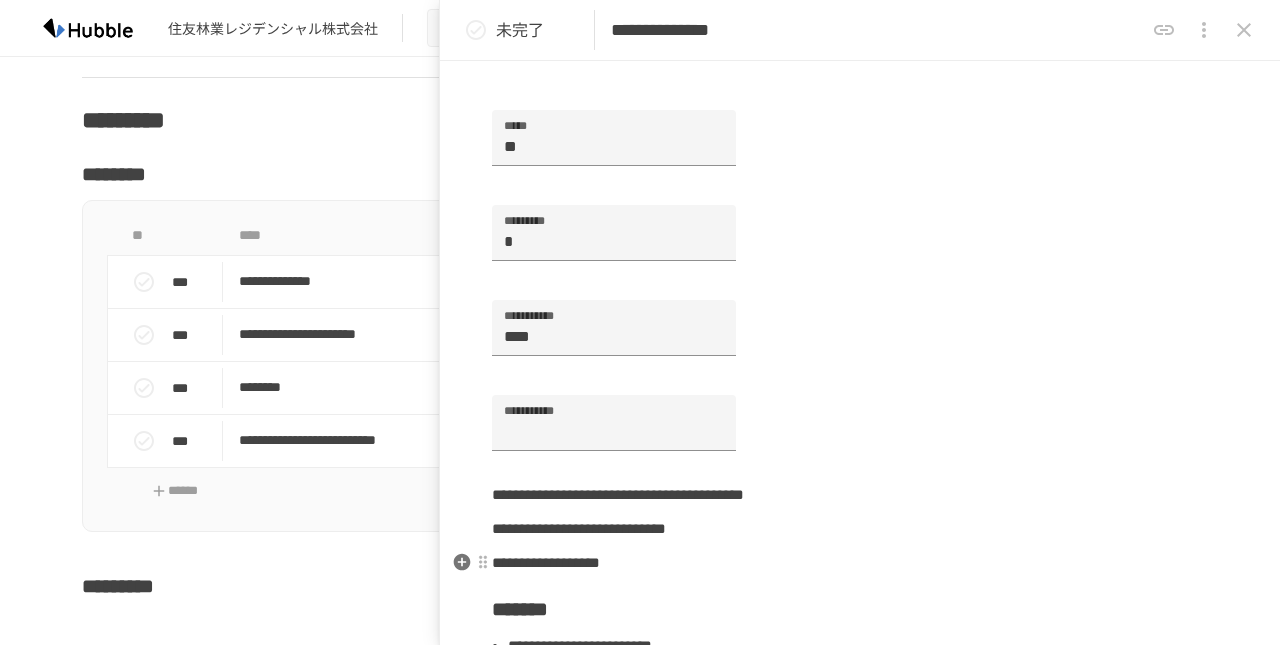 click on "**********" at bounding box center [546, 562] 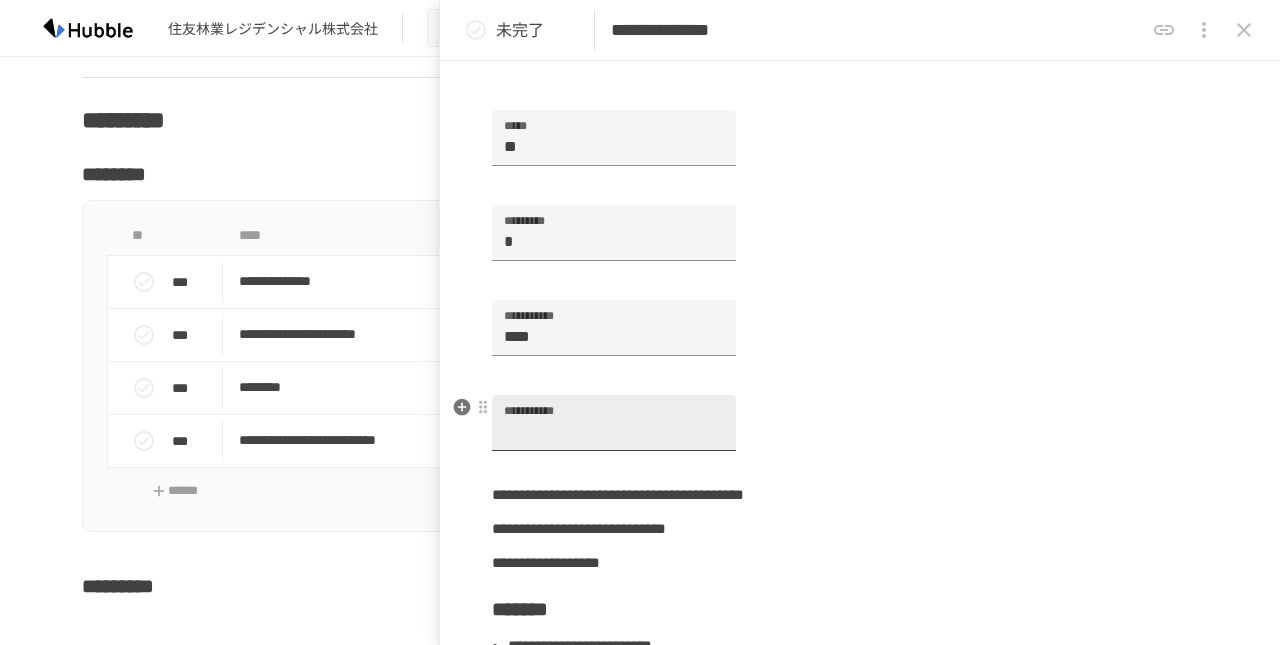 click on "**********" at bounding box center [614, 423] 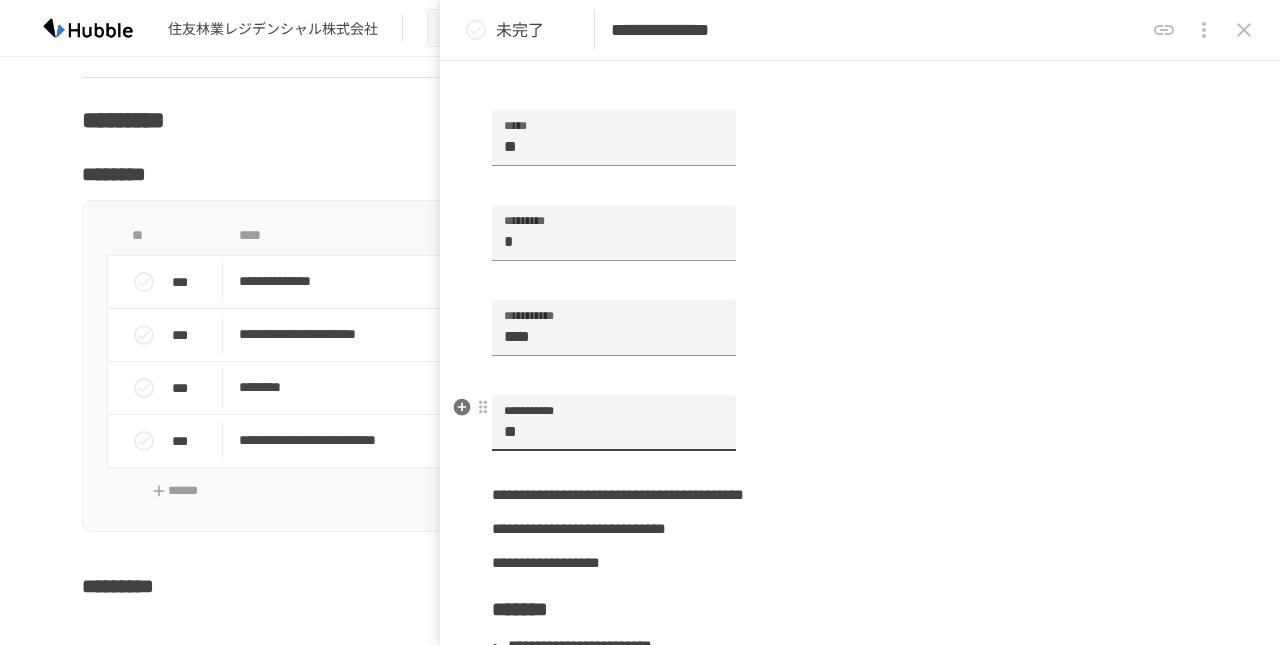 type on "*" 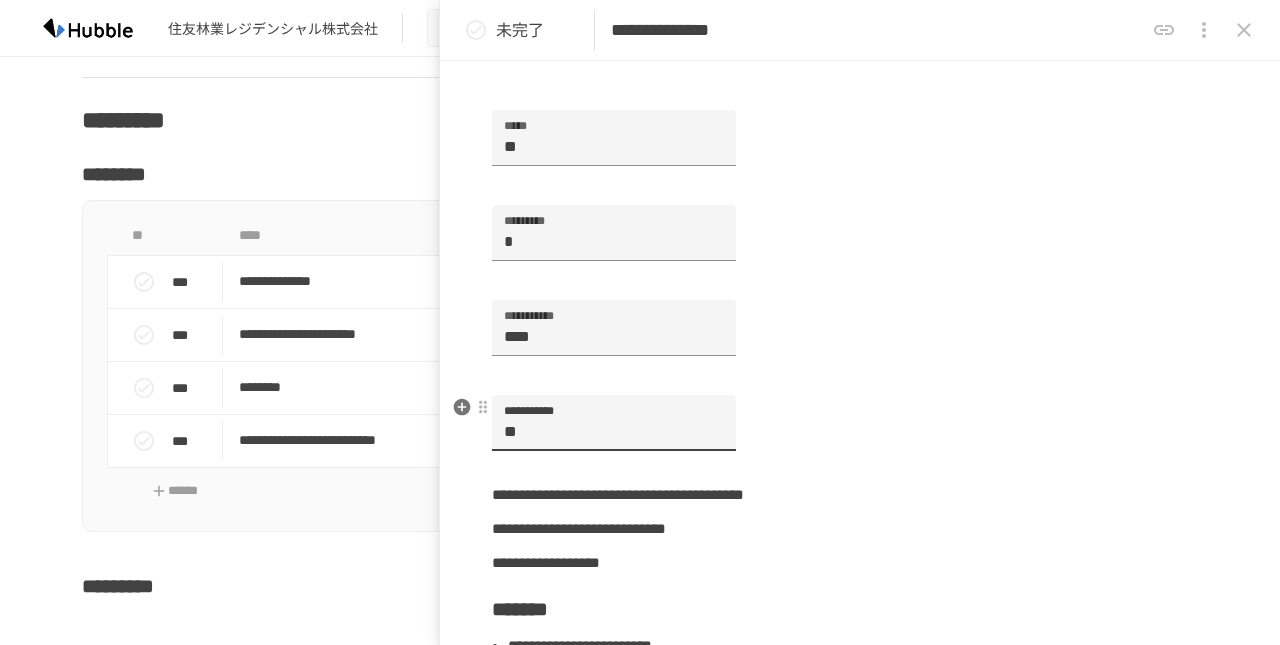 type on "**" 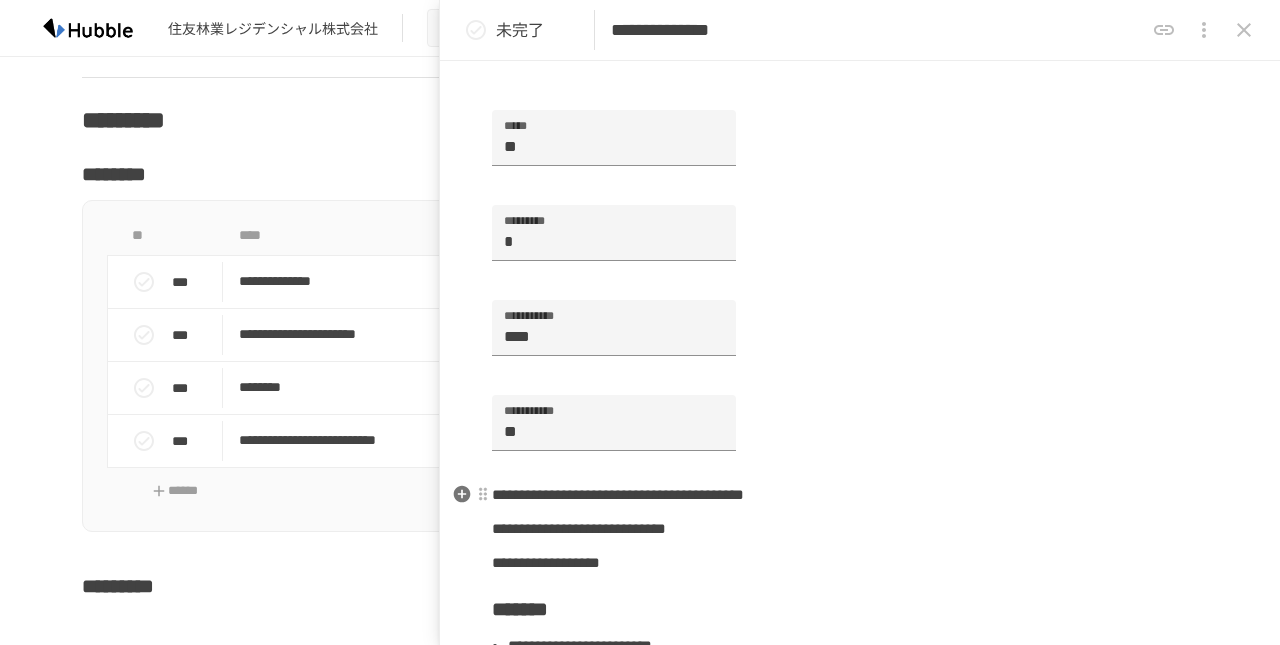 click on "**********" at bounding box center [860, 454] 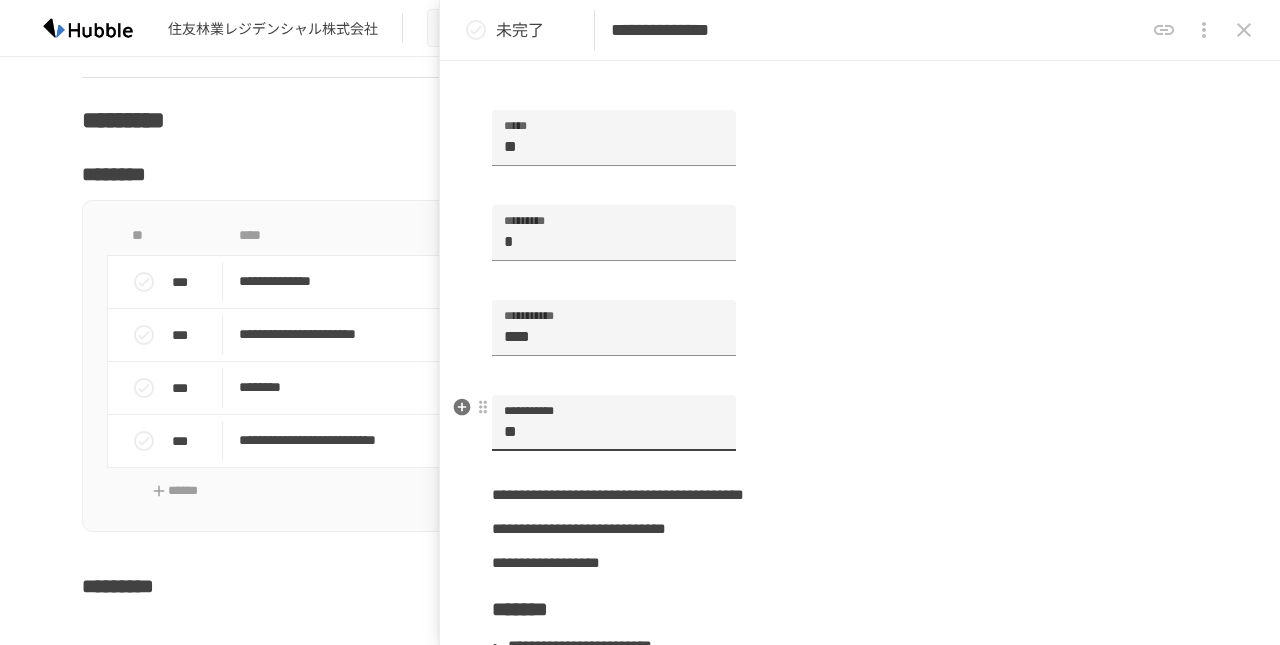 click on "**" at bounding box center [614, 423] 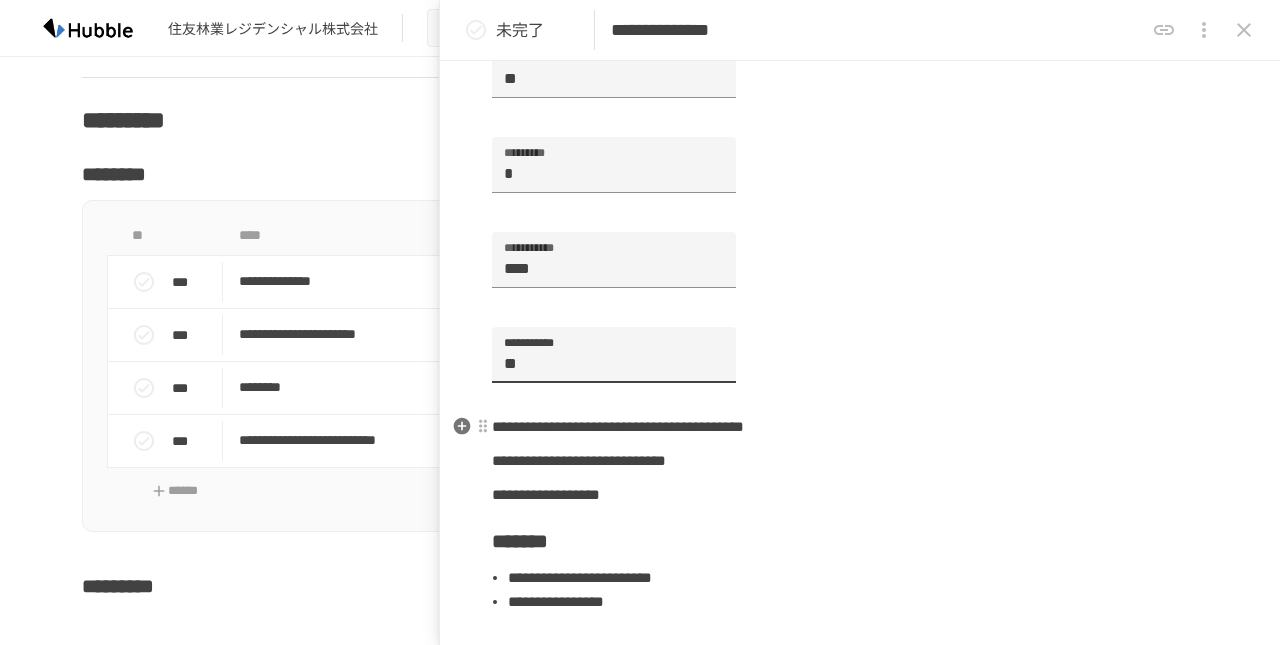 scroll, scrollTop: 0, scrollLeft: 0, axis: both 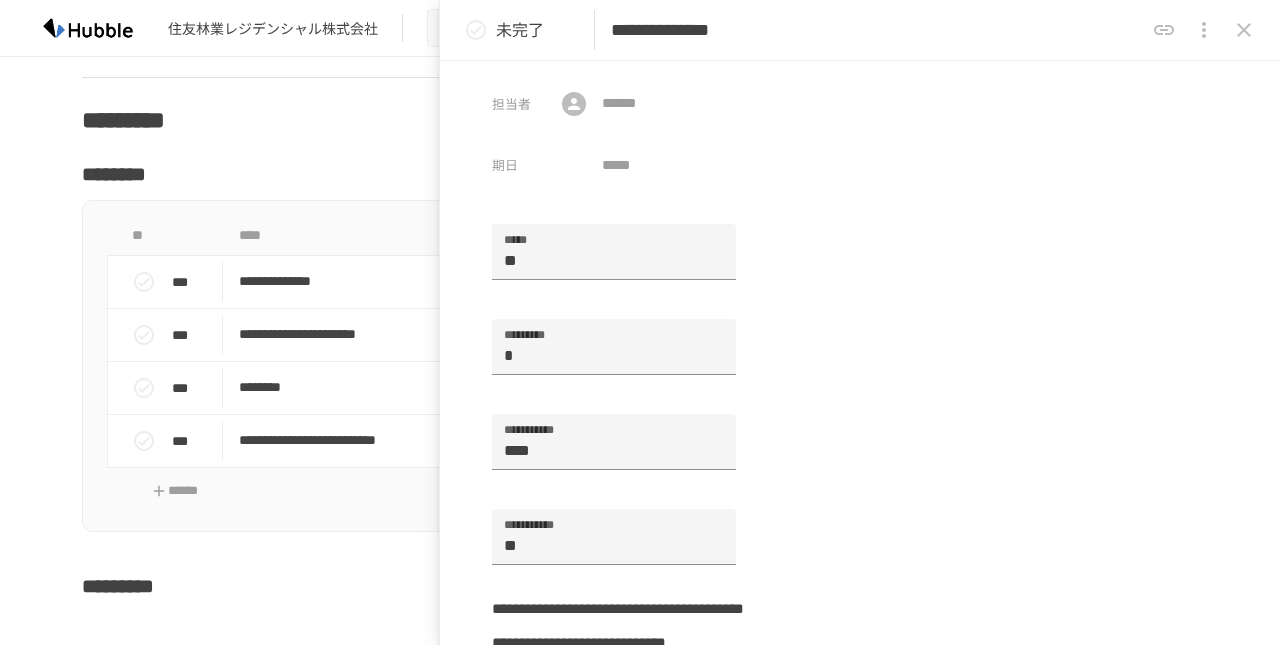 click 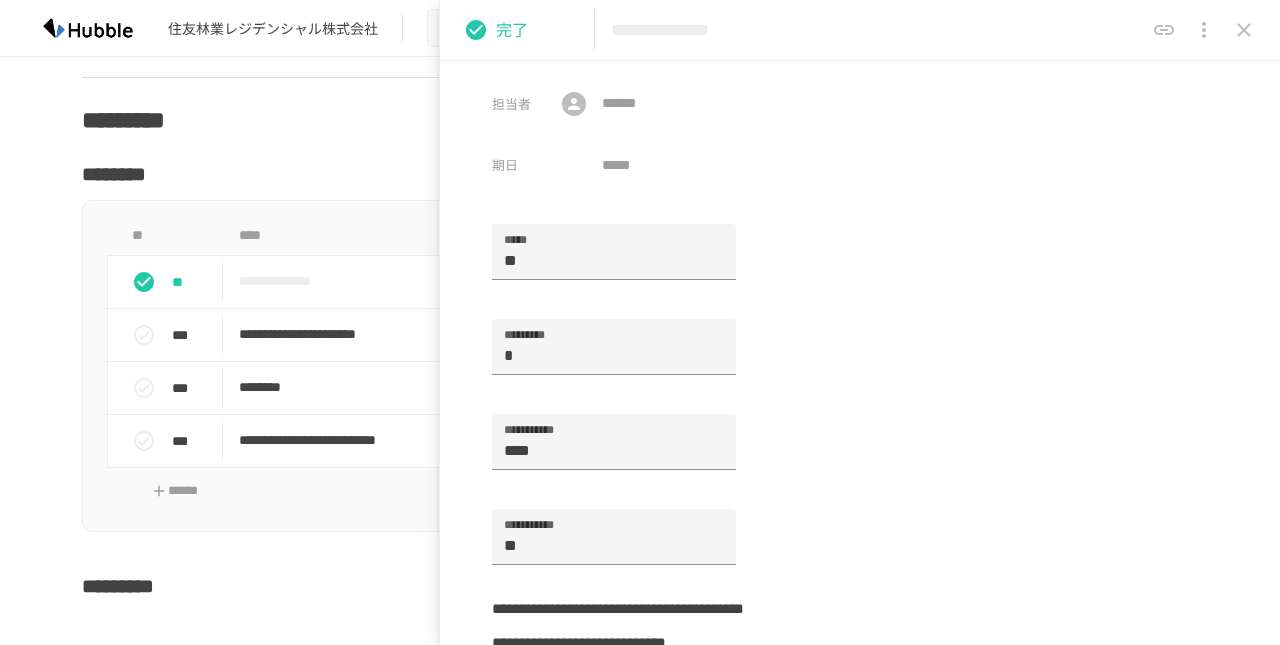 click 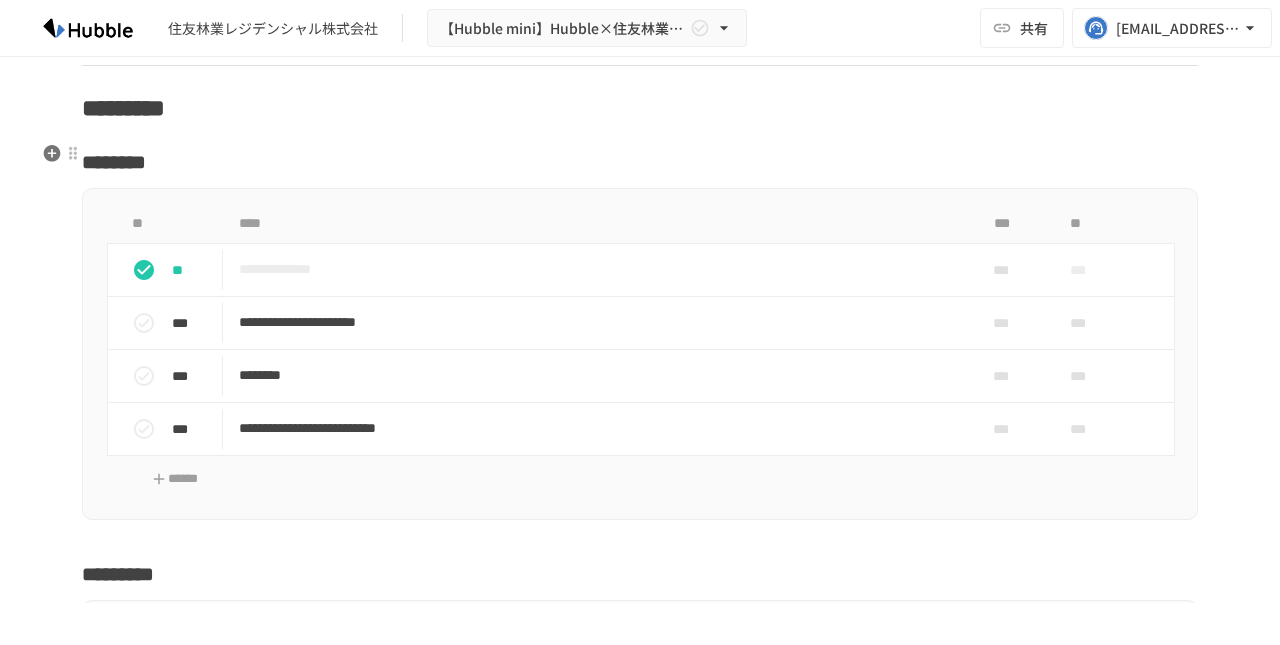 scroll, scrollTop: 2108, scrollLeft: 0, axis: vertical 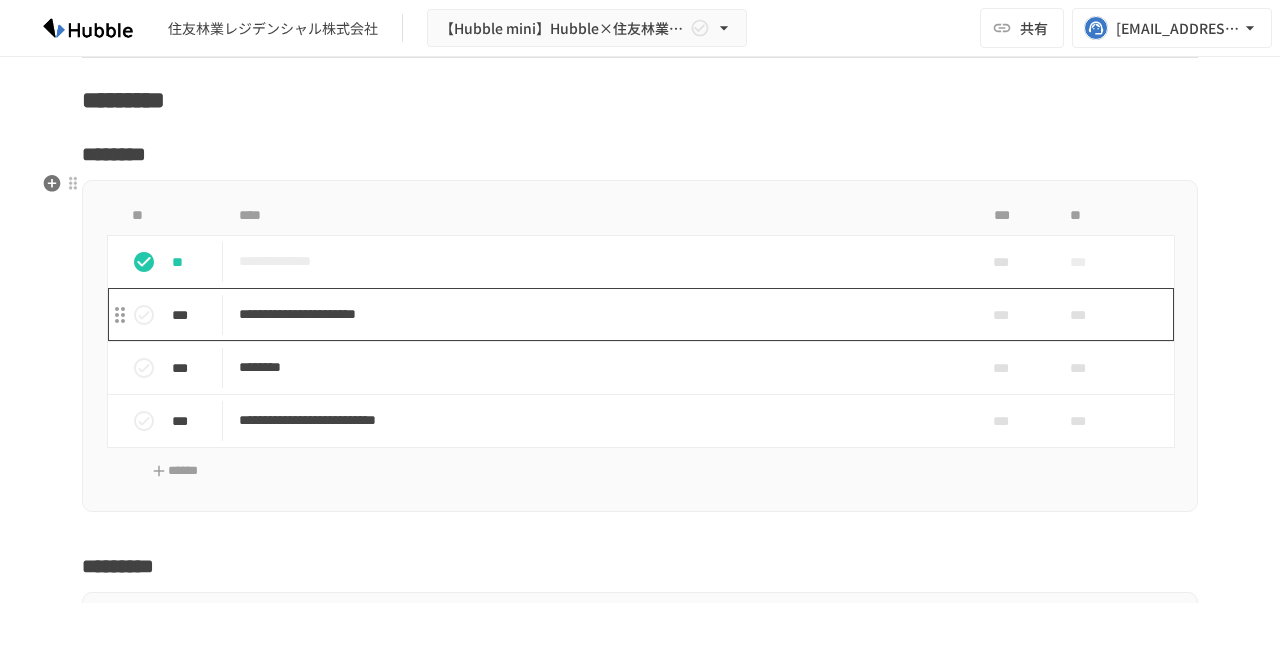 click on "**********" at bounding box center [598, 314] 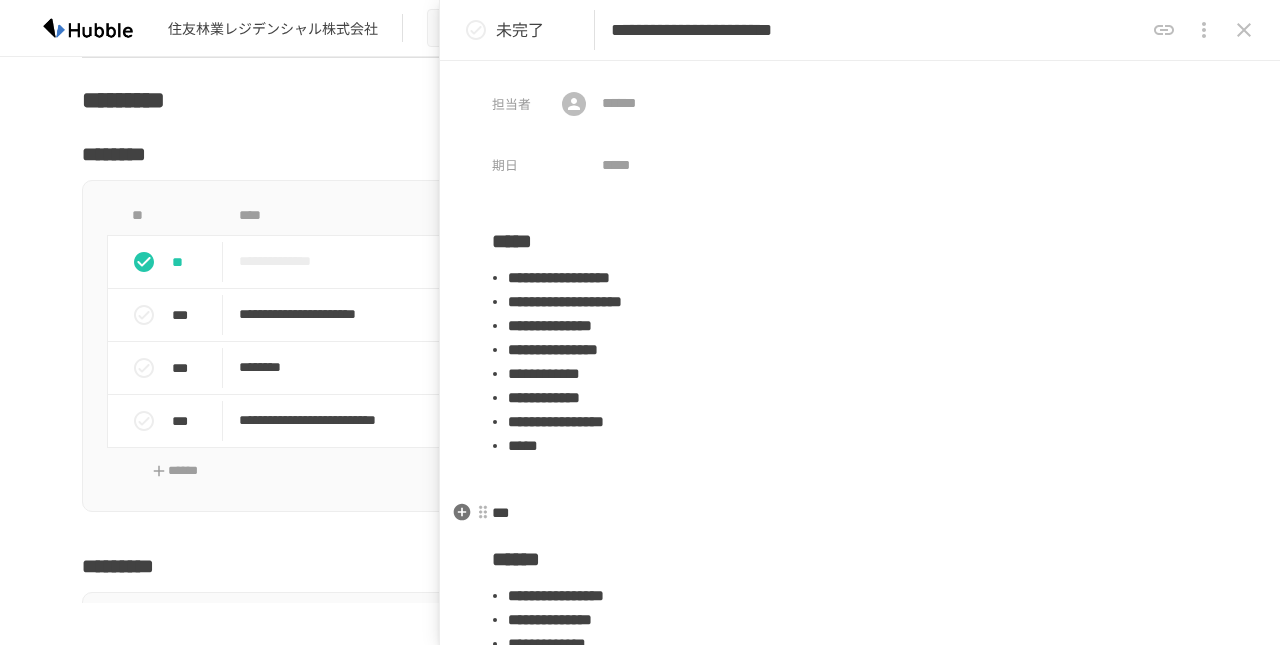 click on "***" at bounding box center (860, 513) 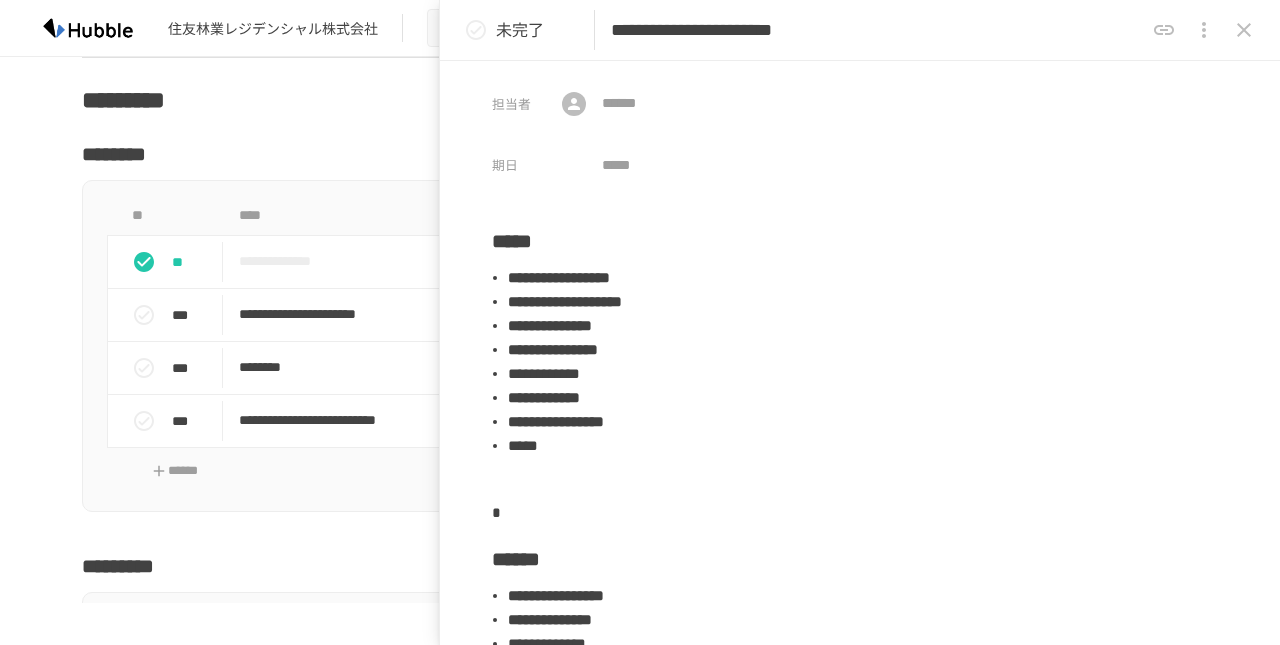 type 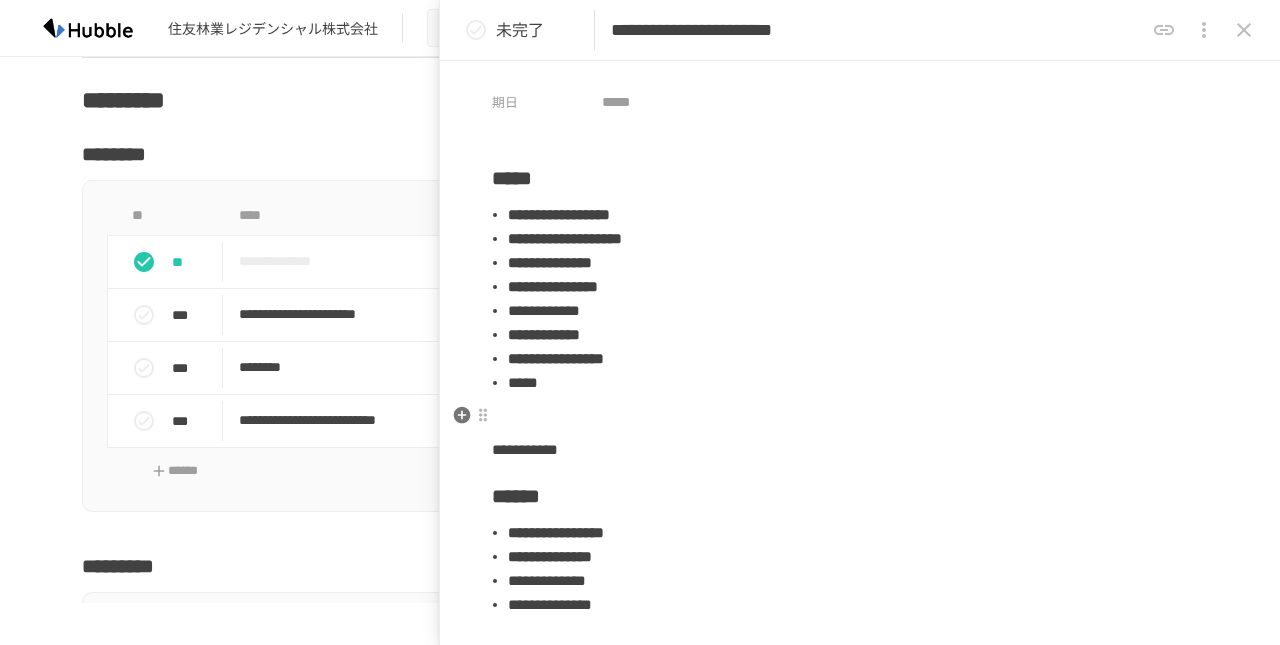 scroll, scrollTop: 0, scrollLeft: 0, axis: both 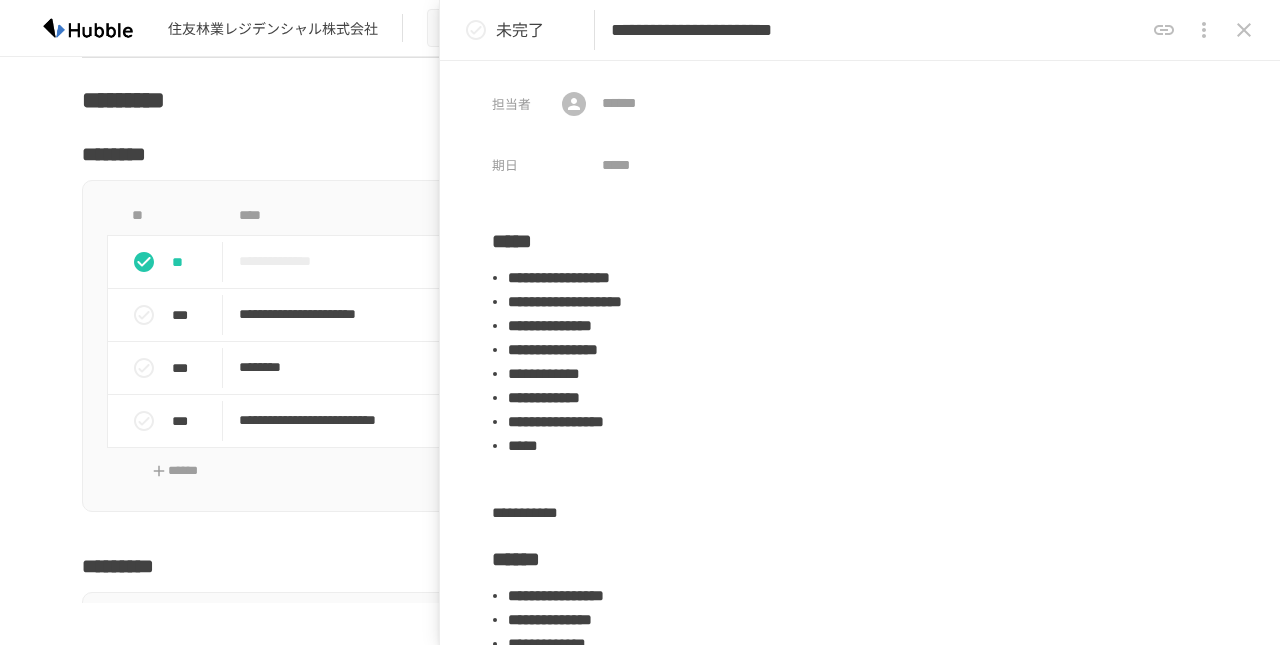 click 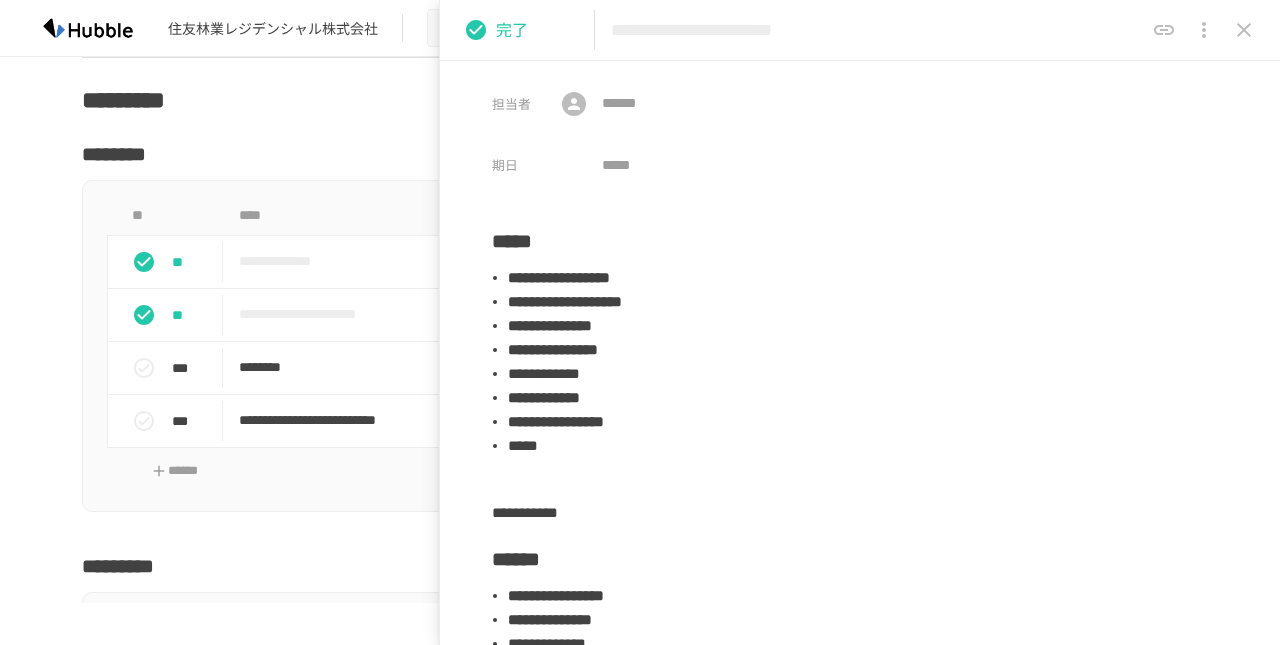click on "**********" at bounding box center [640, 330] 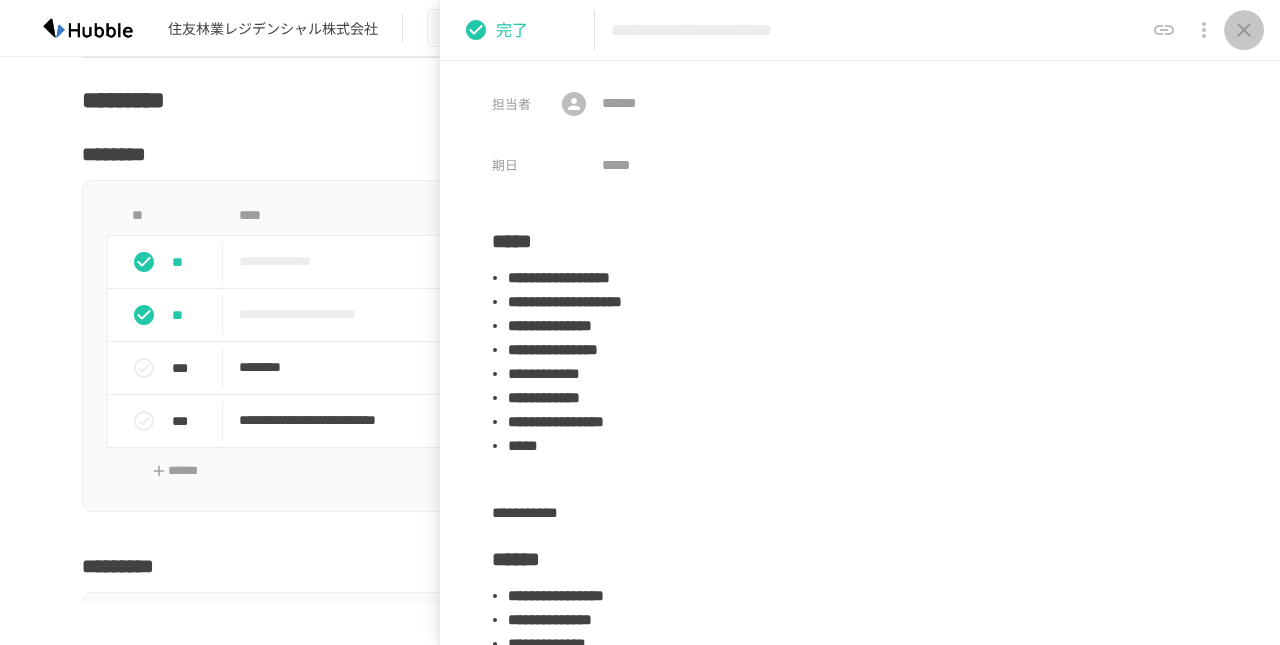click at bounding box center [1244, 30] 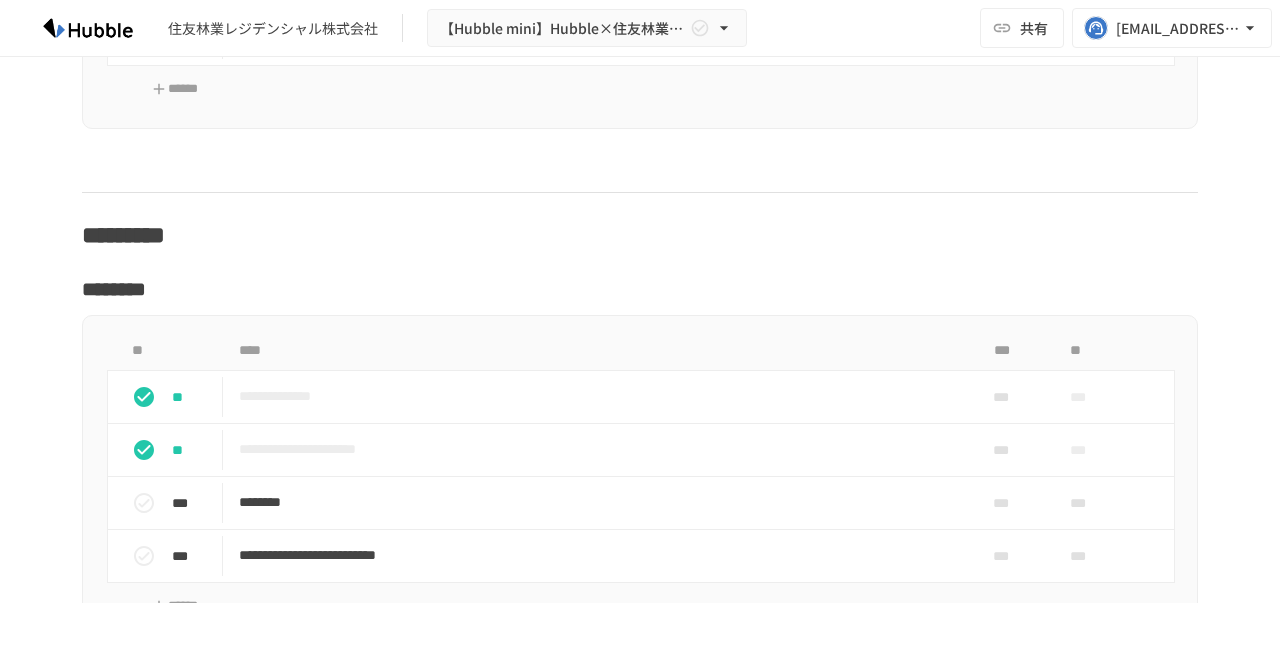 scroll, scrollTop: 2266, scrollLeft: 0, axis: vertical 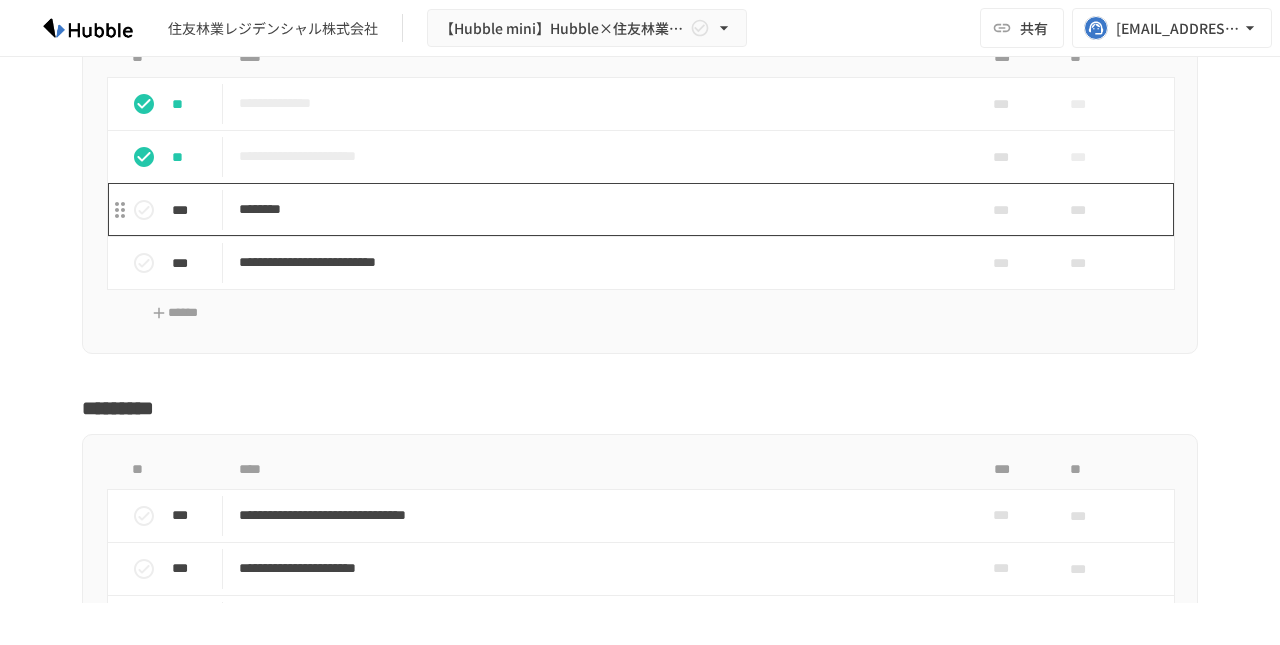 click on "********" at bounding box center [598, 209] 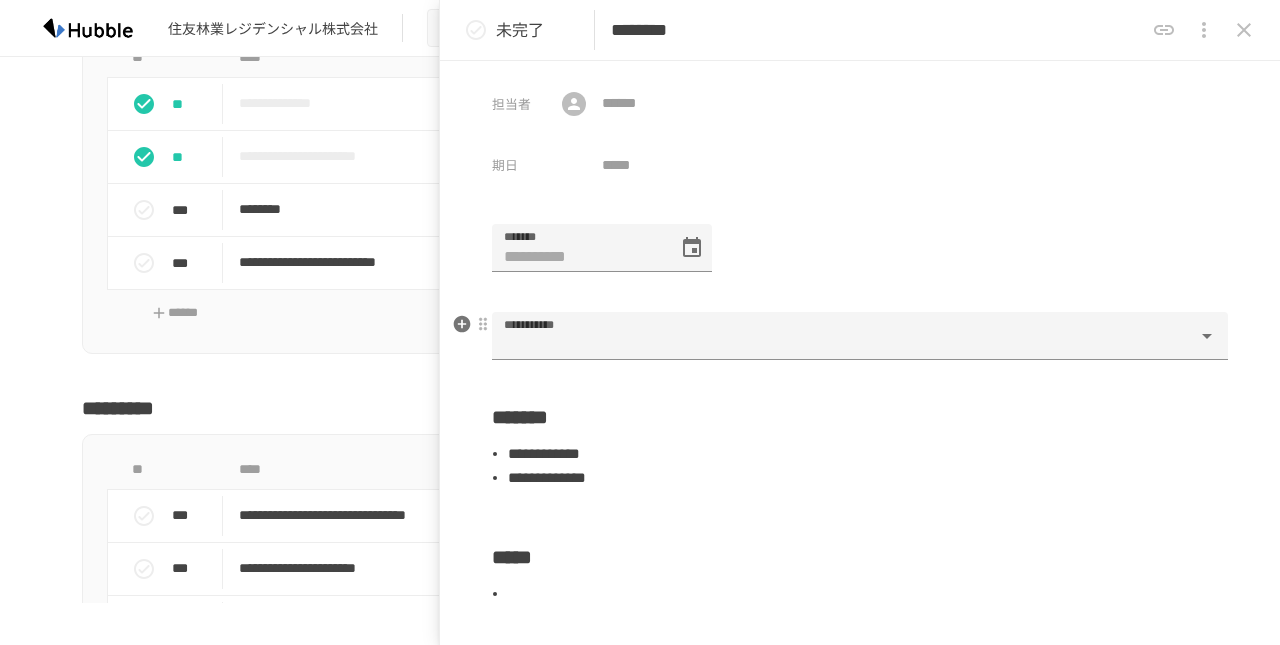 click on "**********" at bounding box center (860, 348) 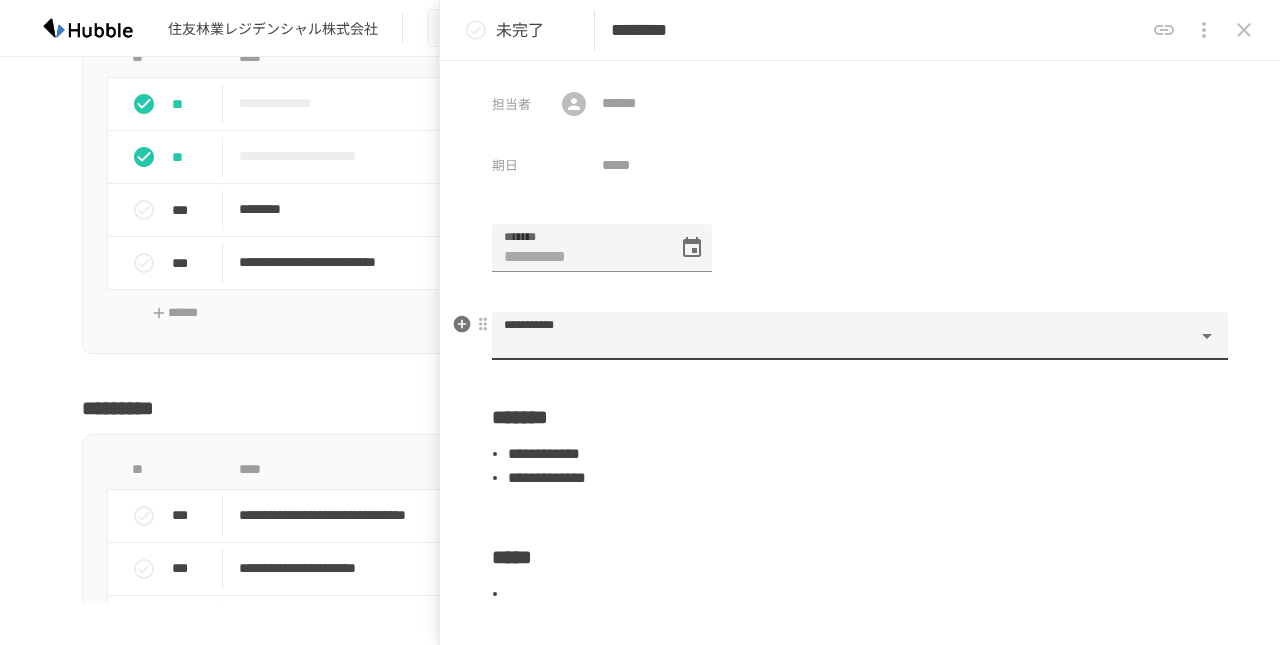 click 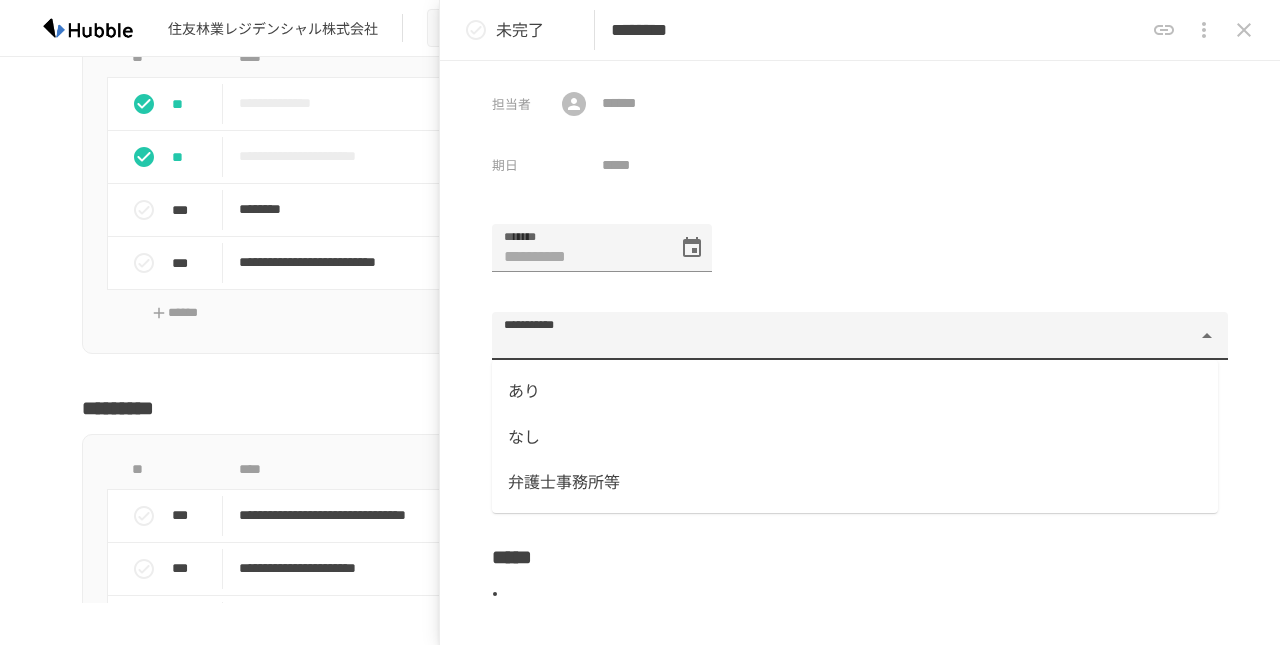 click on "あり" at bounding box center [855, 391] 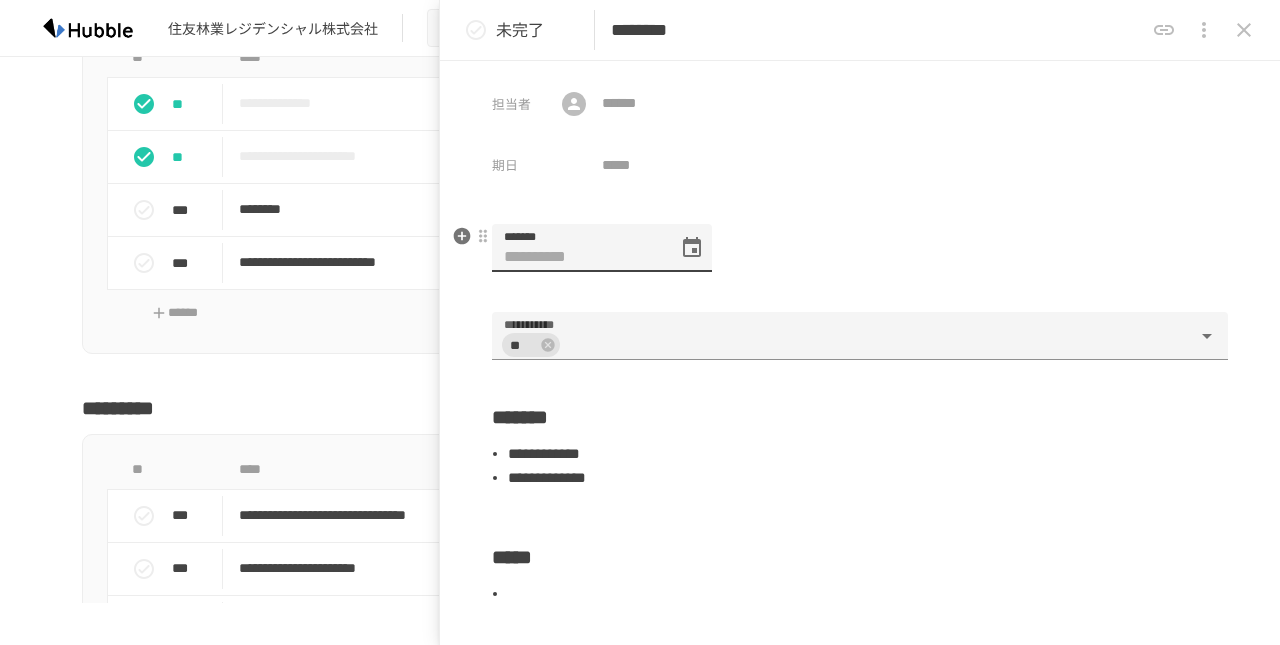 click on "*******" at bounding box center (578, 248) 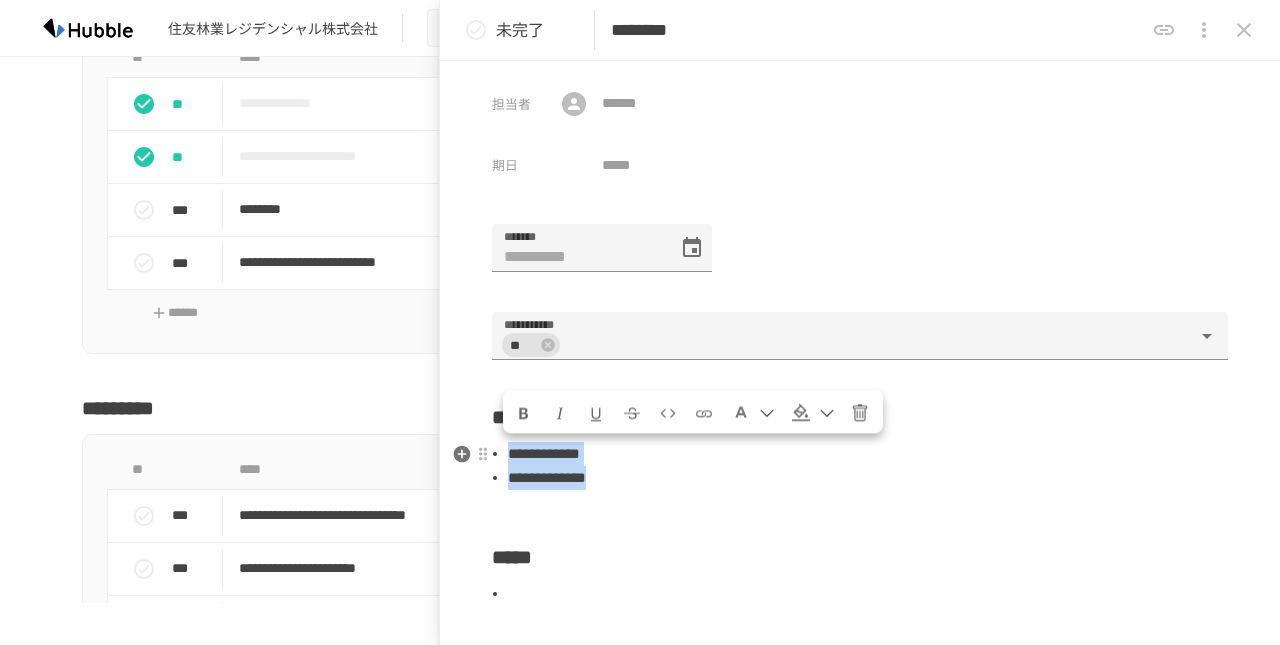 drag, startPoint x: 707, startPoint y: 486, endPoint x: 503, endPoint y: 454, distance: 206.49455 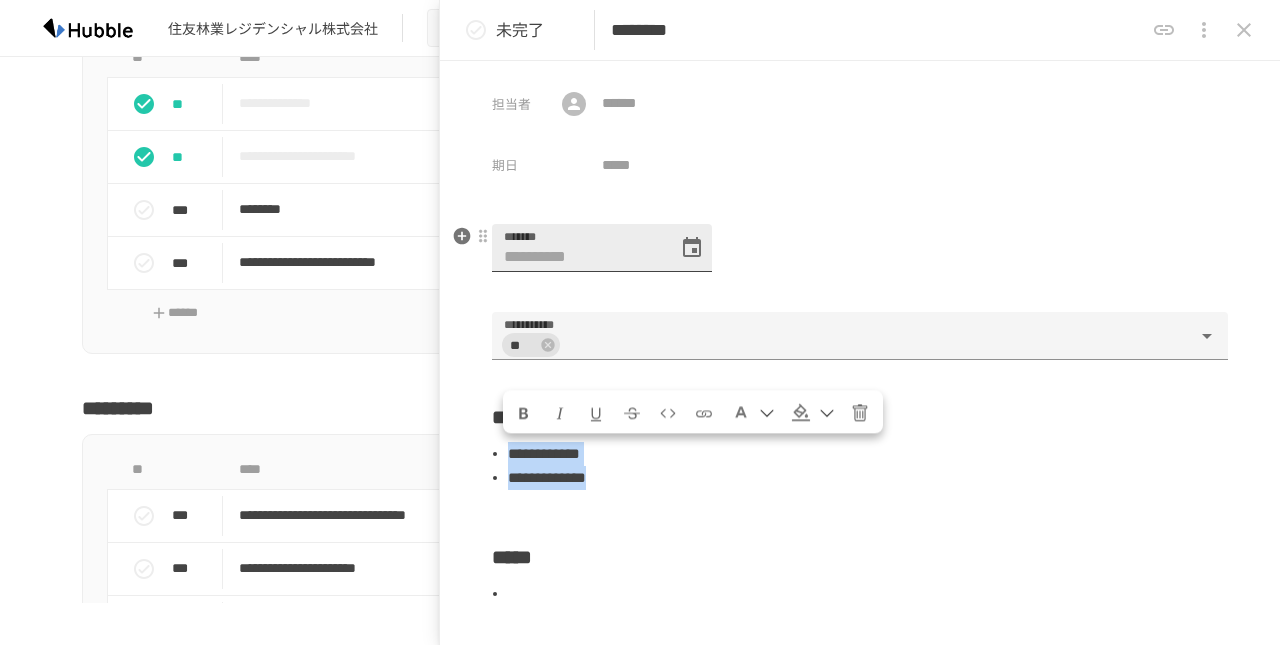 click 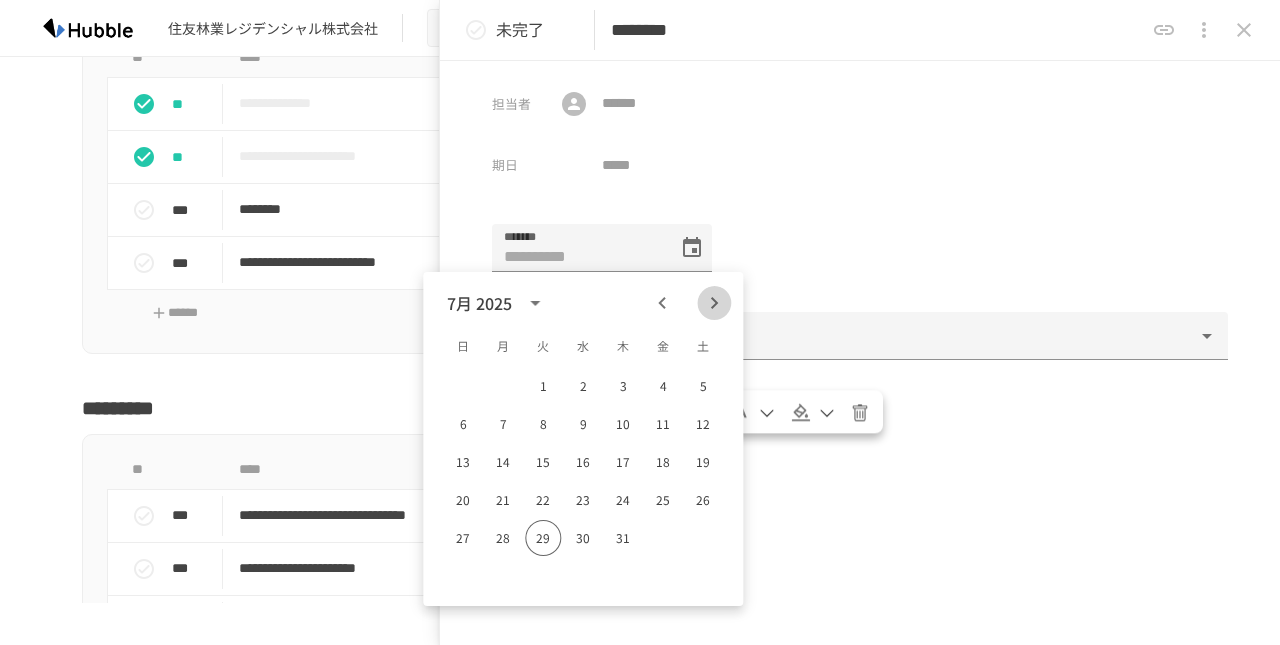 click 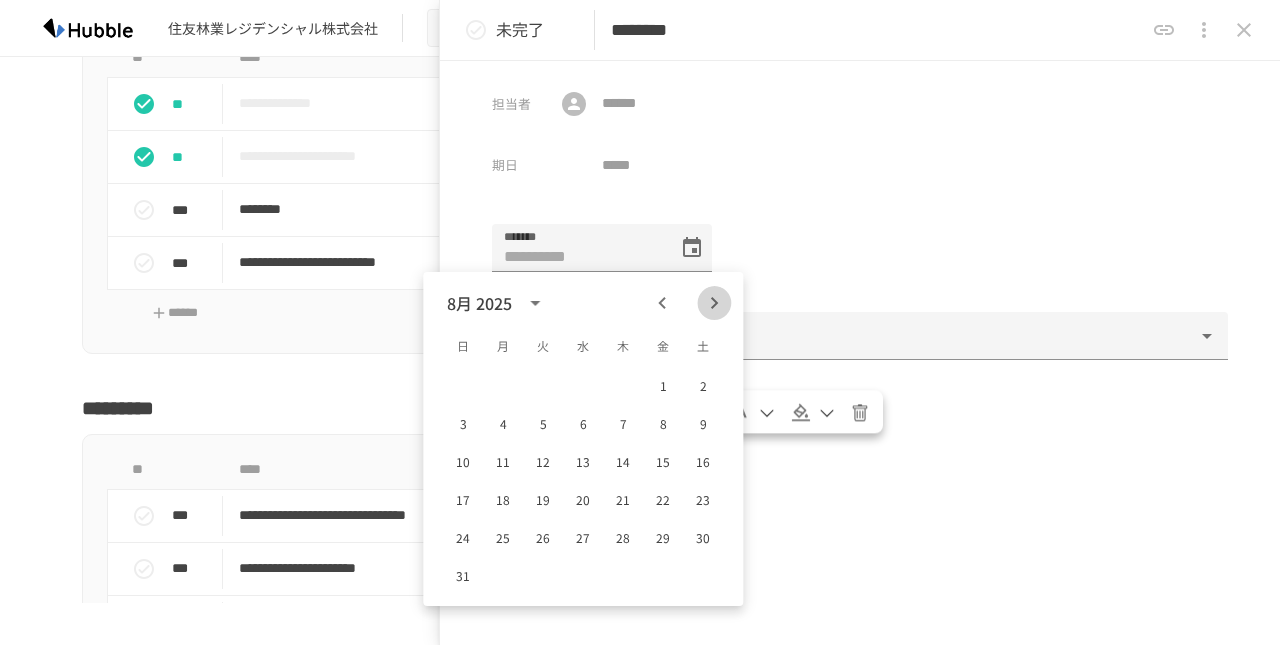 click 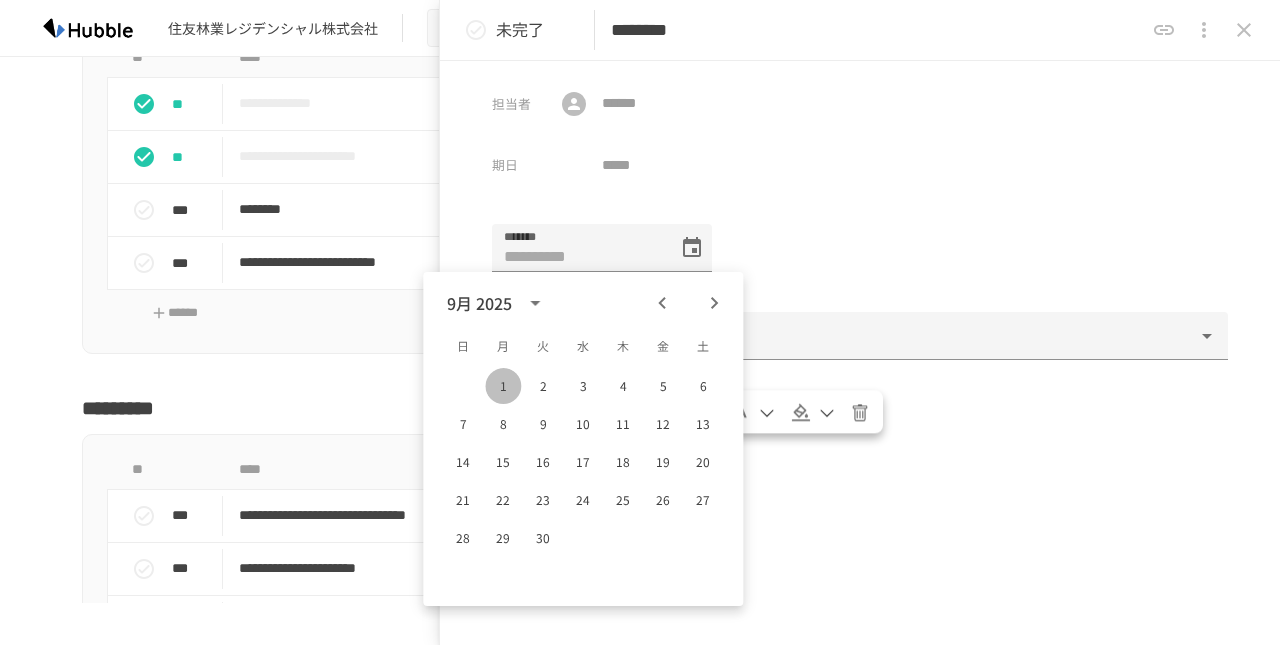 click on "1" at bounding box center [503, 386] 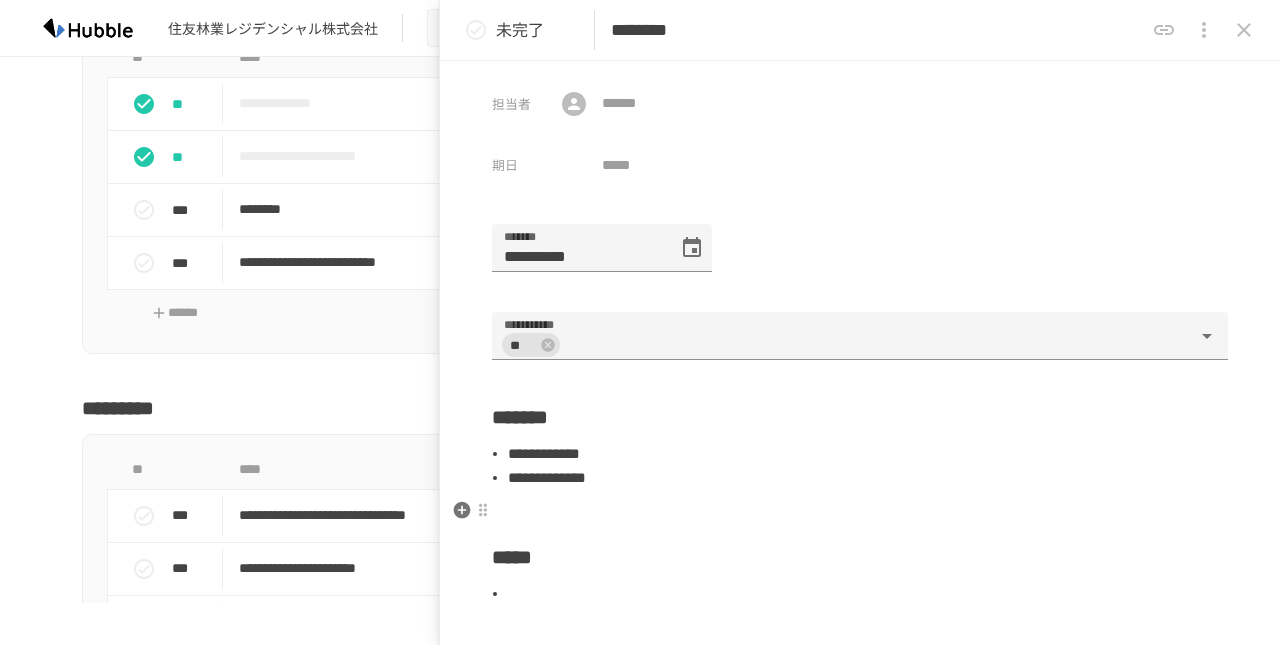 click at bounding box center (860, 511) 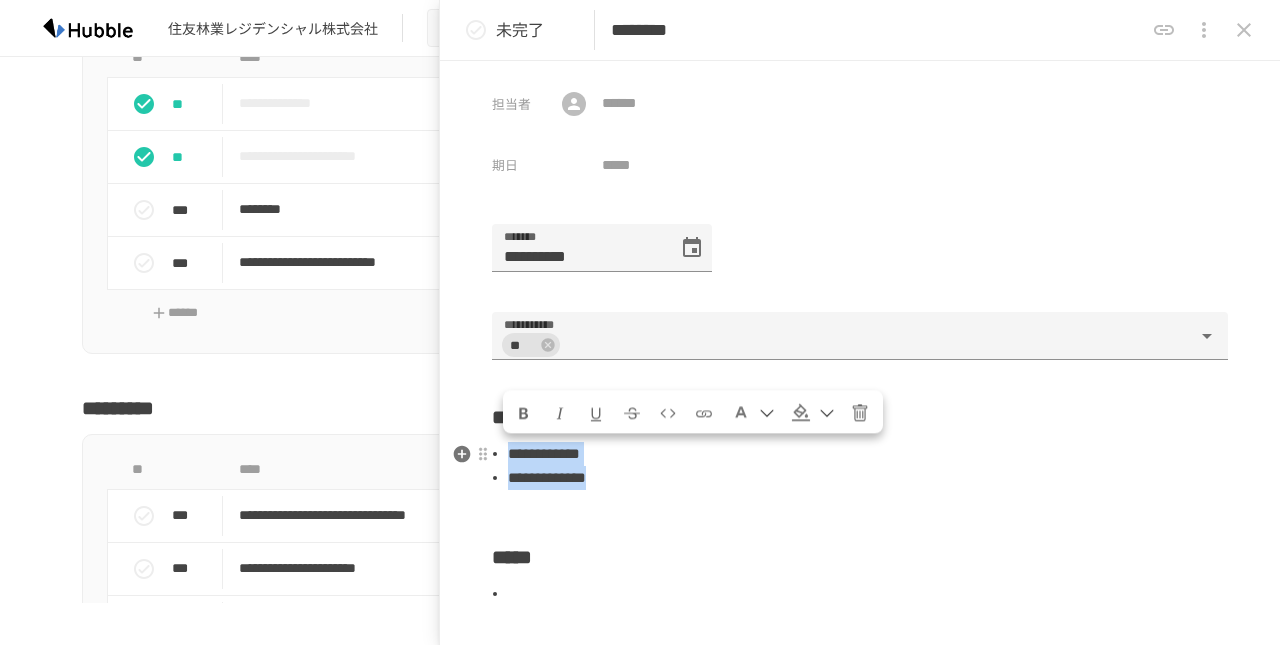 drag, startPoint x: 731, startPoint y: 482, endPoint x: 511, endPoint y: 445, distance: 223.08966 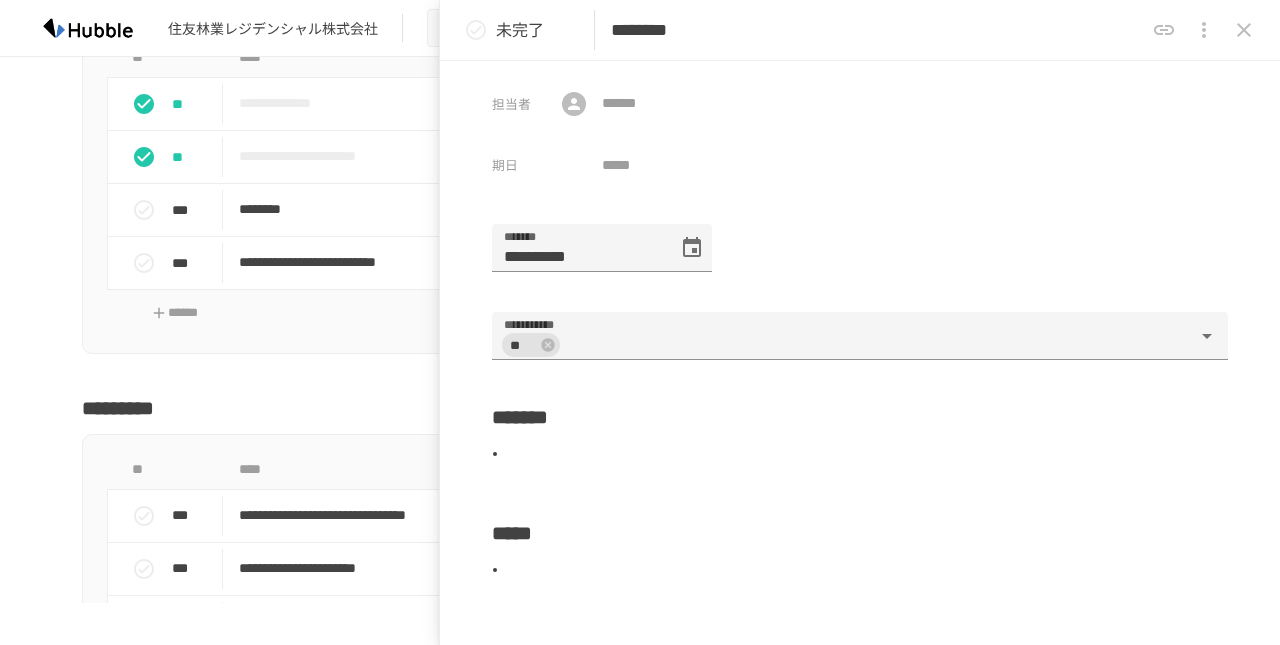 type 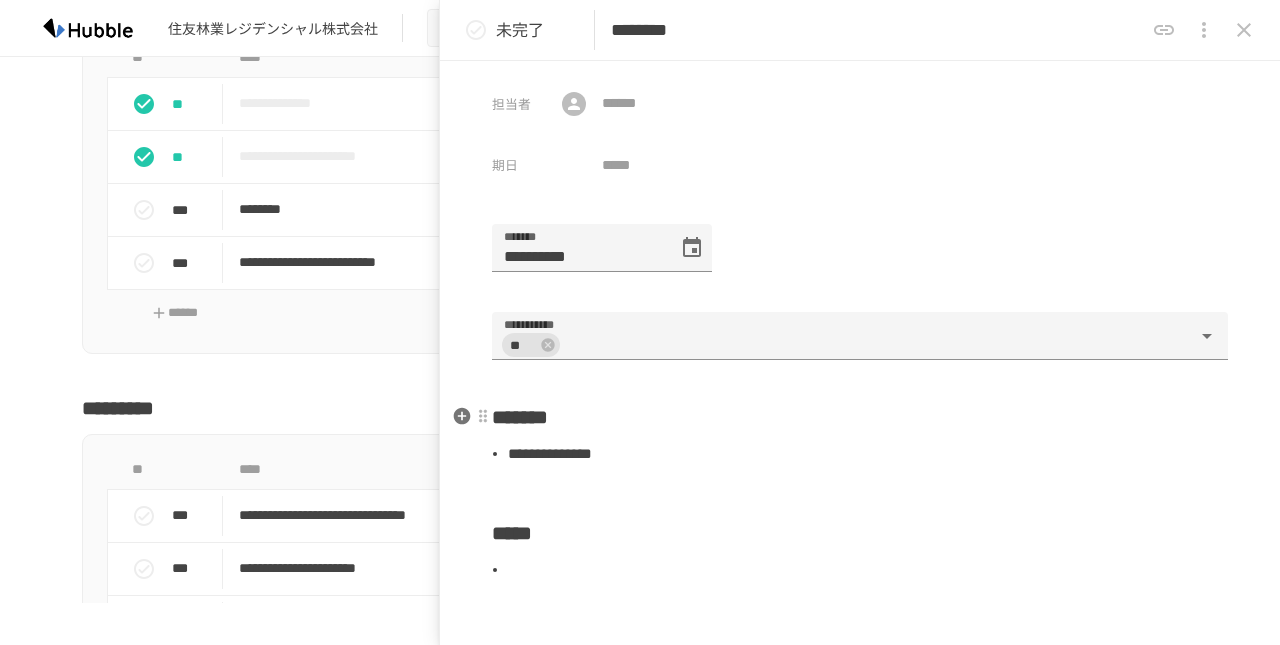 click on "*******" at bounding box center (860, 417) 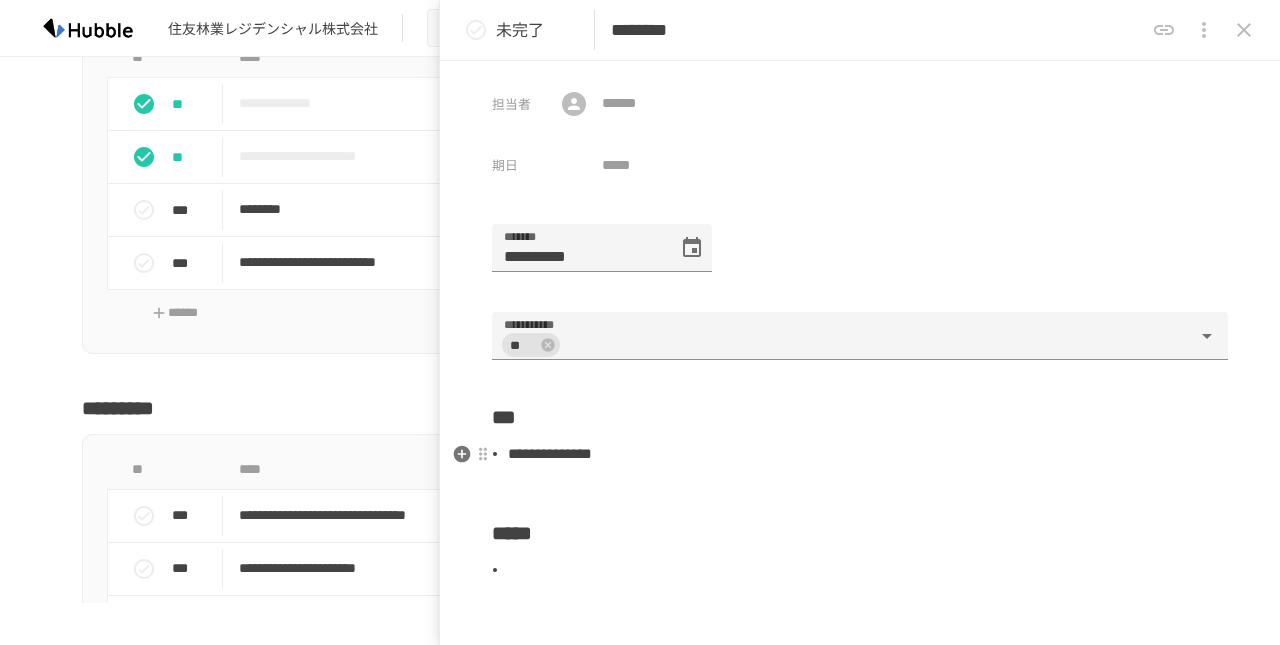 click on "**********" at bounding box center (868, 454) 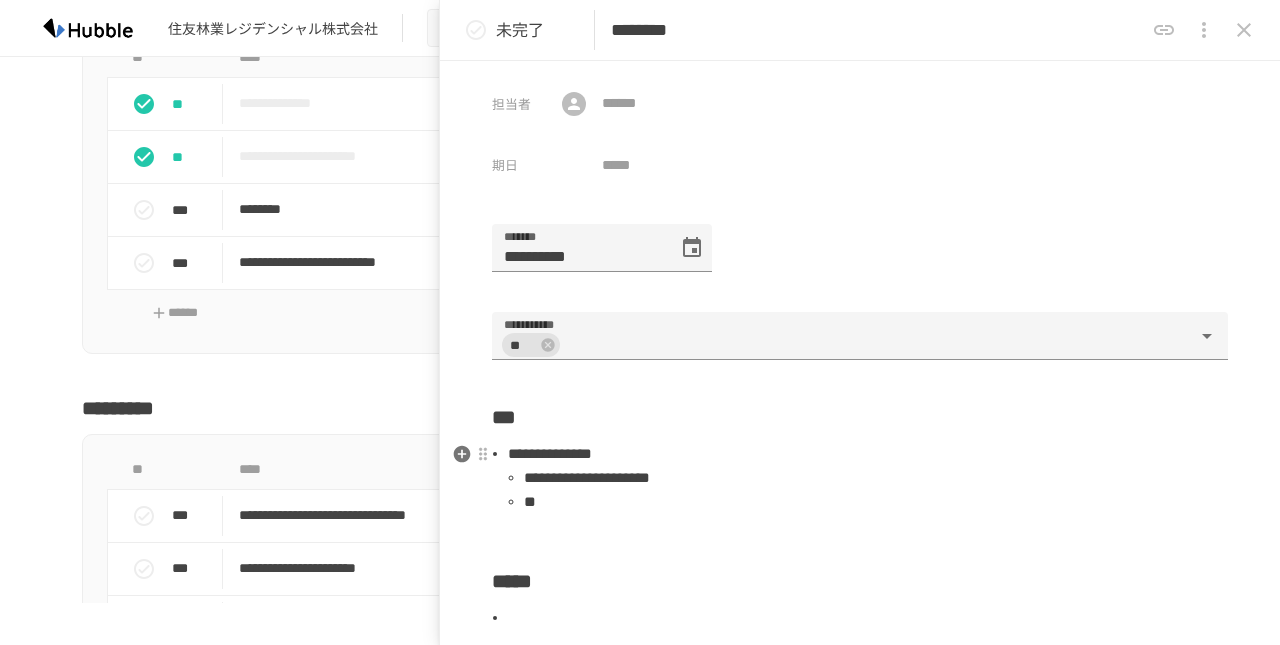 click on "**********" at bounding box center [876, 478] 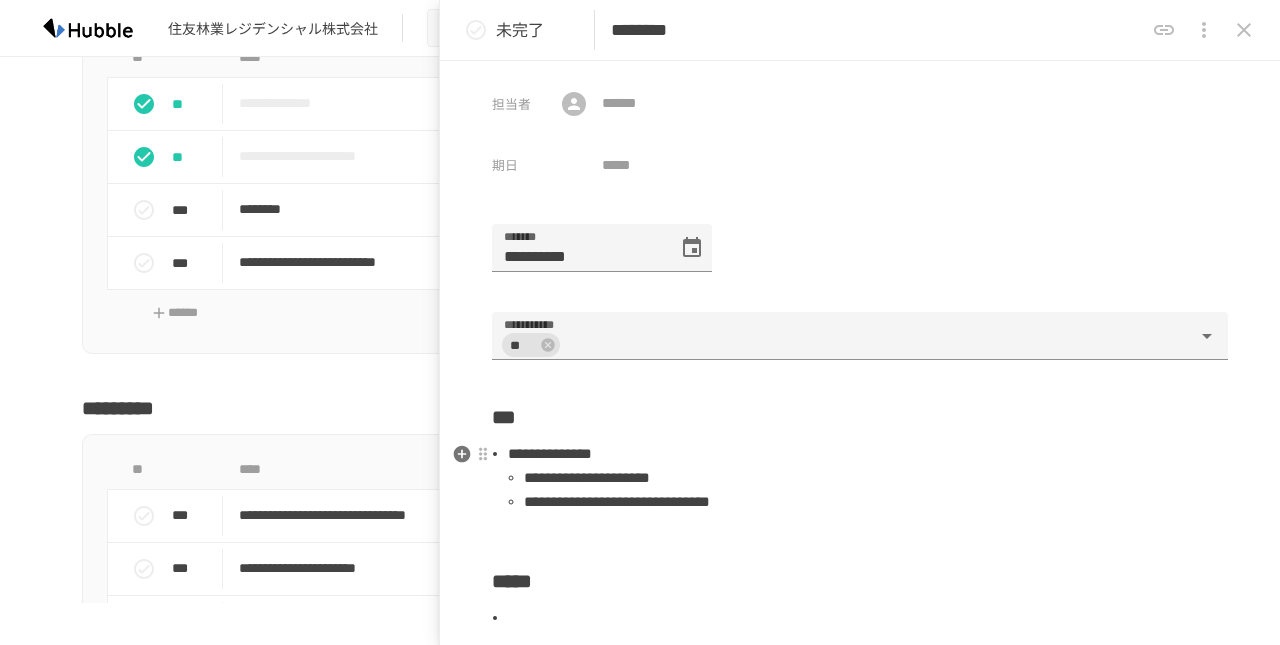 click on "**********" at bounding box center [617, 501] 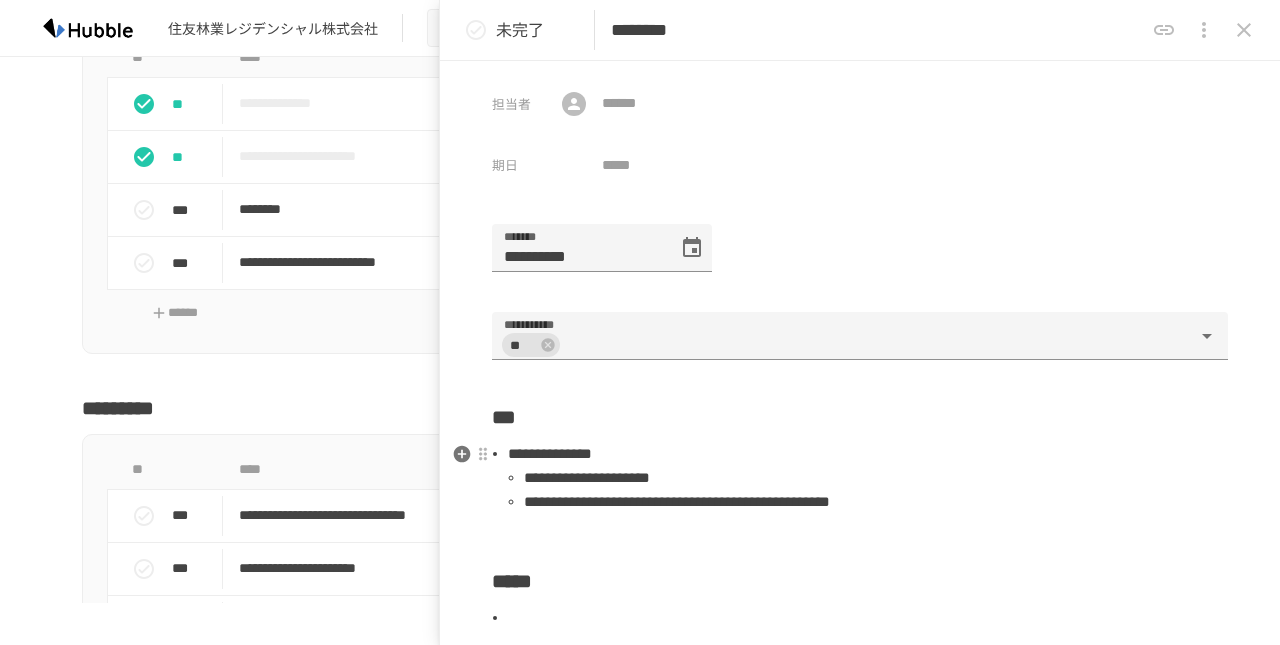 click on "**********" at bounding box center [677, 501] 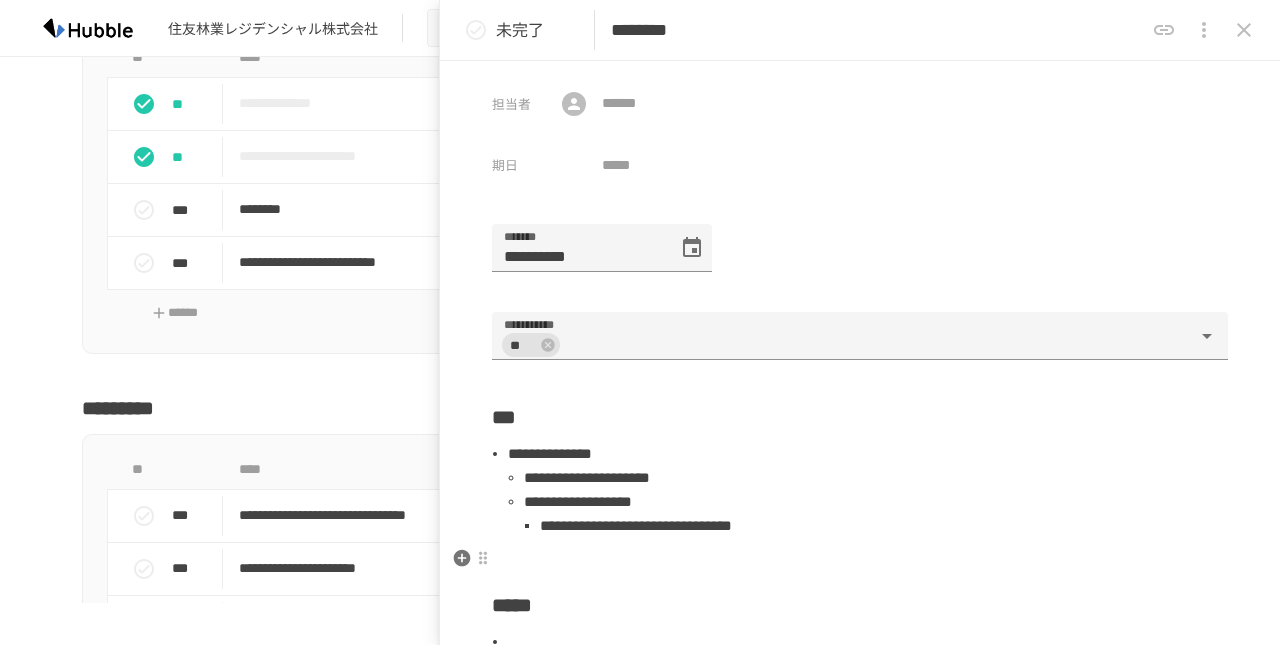 click on "**********" at bounding box center (860, 456) 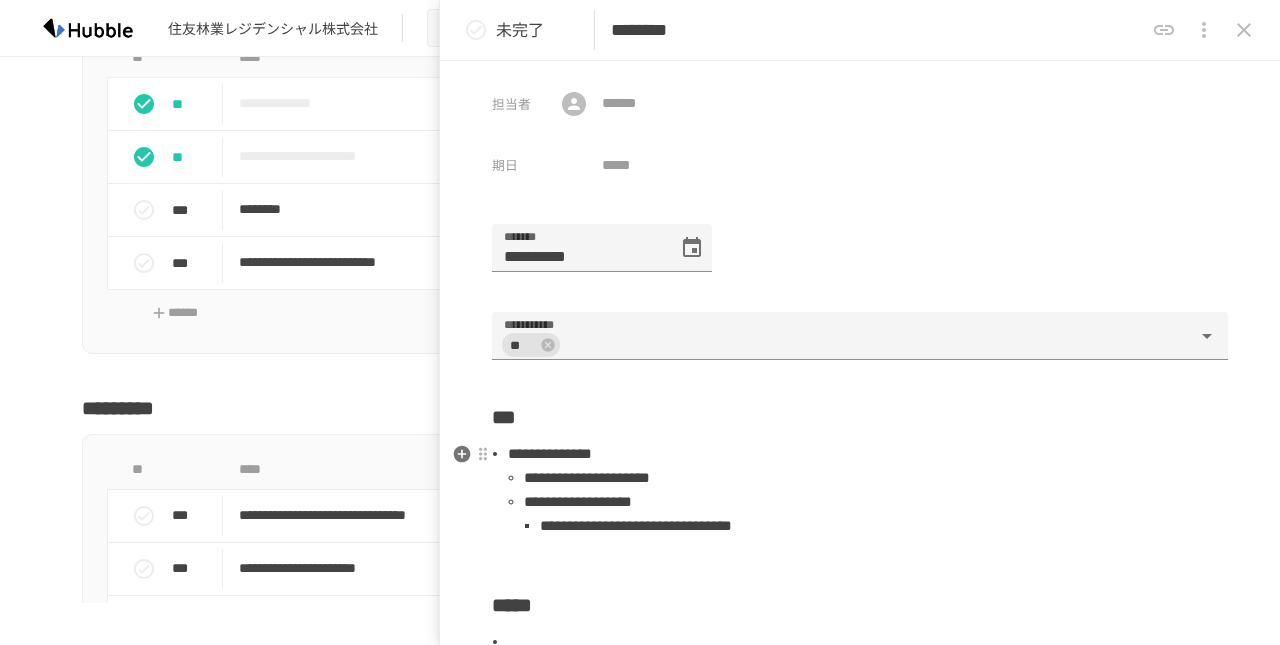 click on "**********" at bounding box center [884, 526] 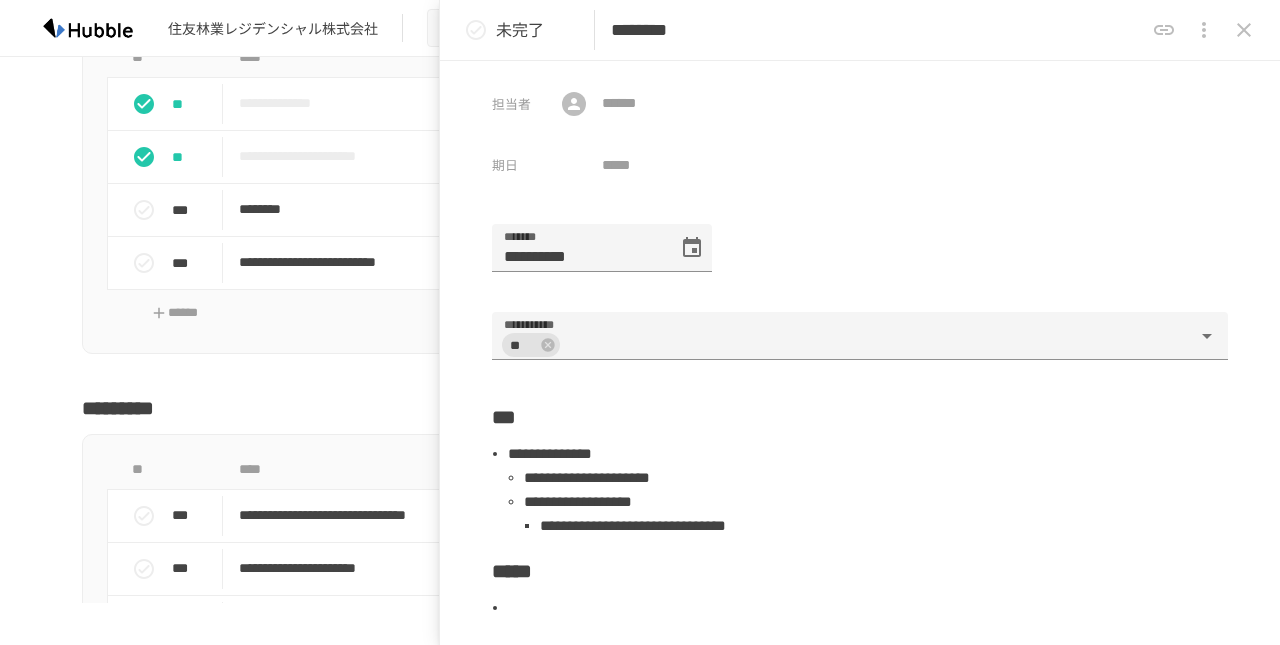 click 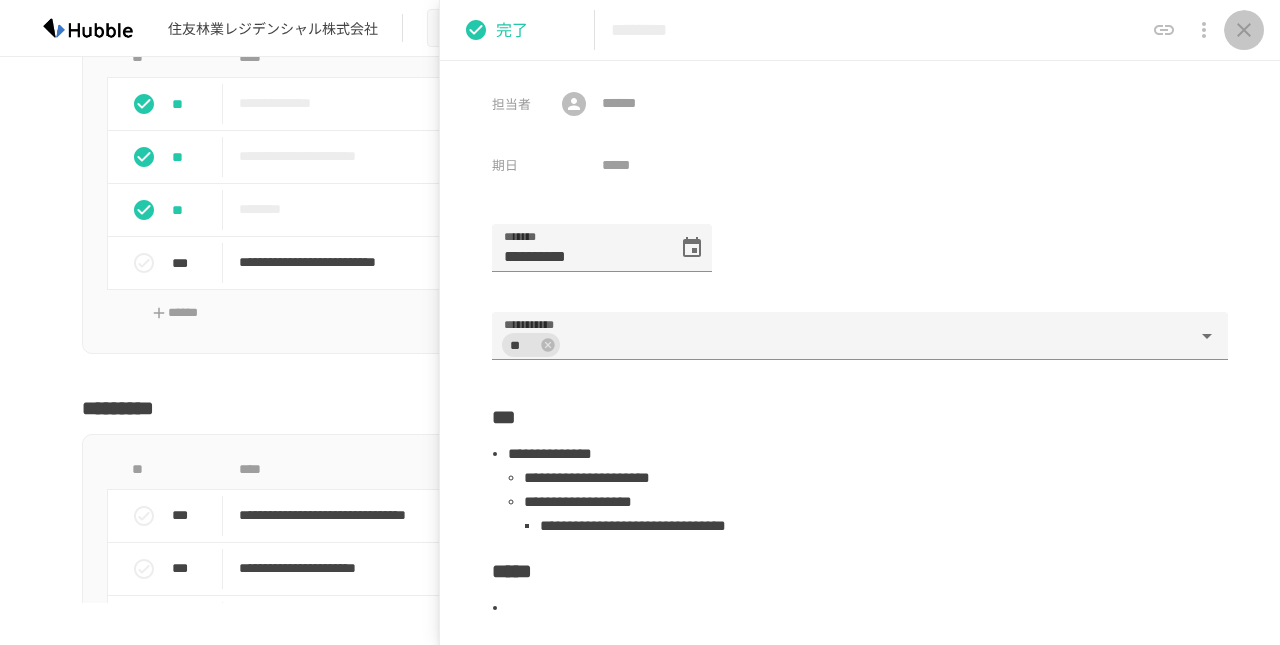 click 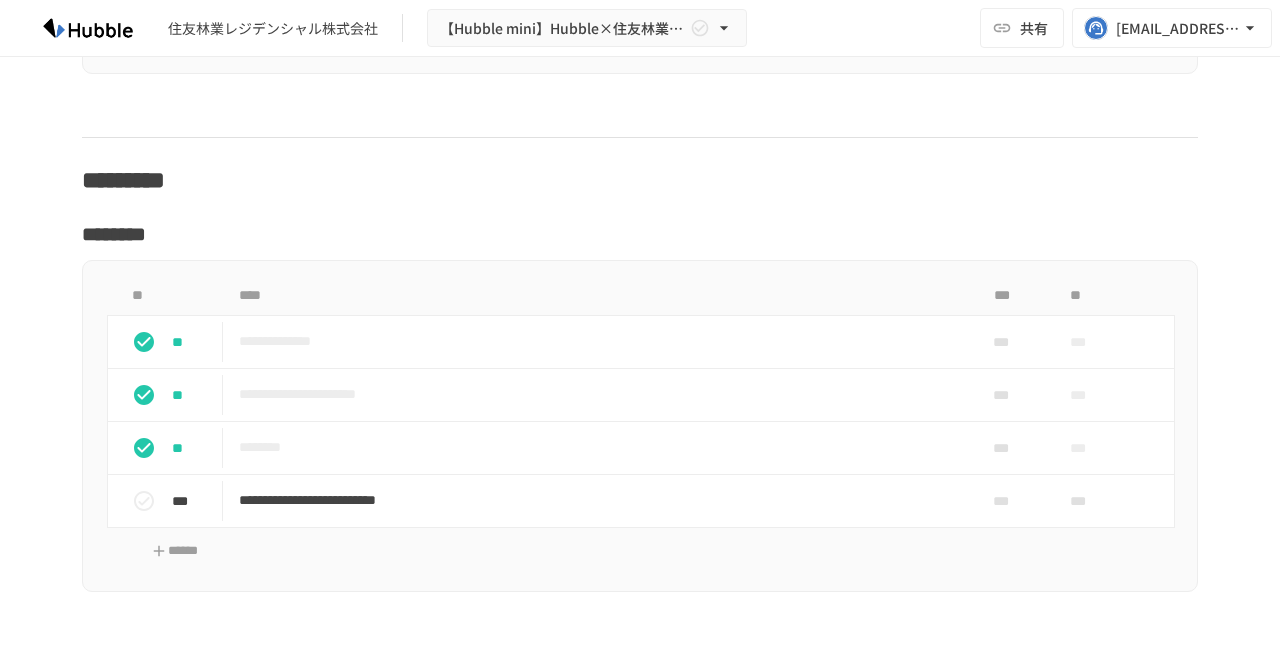 scroll, scrollTop: 2134, scrollLeft: 0, axis: vertical 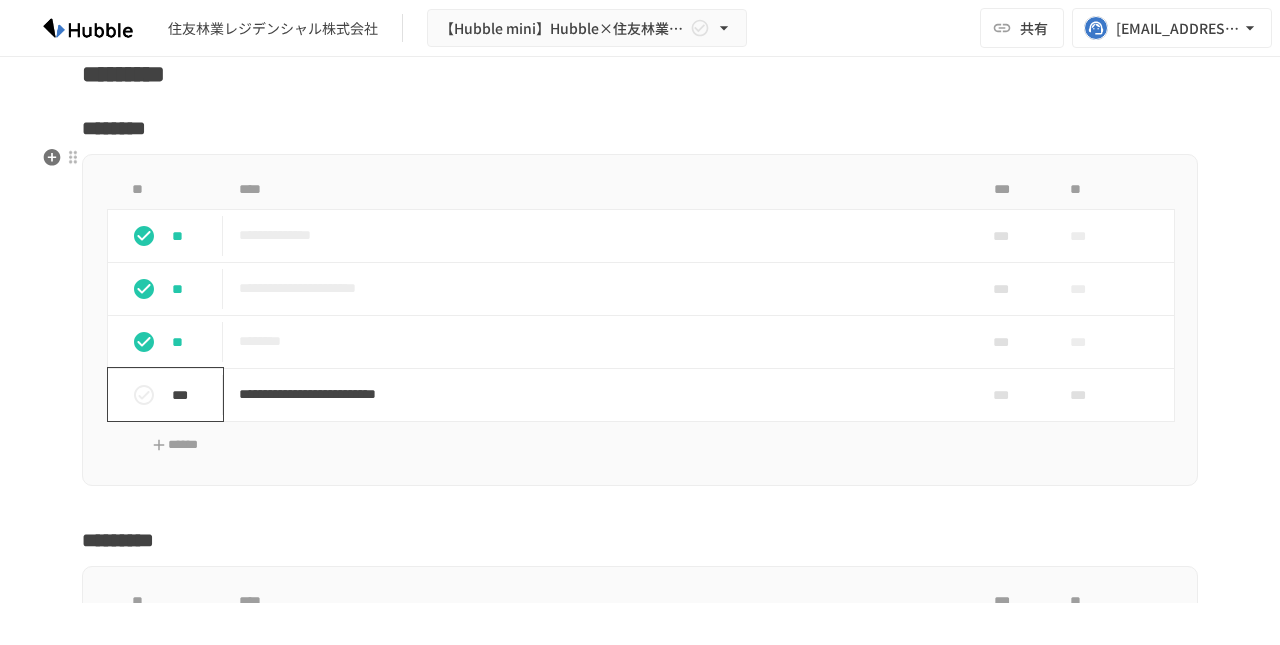 click 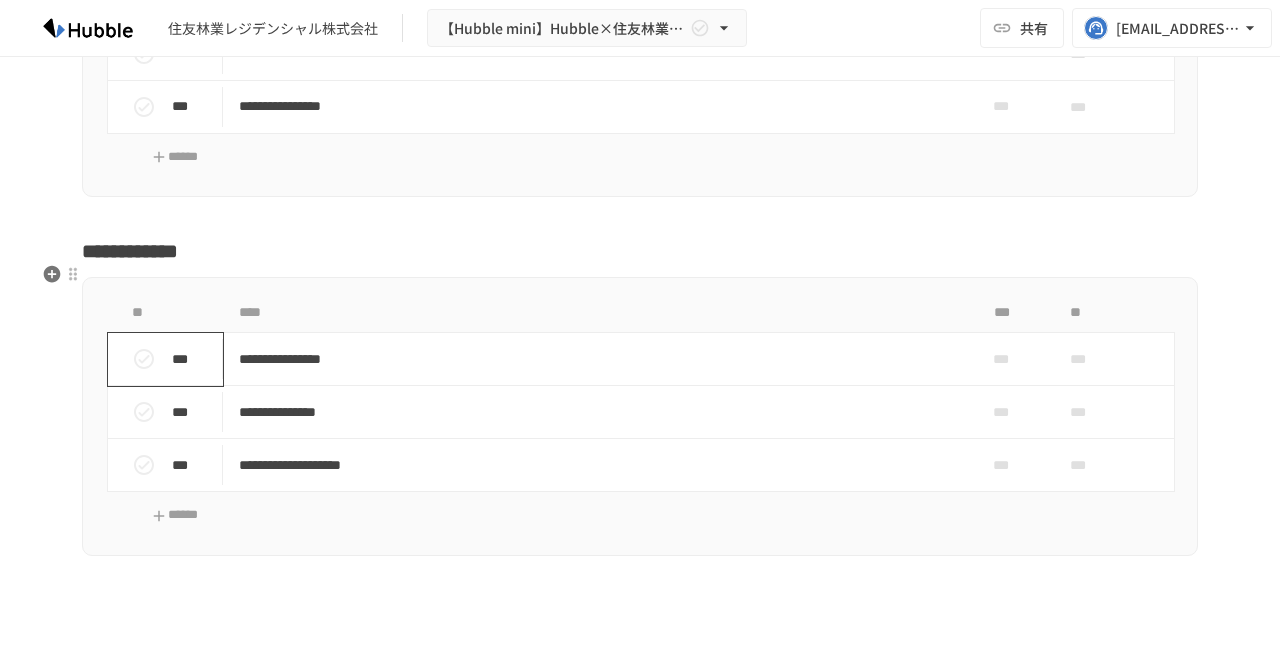 scroll, scrollTop: 3126, scrollLeft: 0, axis: vertical 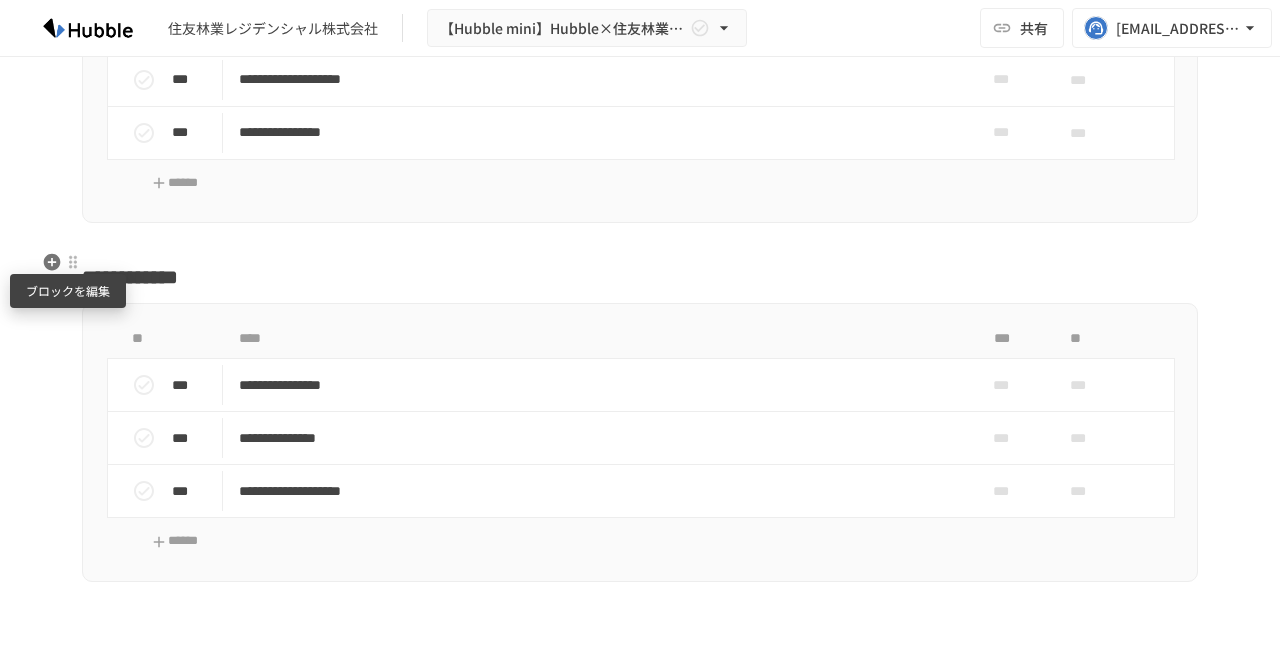 click at bounding box center [73, 262] 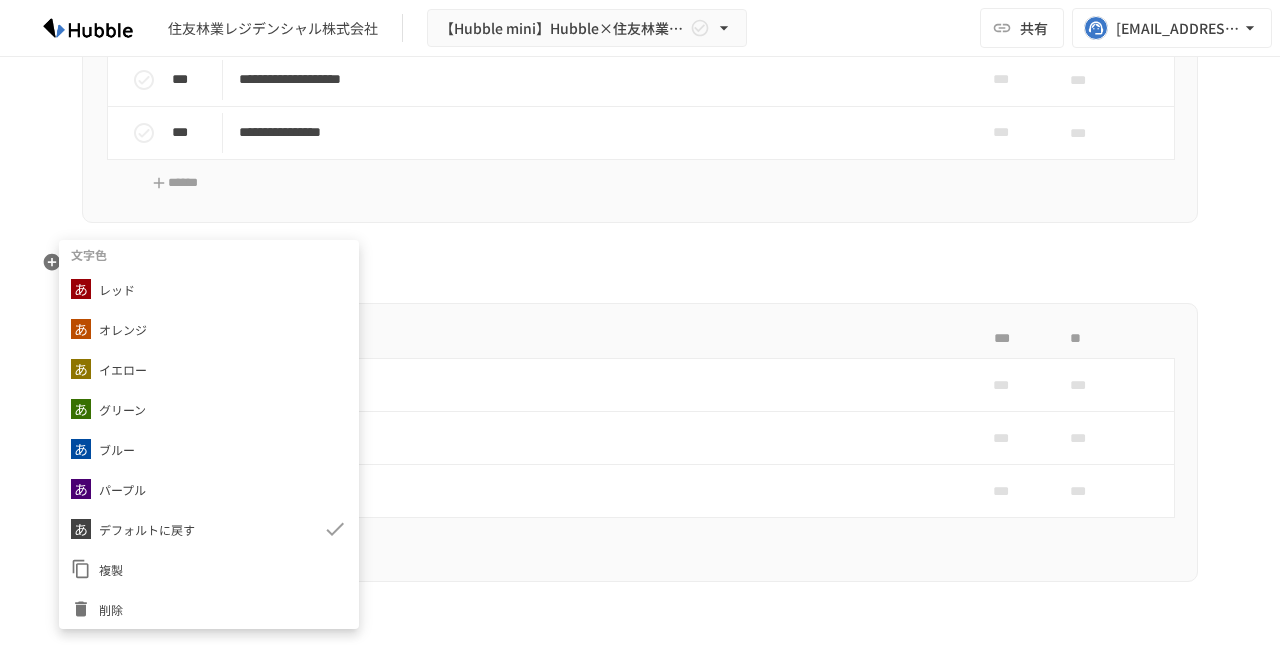click at bounding box center [640, 322] 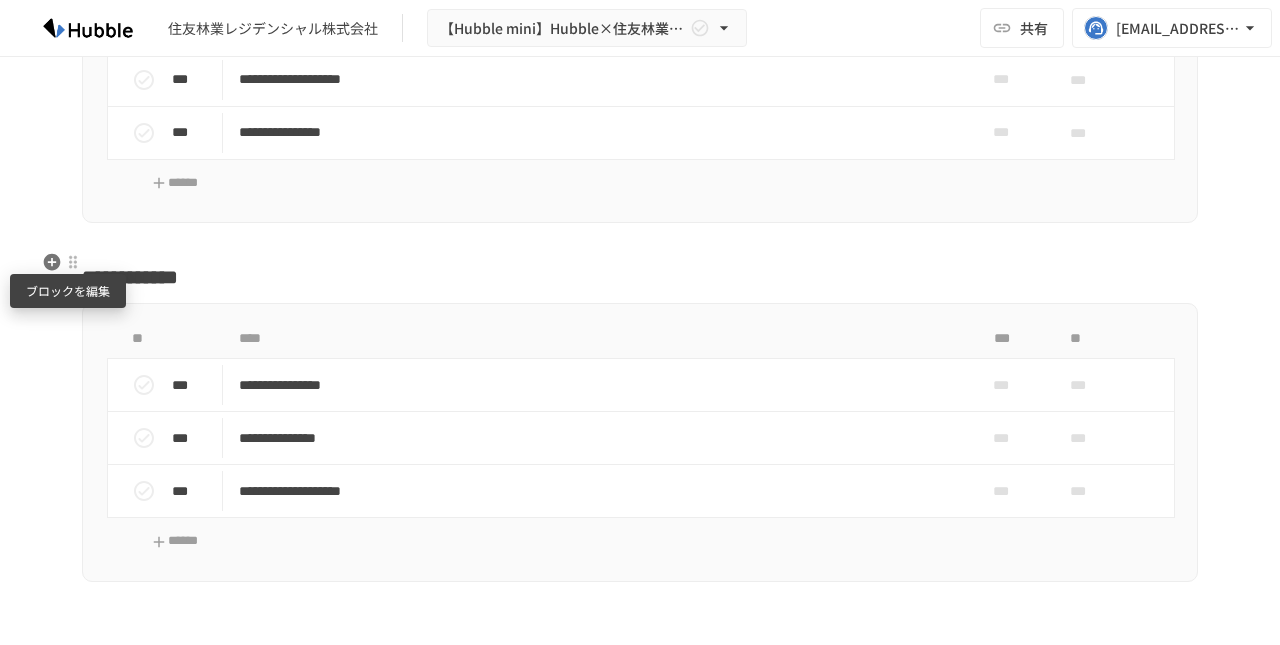 click at bounding box center [73, 262] 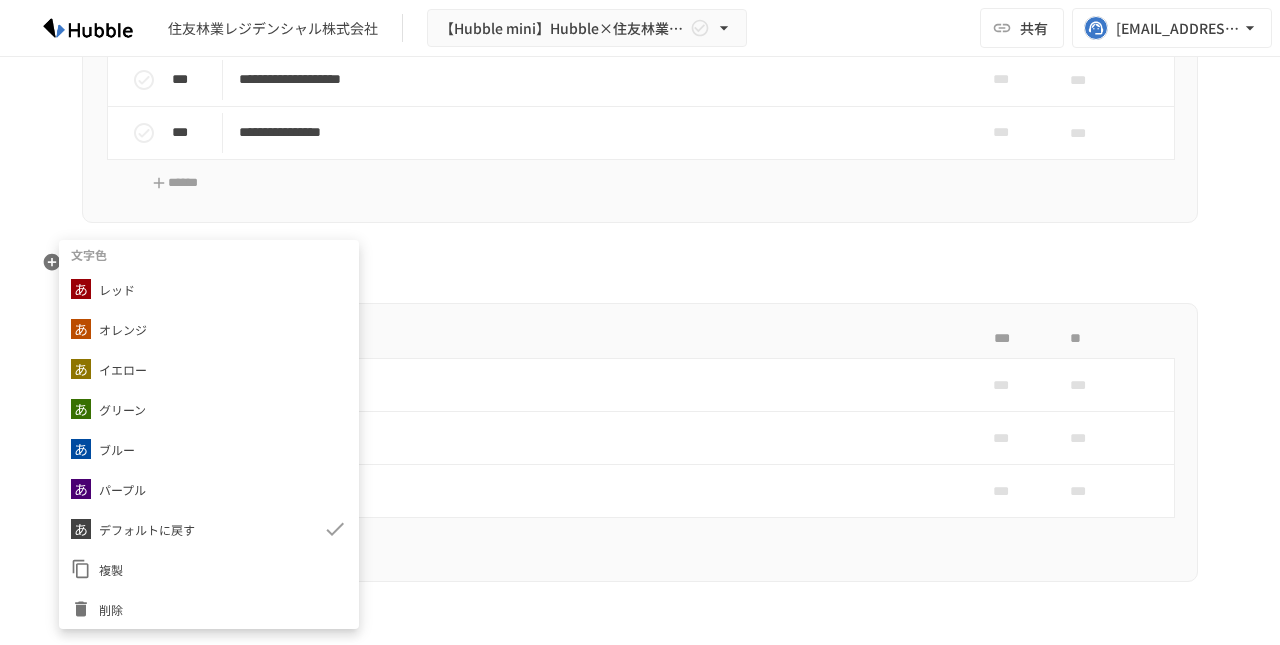 click at bounding box center (640, 322) 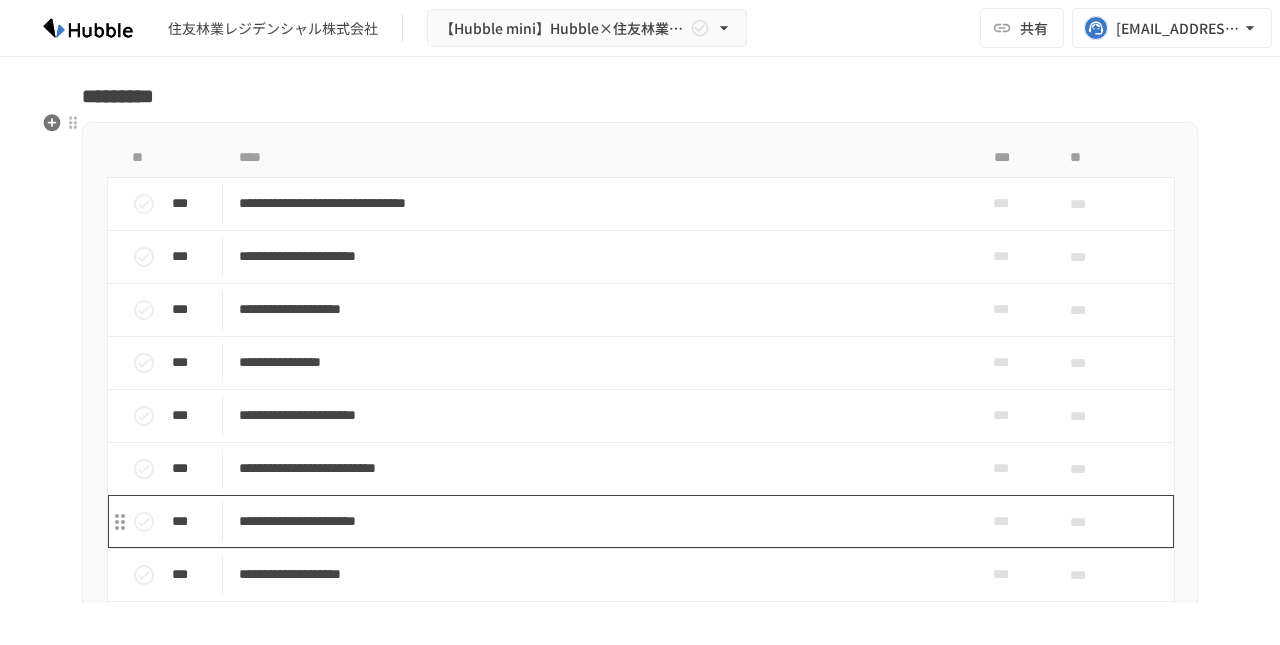 scroll, scrollTop: 2583, scrollLeft: 0, axis: vertical 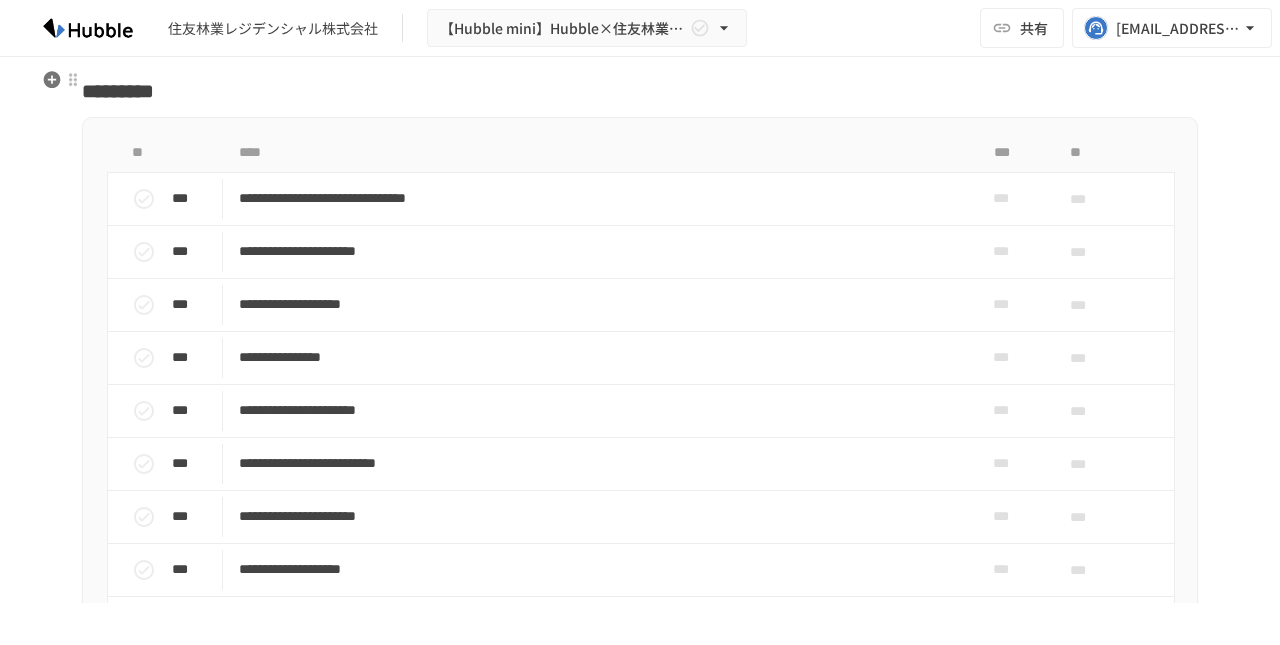 click on "*********" at bounding box center (640, 91) 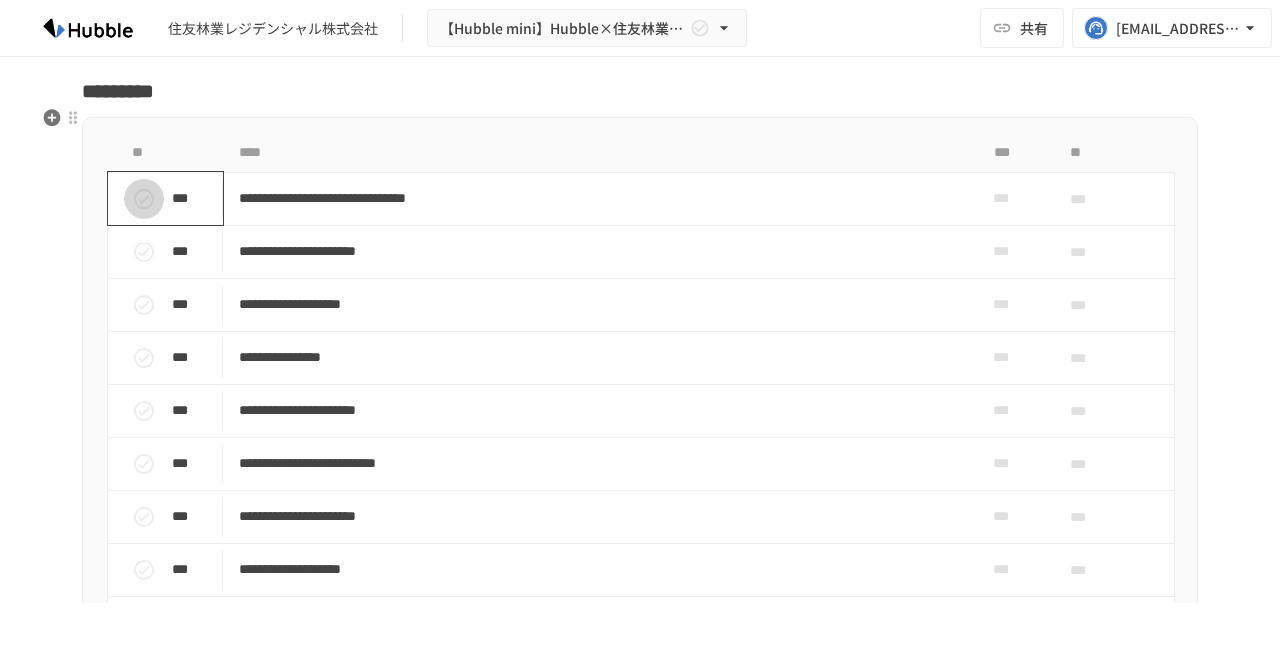 click 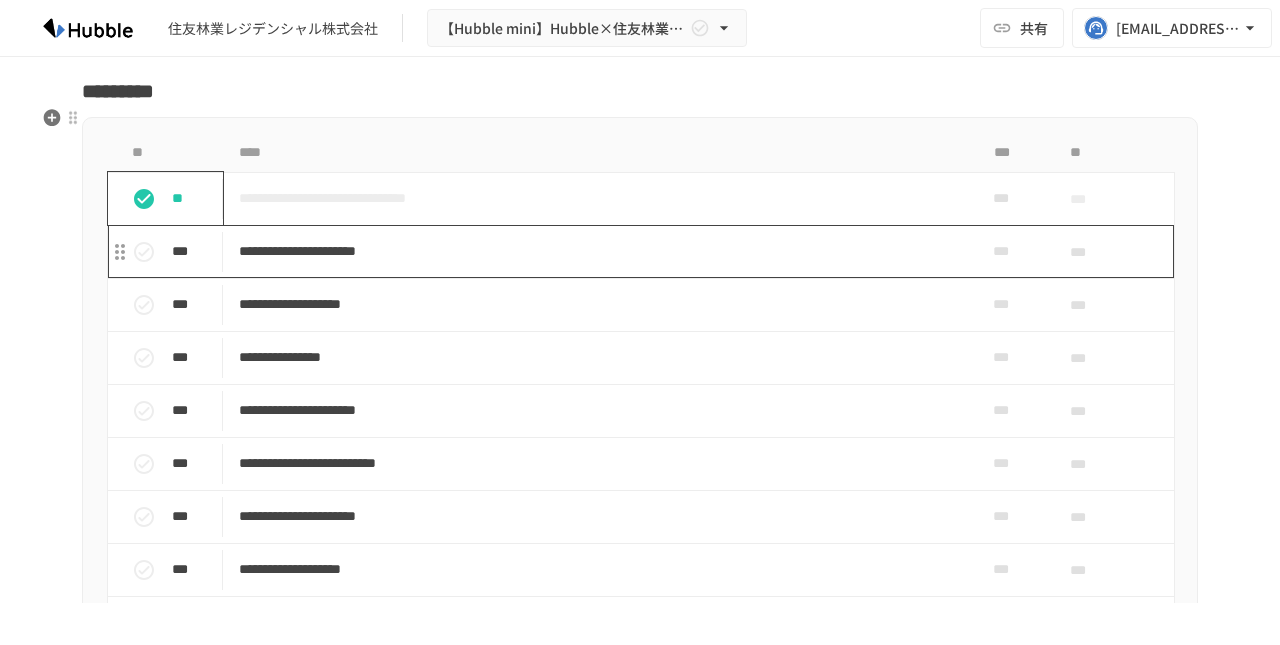 click on "**********" at bounding box center (598, 251) 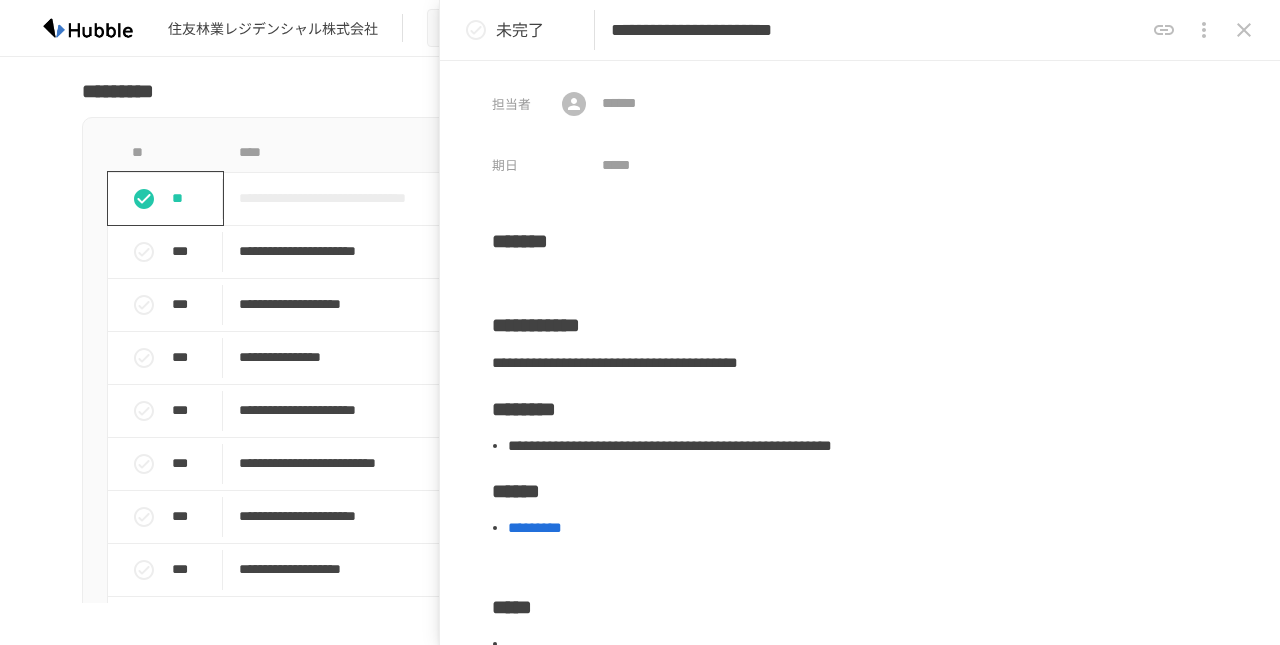 click 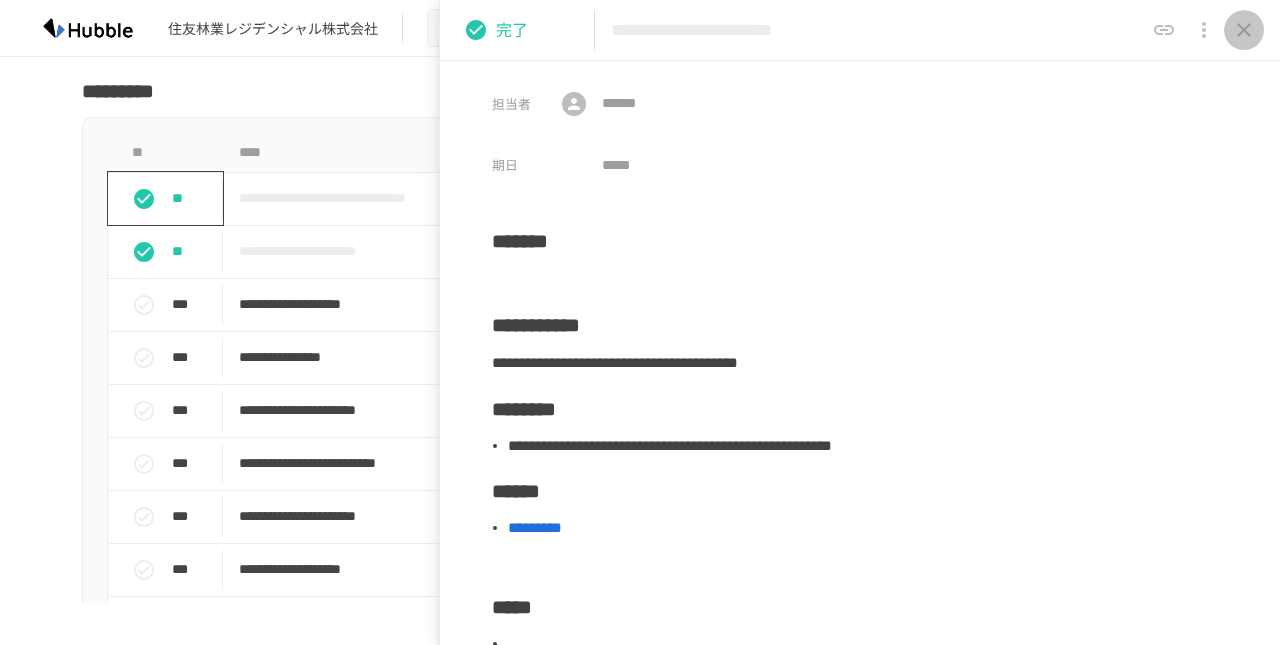 click 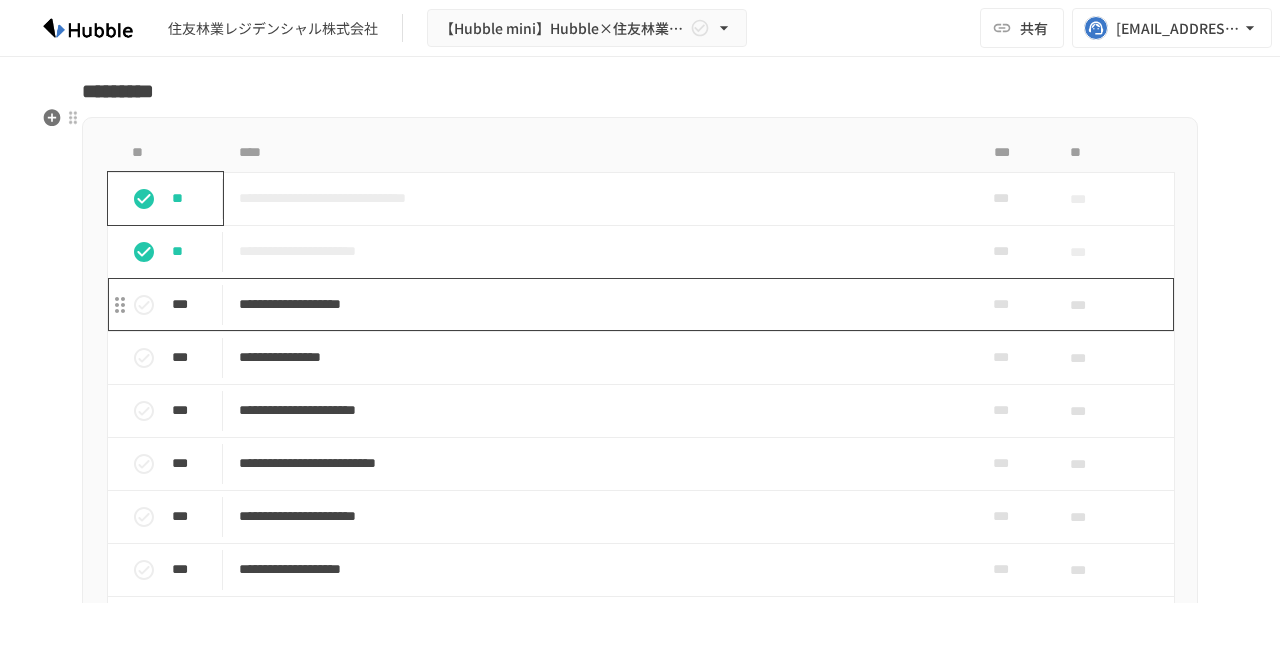 click on "**********" at bounding box center [598, 304] 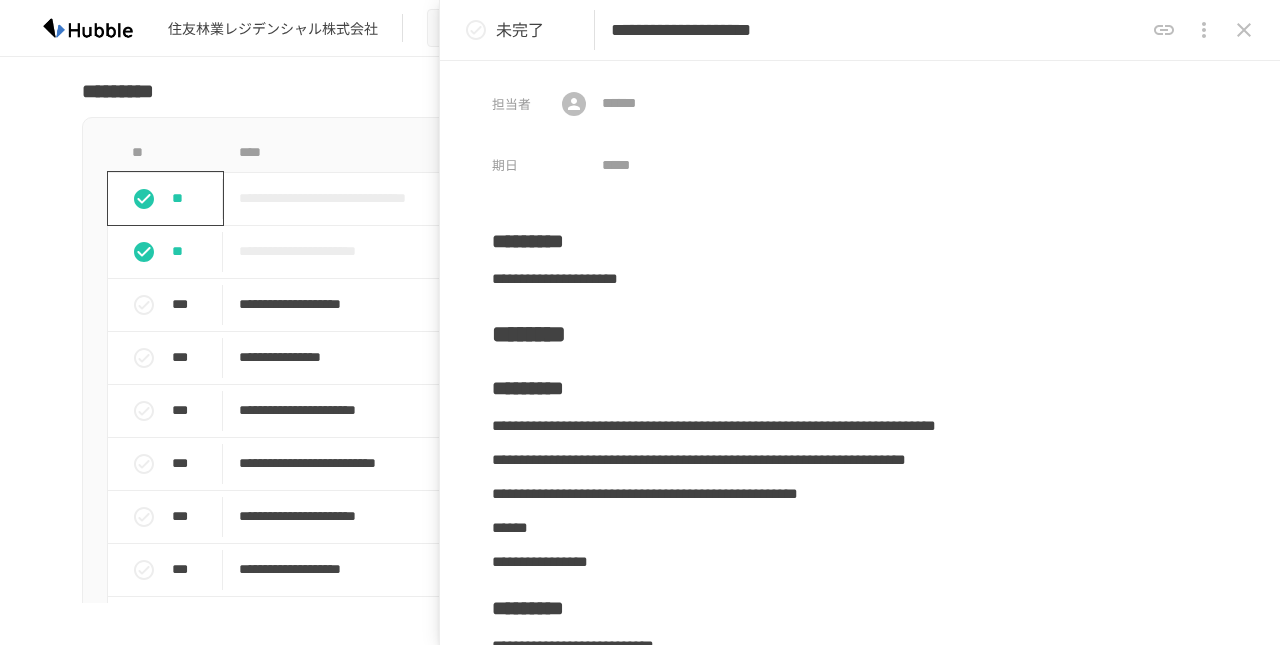 click 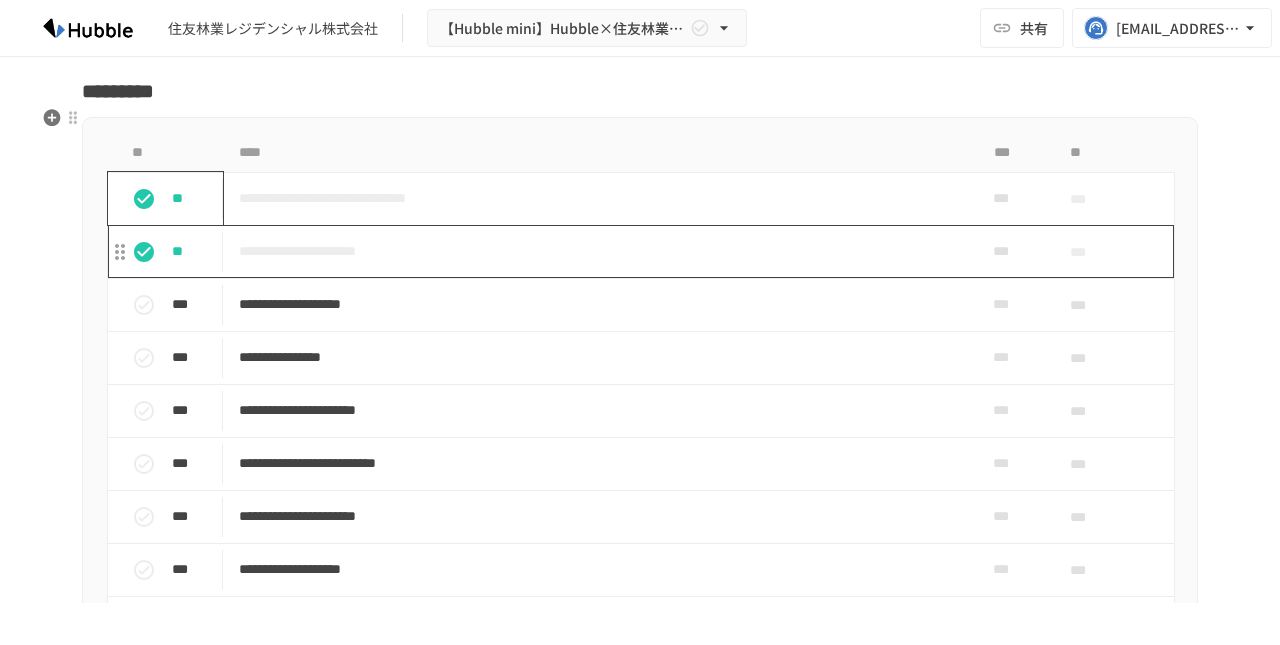 click on "**********" at bounding box center [598, 251] 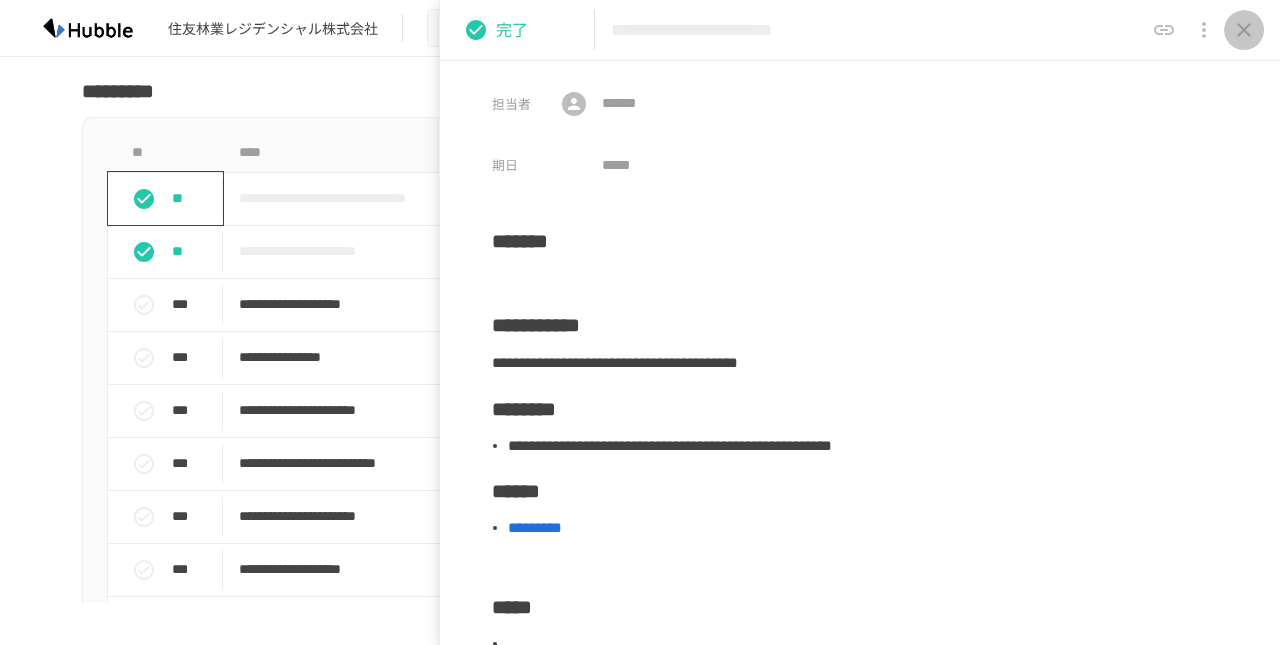 click 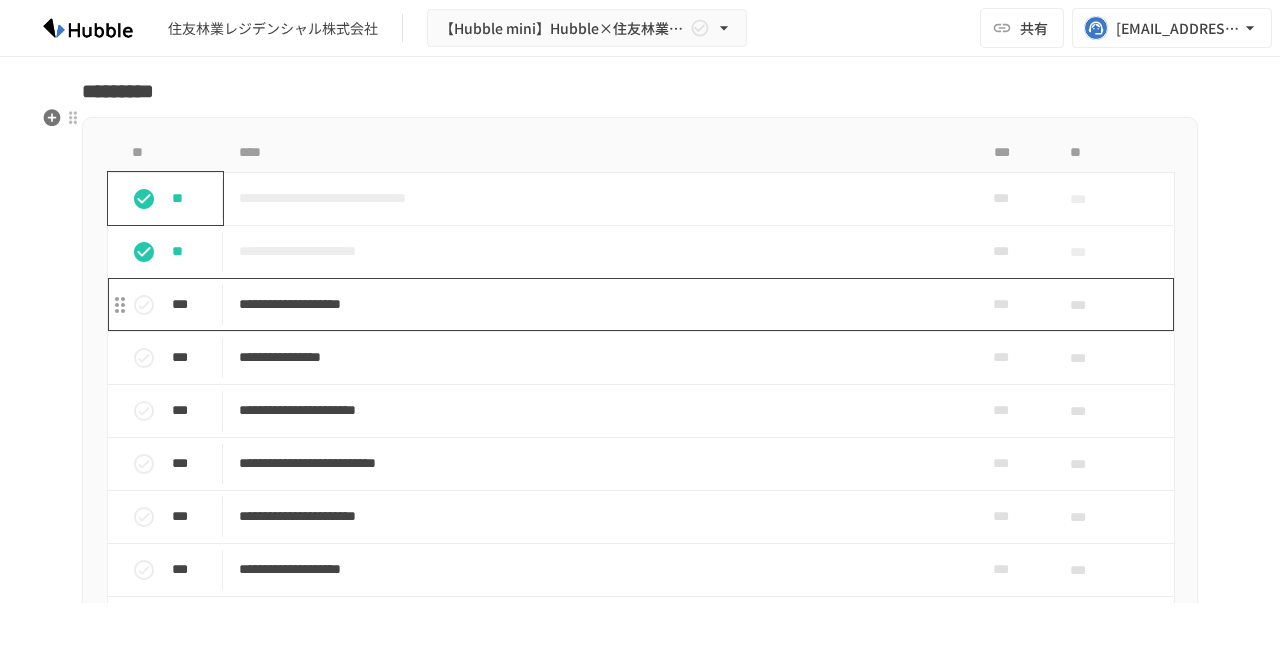 click on "**********" at bounding box center (598, 304) 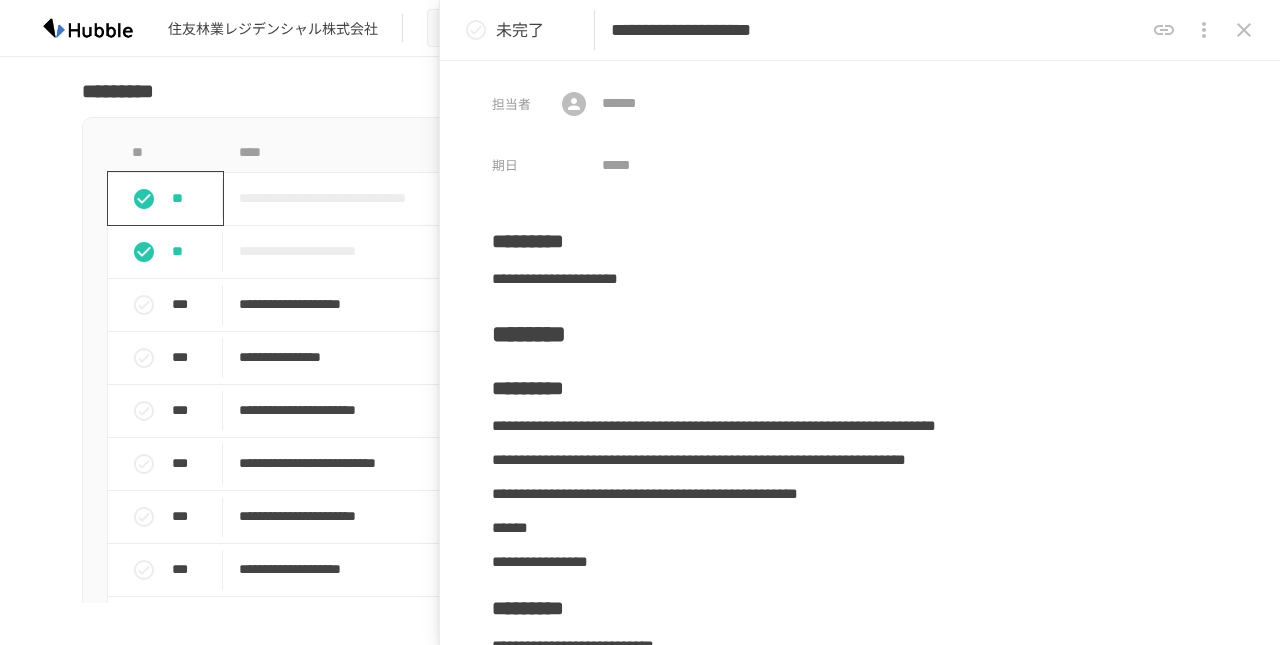 click 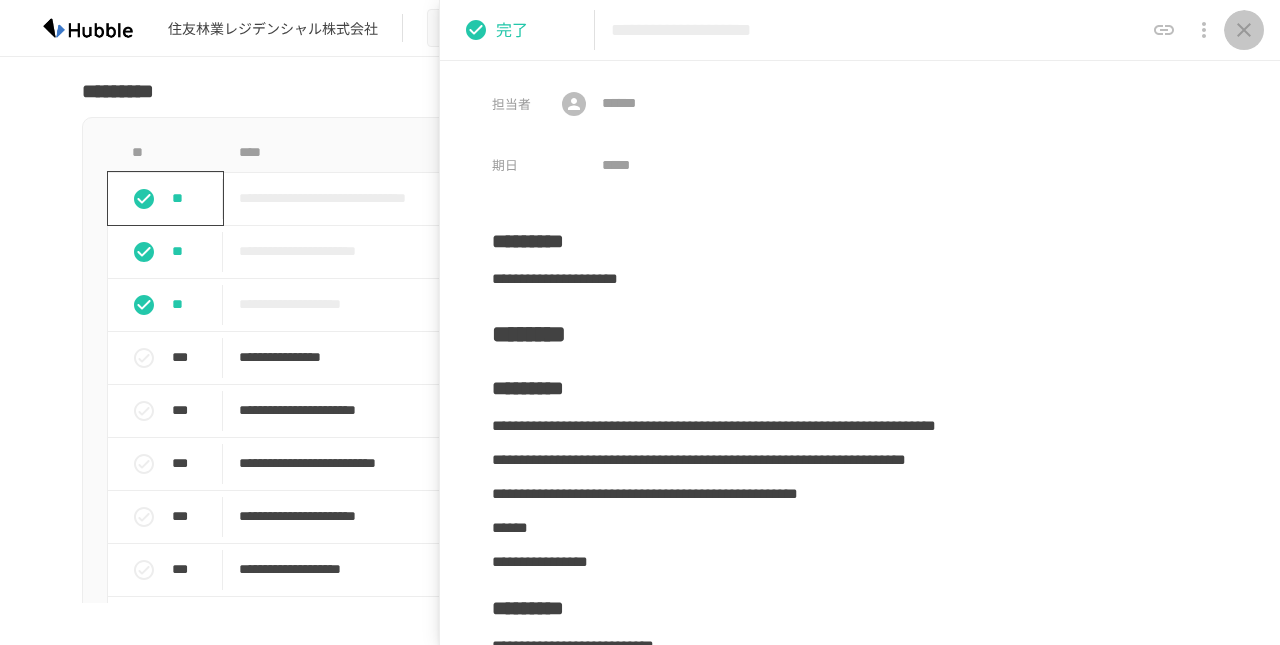 click 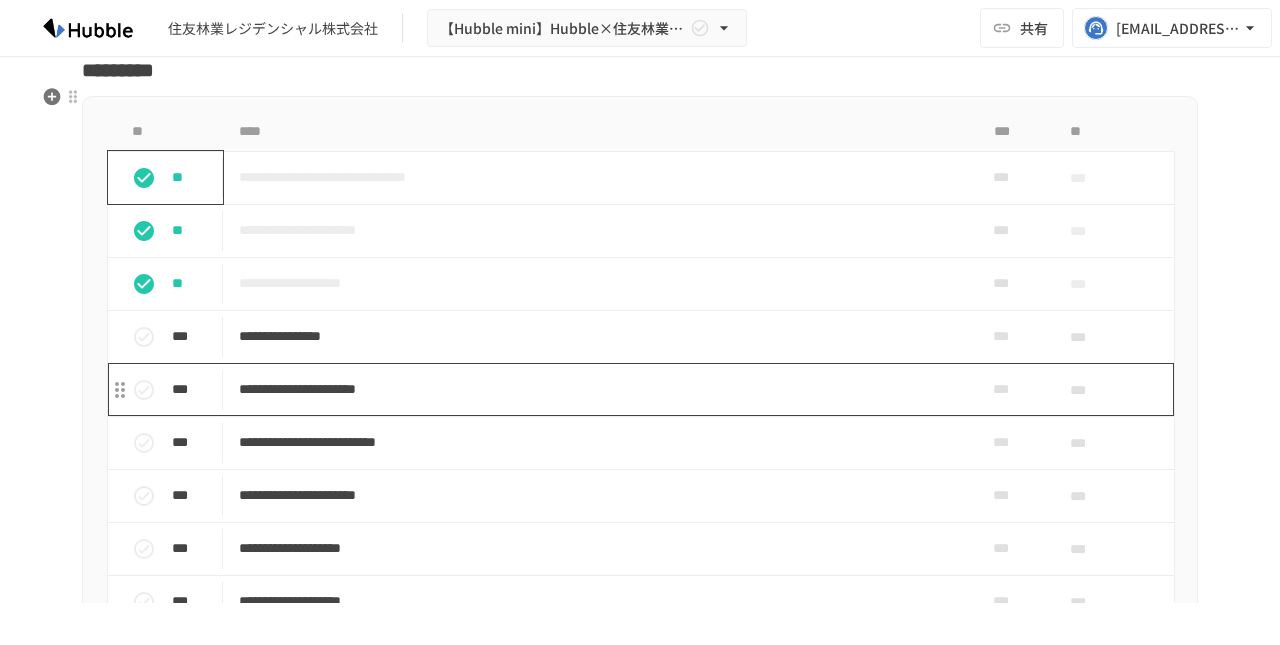 scroll, scrollTop: 2607, scrollLeft: 0, axis: vertical 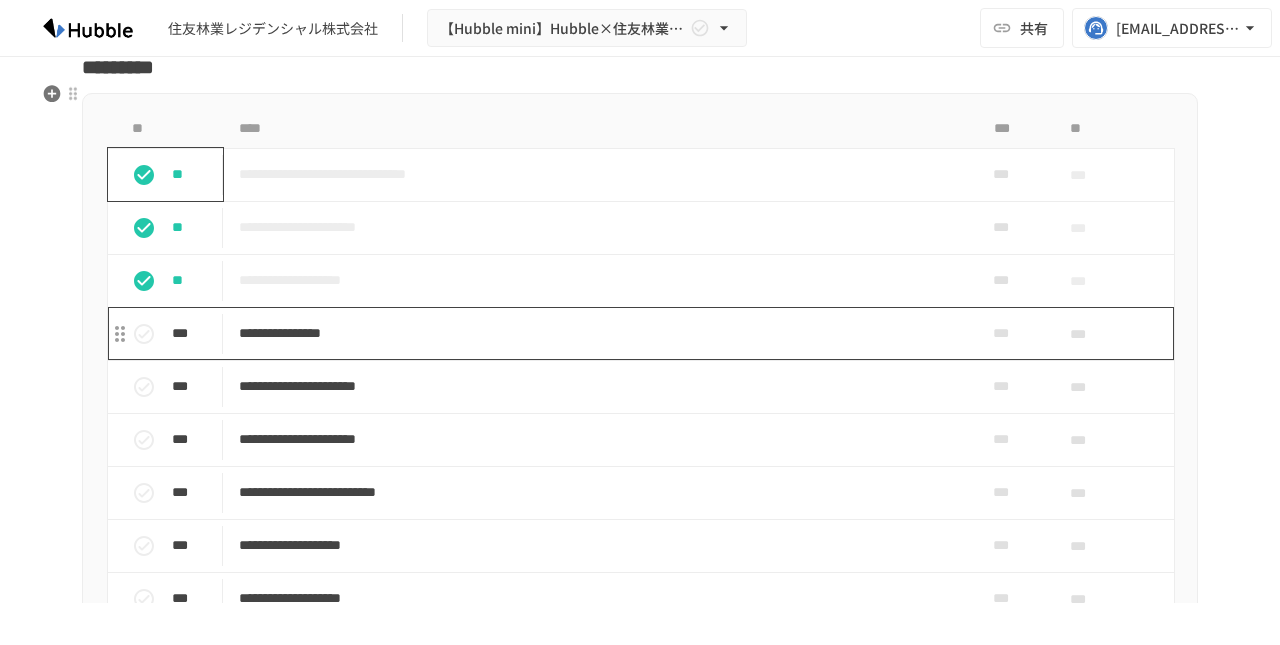 click on "**********" at bounding box center (598, 333) 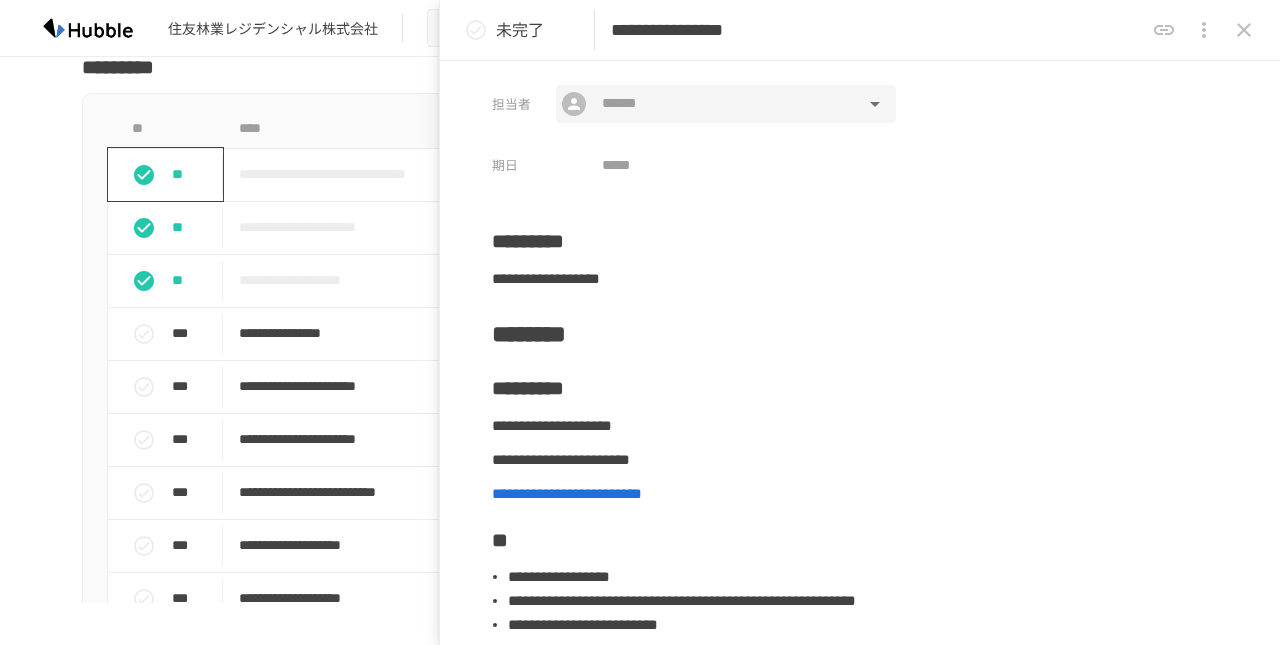 click at bounding box center [725, 104] 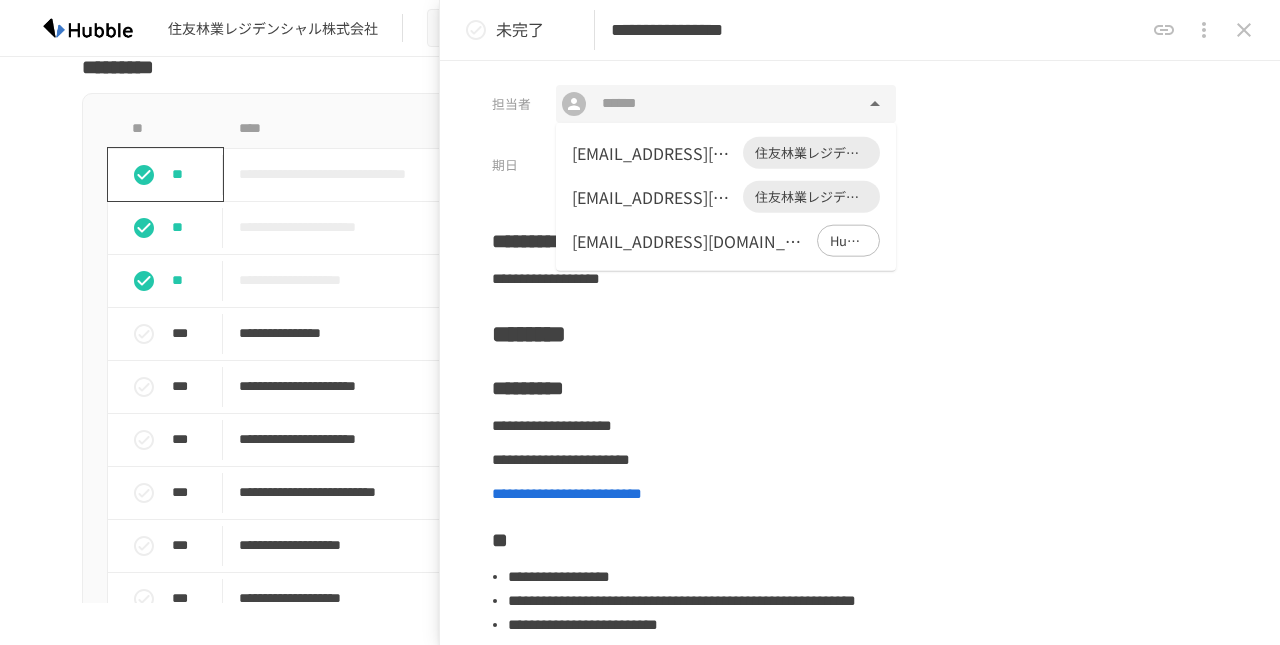 click on "[EMAIL_ADDRESS][DOMAIN_NAME] 住友林業レジデンシャル株式会社" at bounding box center (726, 153) 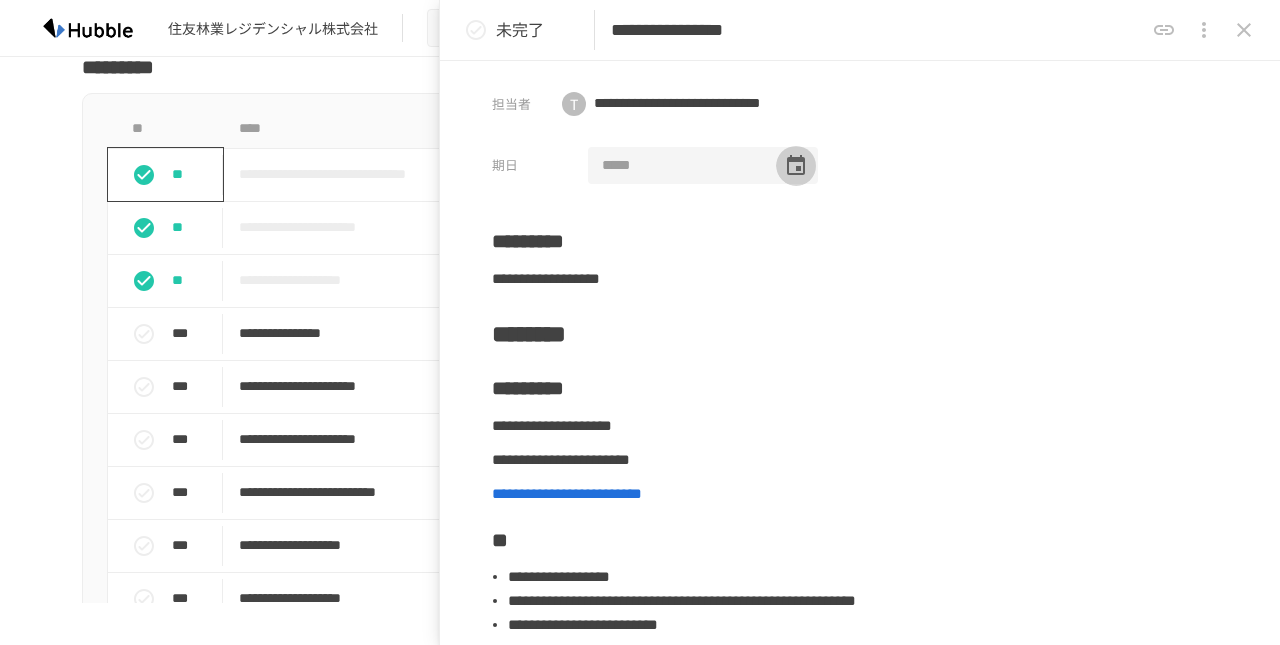 click 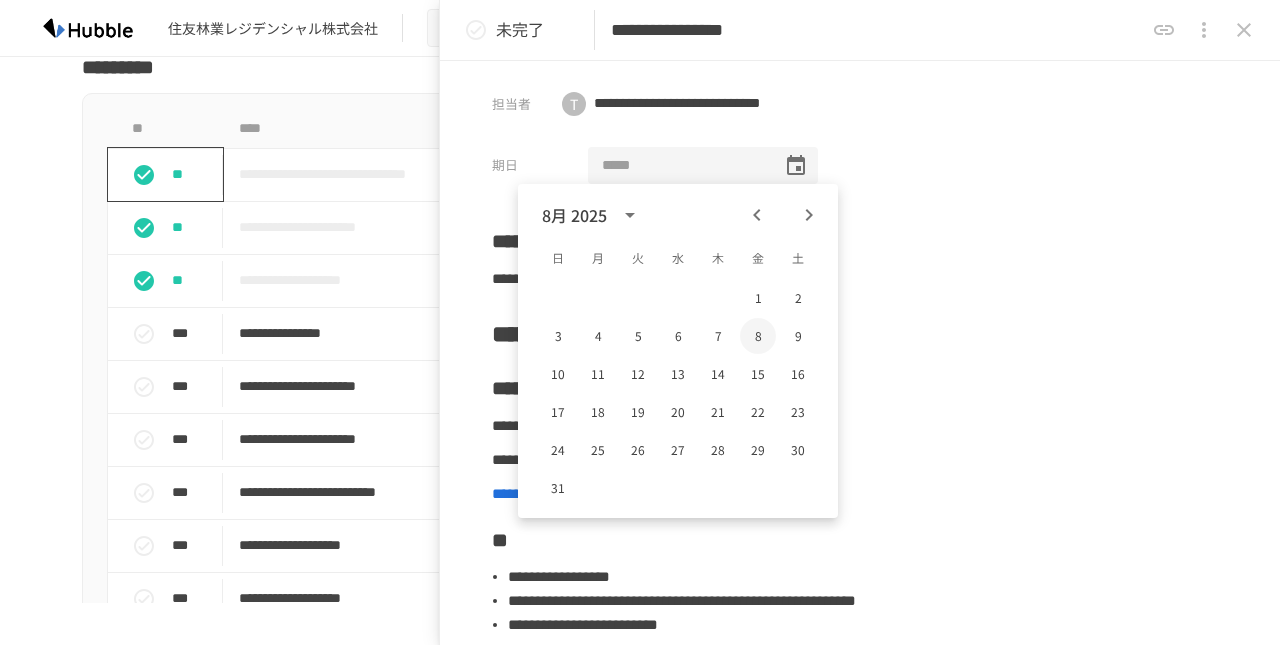 click on "8" at bounding box center (758, 336) 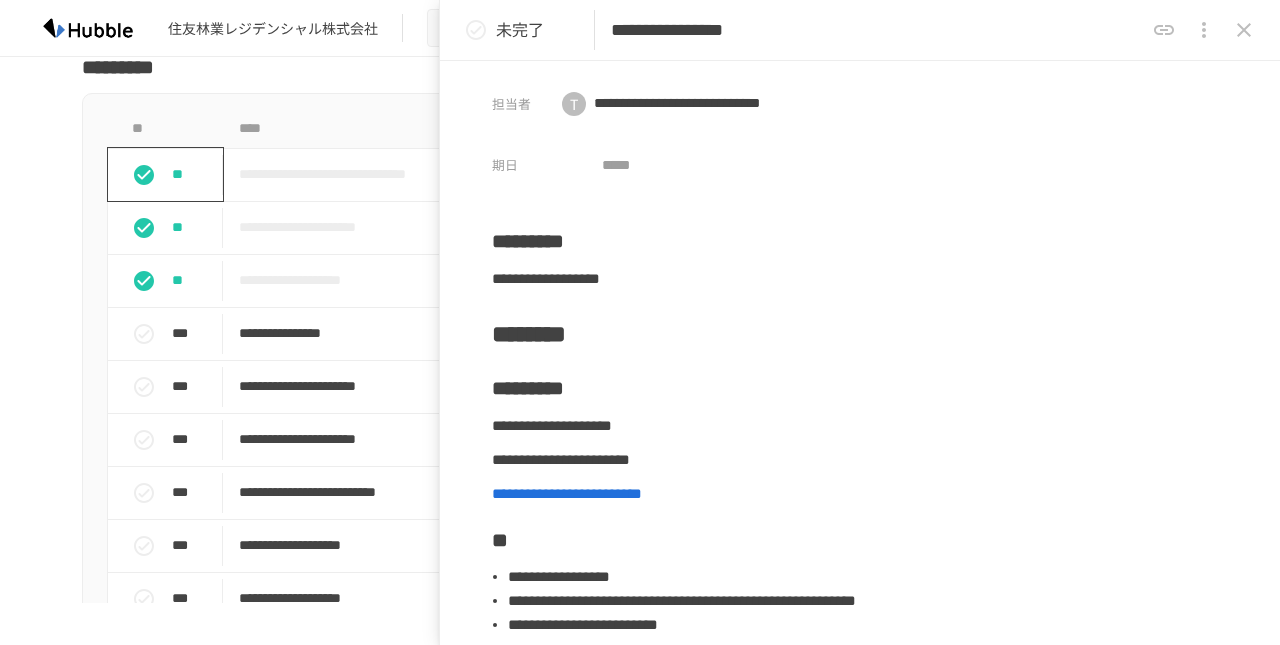 type on "**********" 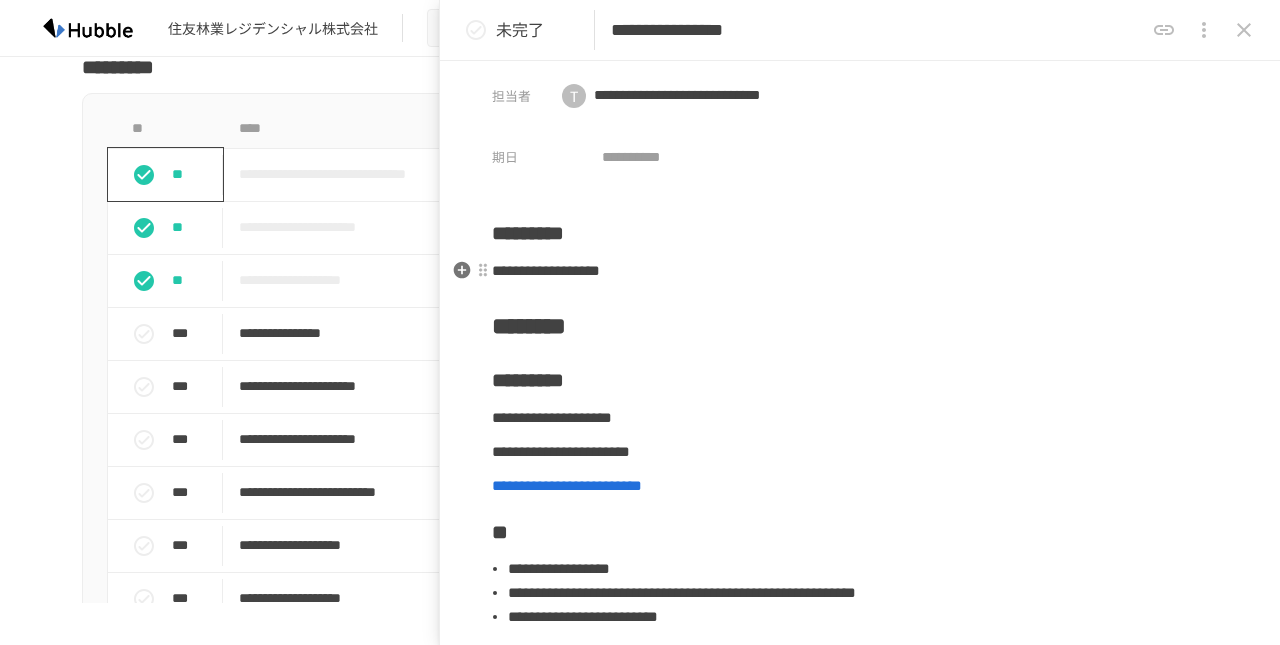 scroll, scrollTop: 0, scrollLeft: 0, axis: both 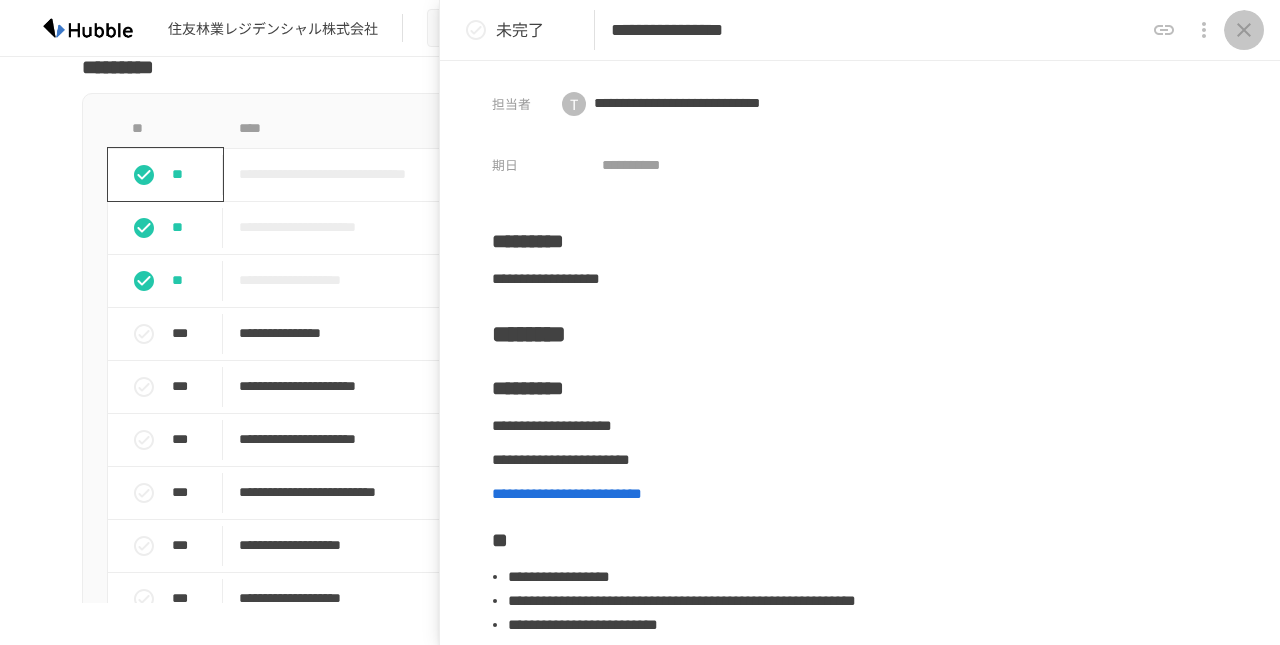 click 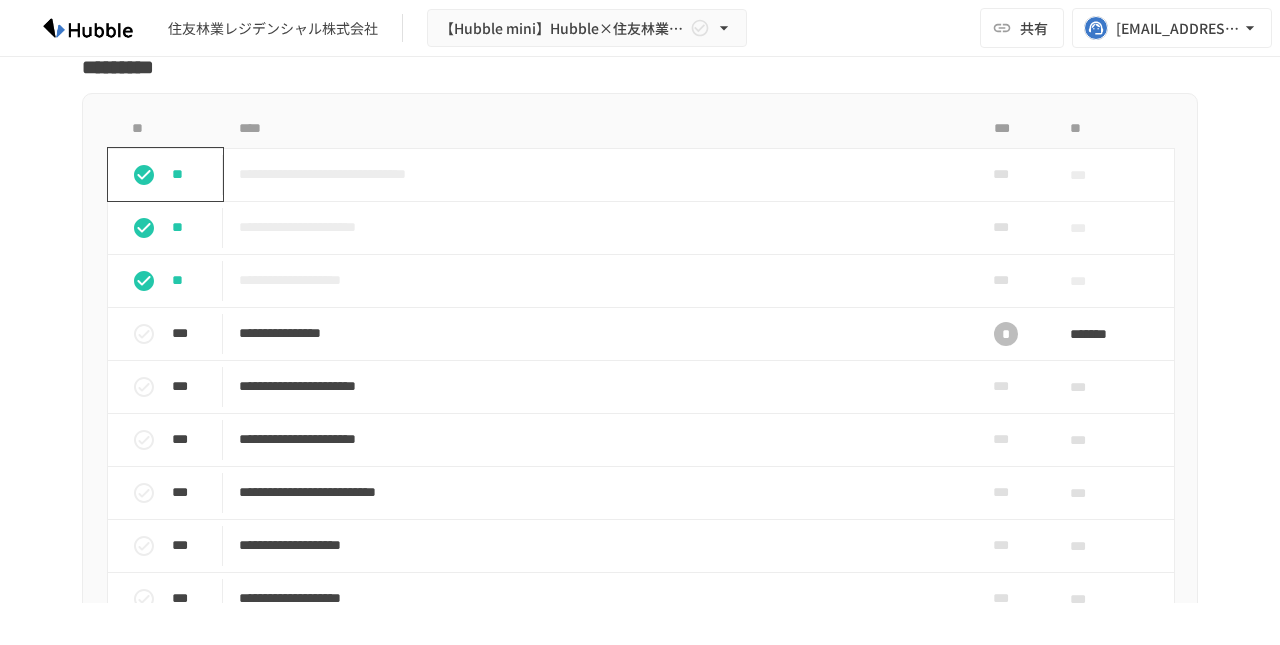 scroll, scrollTop: 2592, scrollLeft: 0, axis: vertical 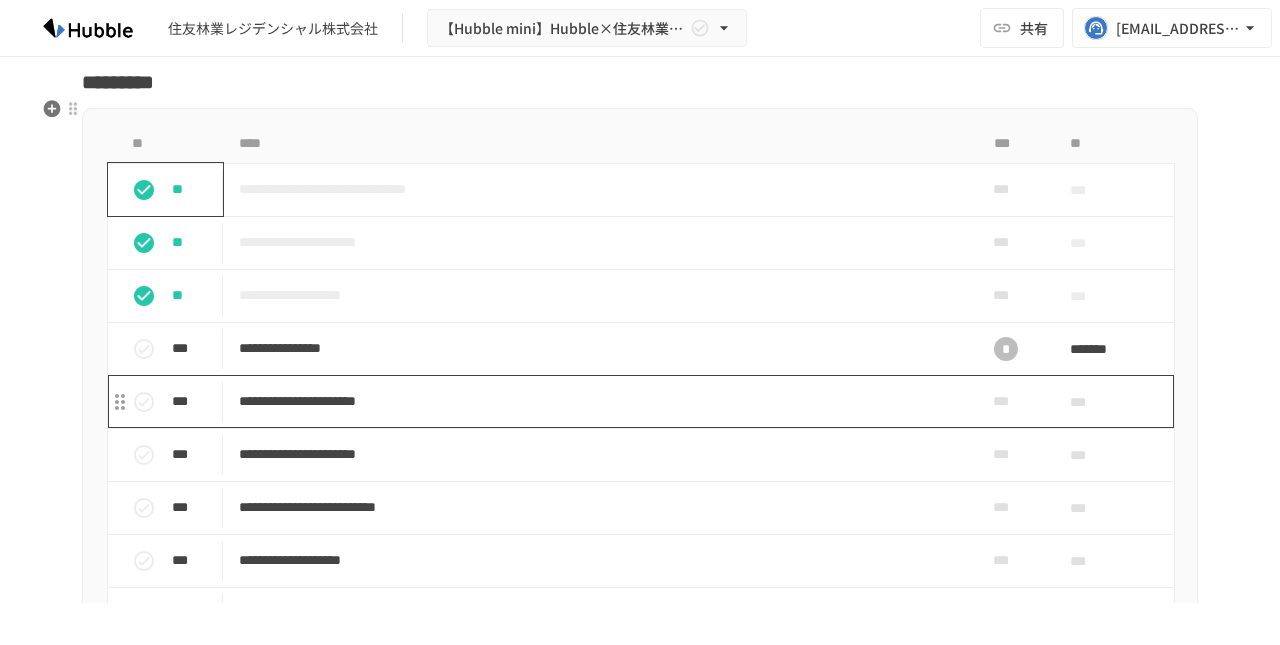 click on "**********" at bounding box center [598, 401] 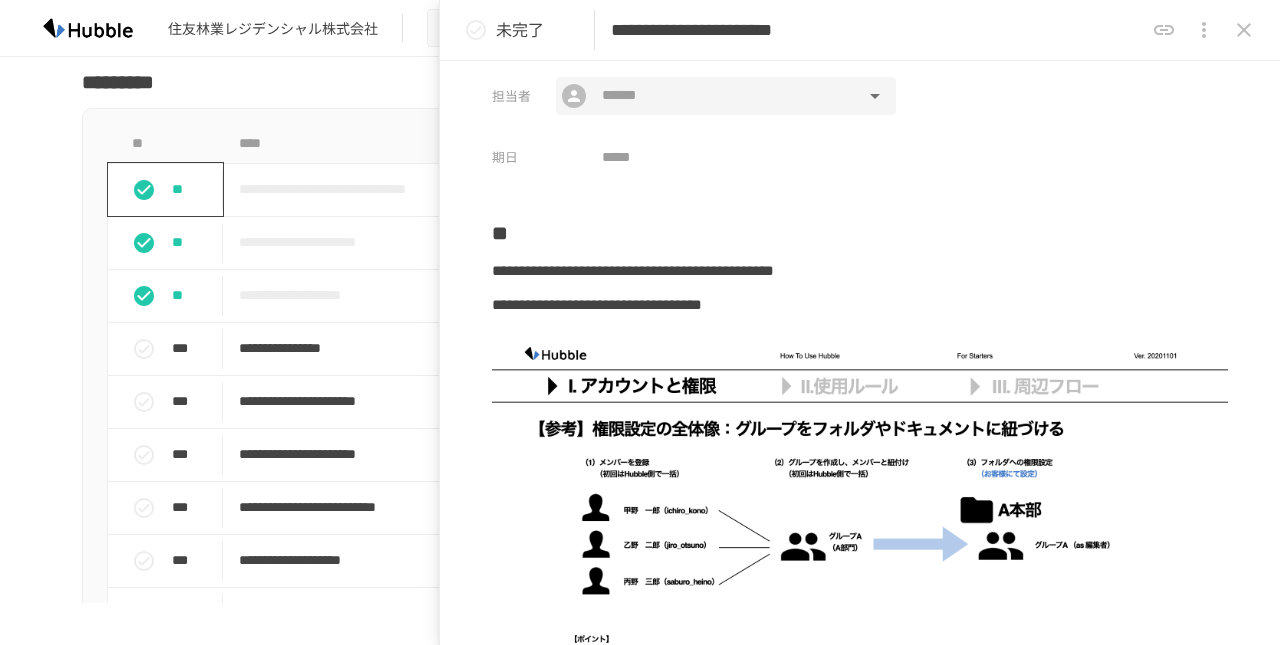 scroll, scrollTop: 4, scrollLeft: 0, axis: vertical 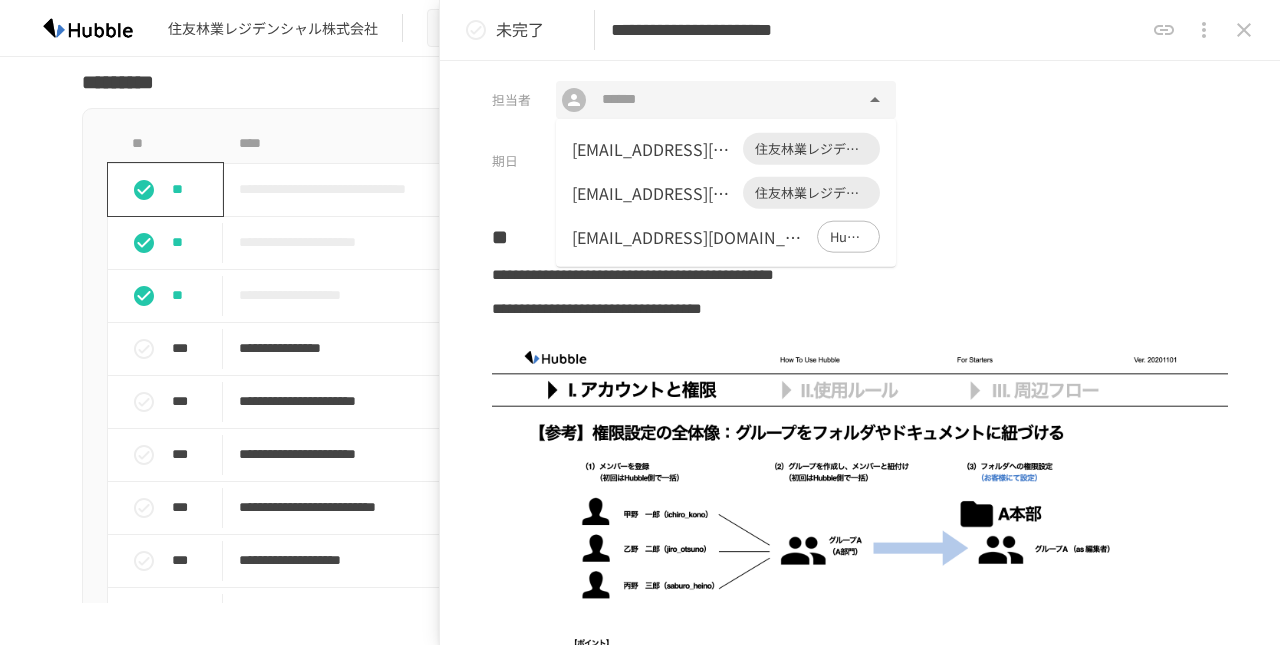 click at bounding box center [725, 100] 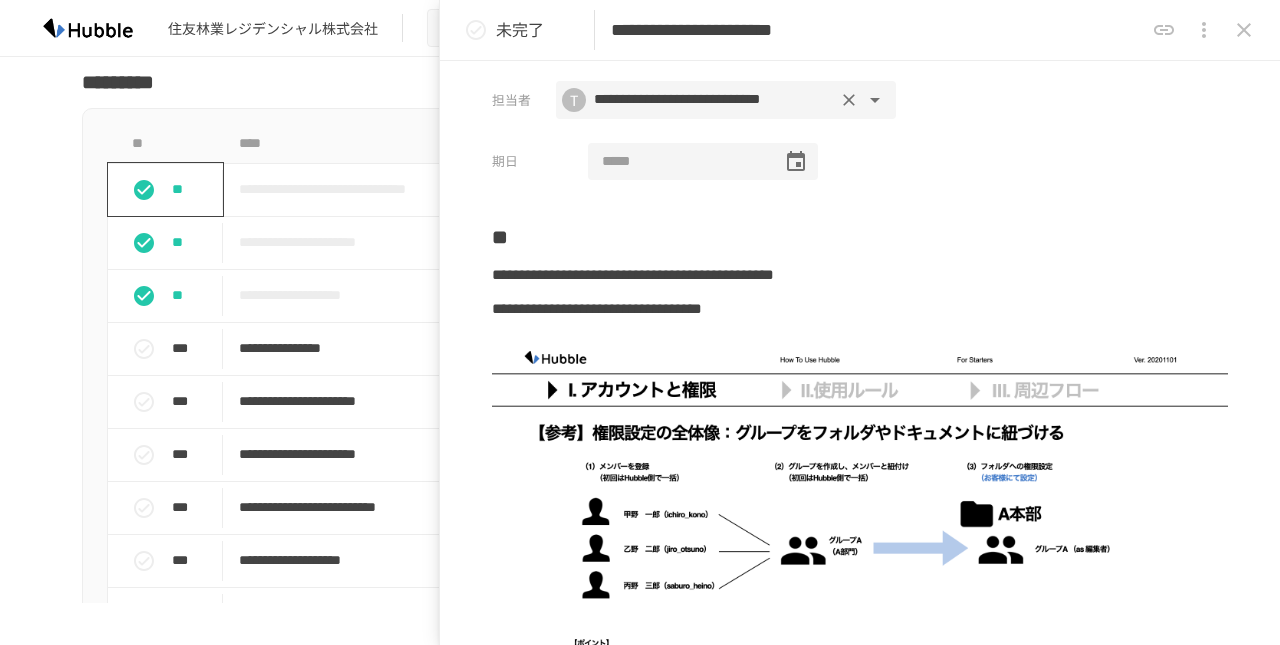 click 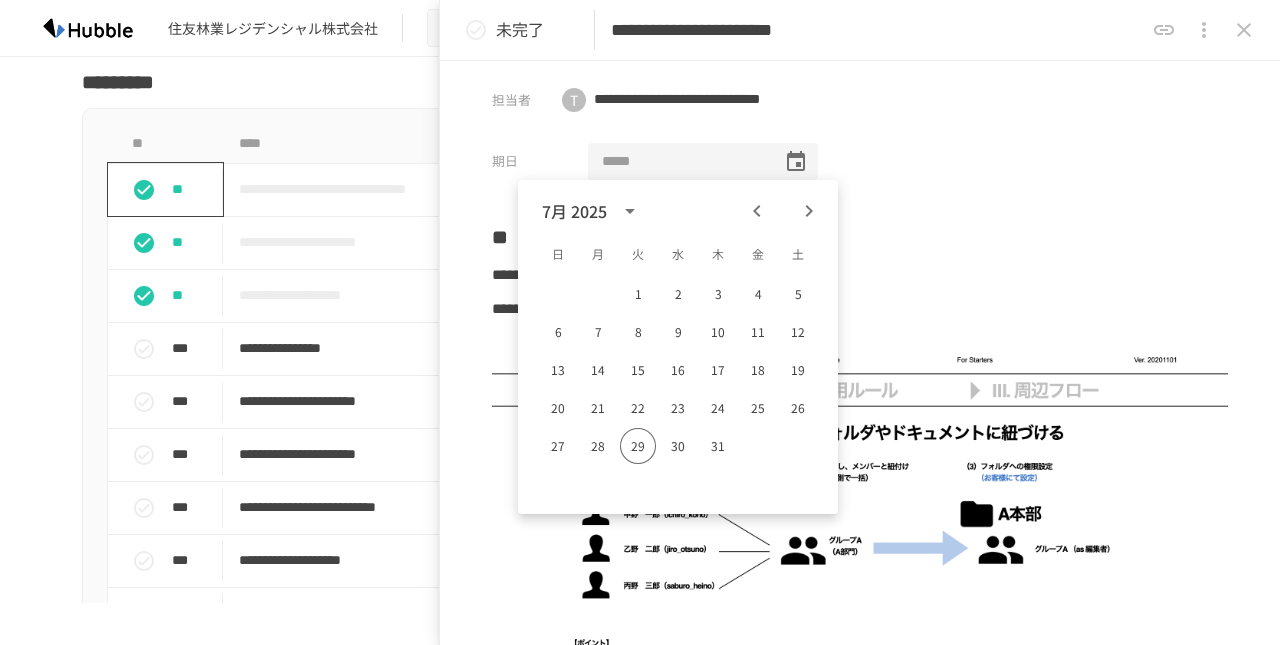 click at bounding box center [783, 211] 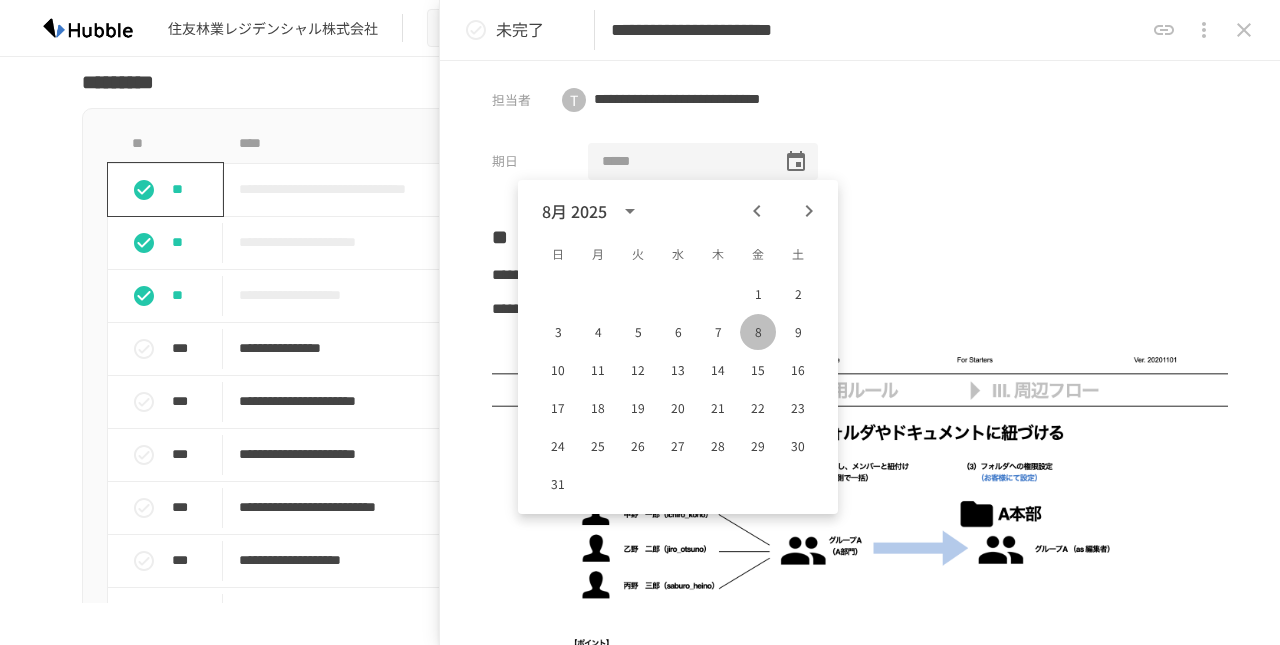 click on "8" at bounding box center [758, 332] 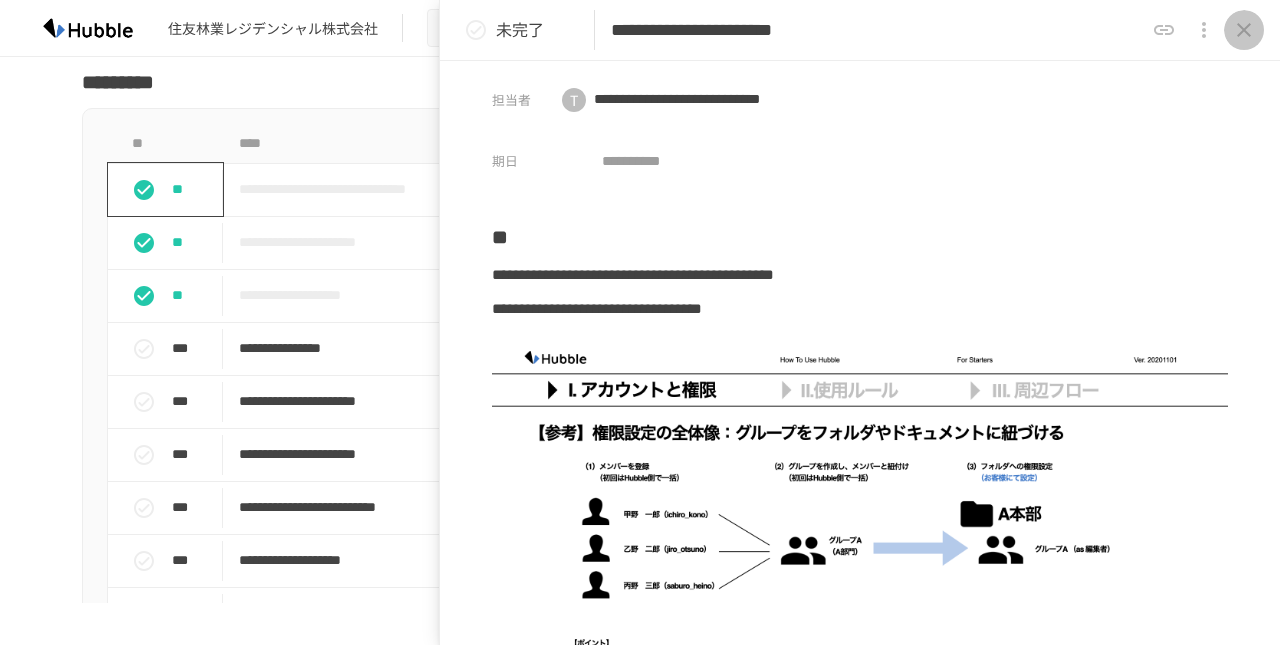 click 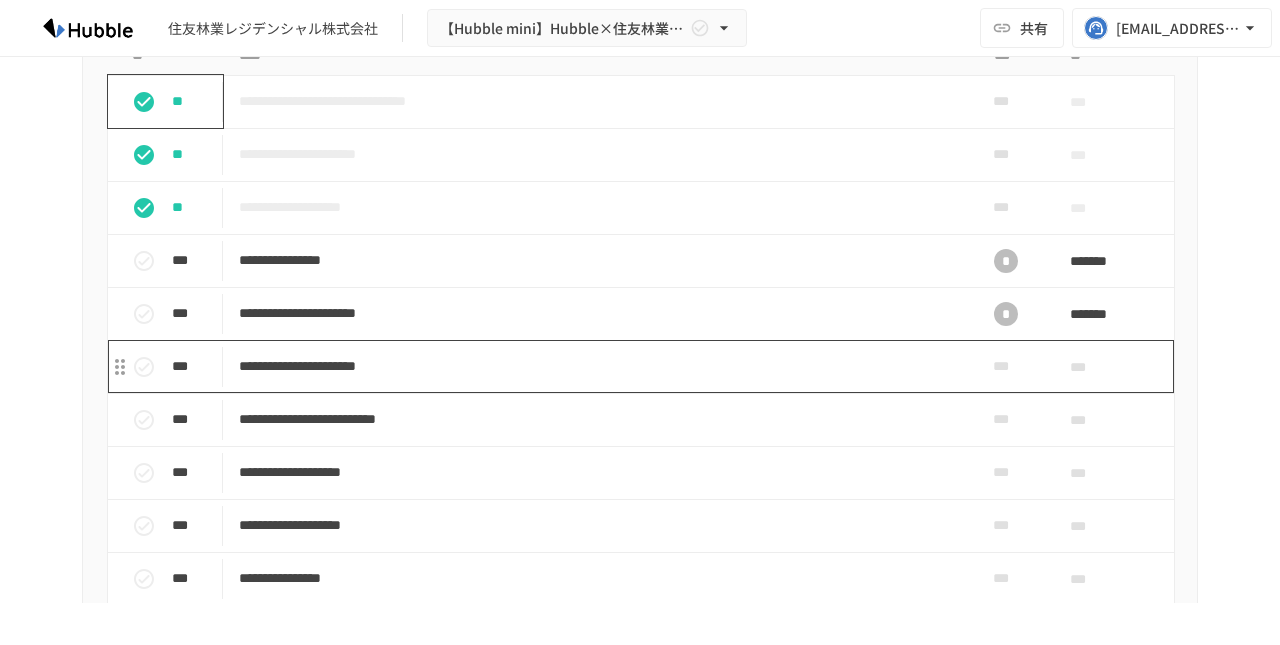 scroll, scrollTop: 2694, scrollLeft: 0, axis: vertical 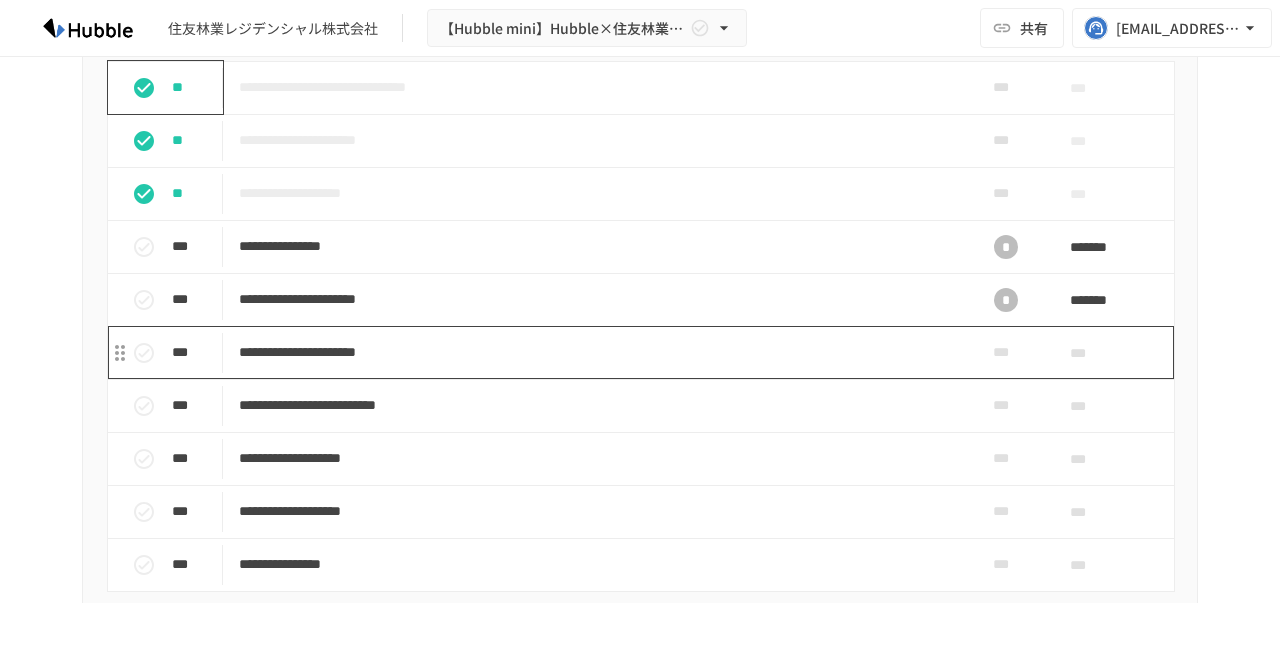click on "**********" at bounding box center (598, 352) 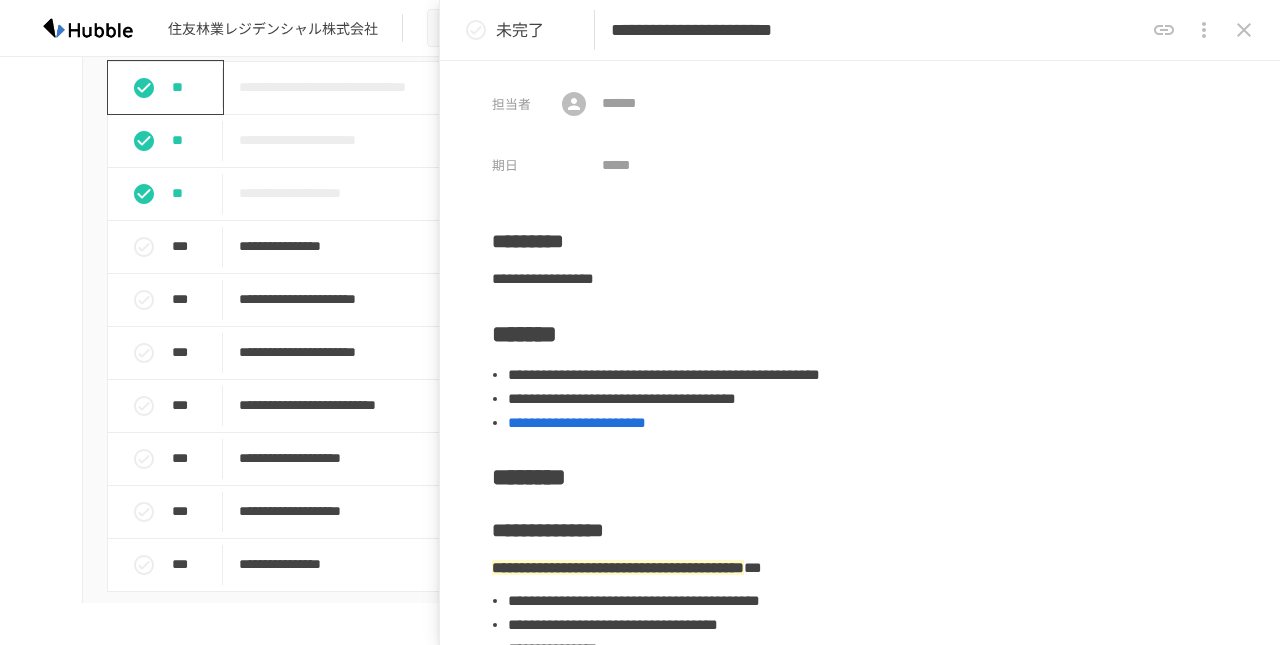 click 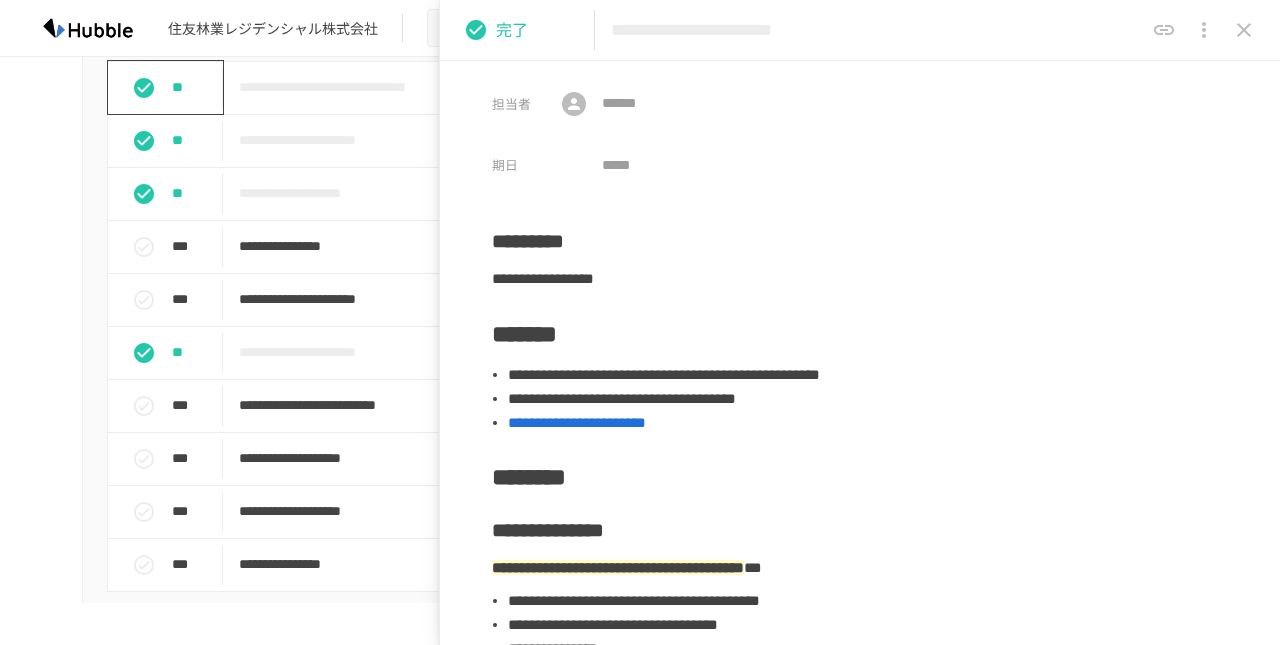 click 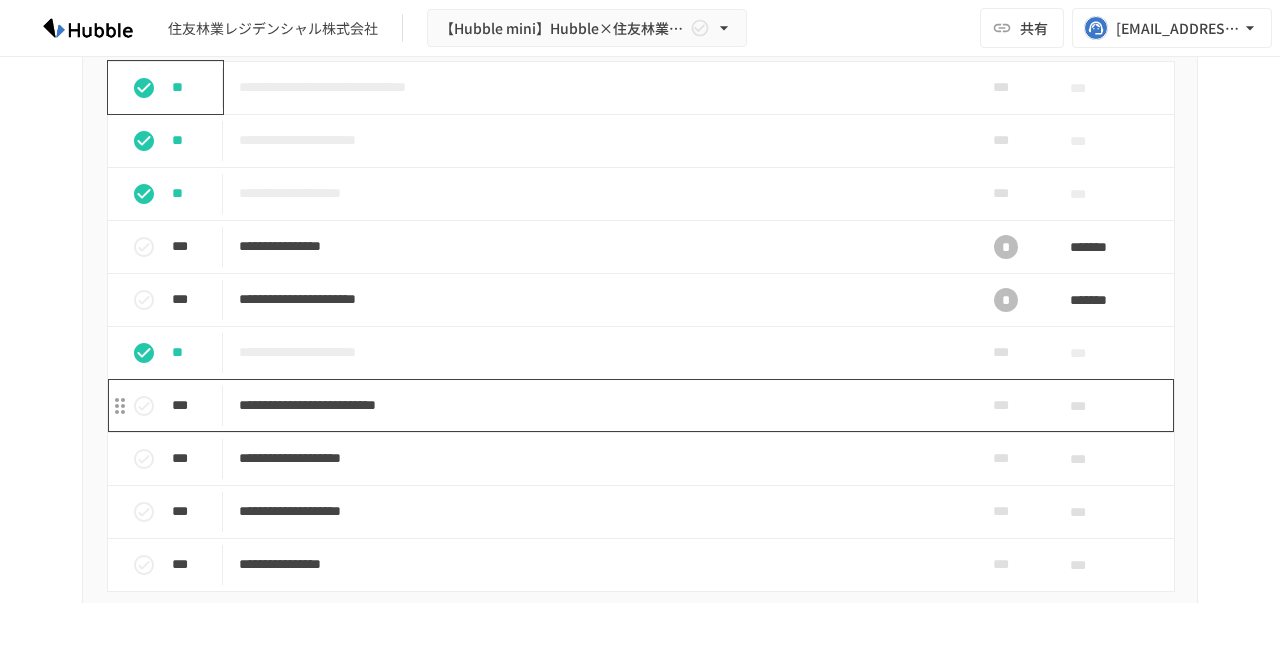 click on "**********" at bounding box center [598, 405] 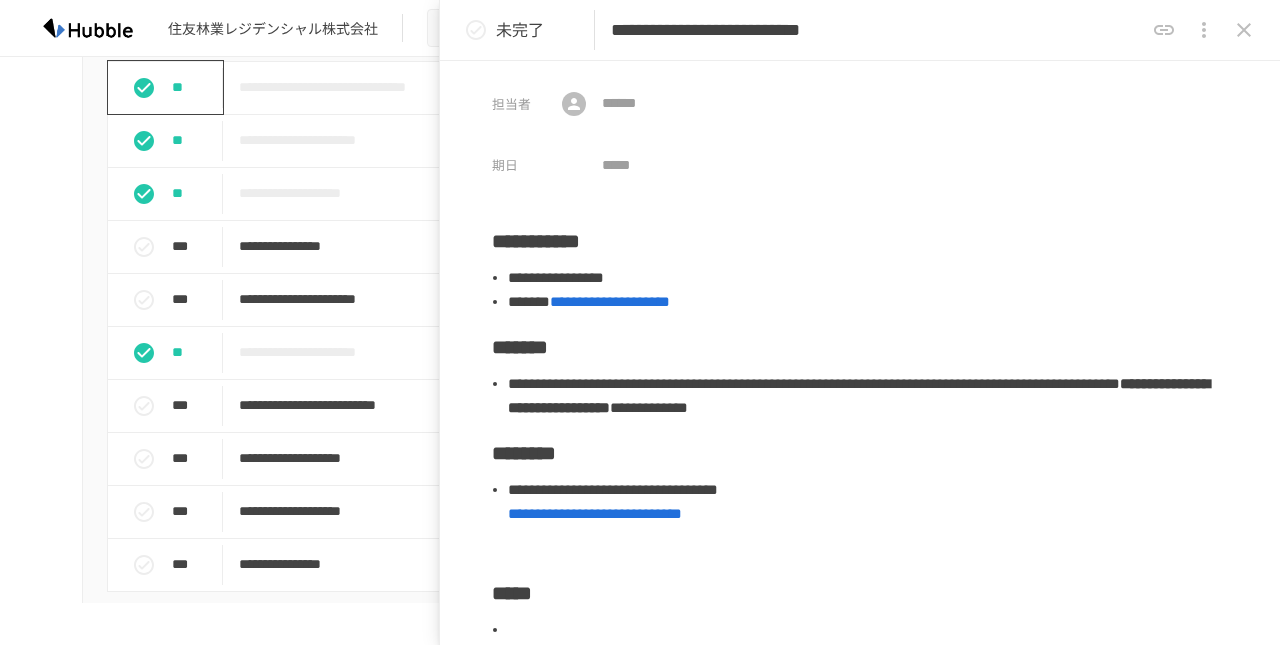 click 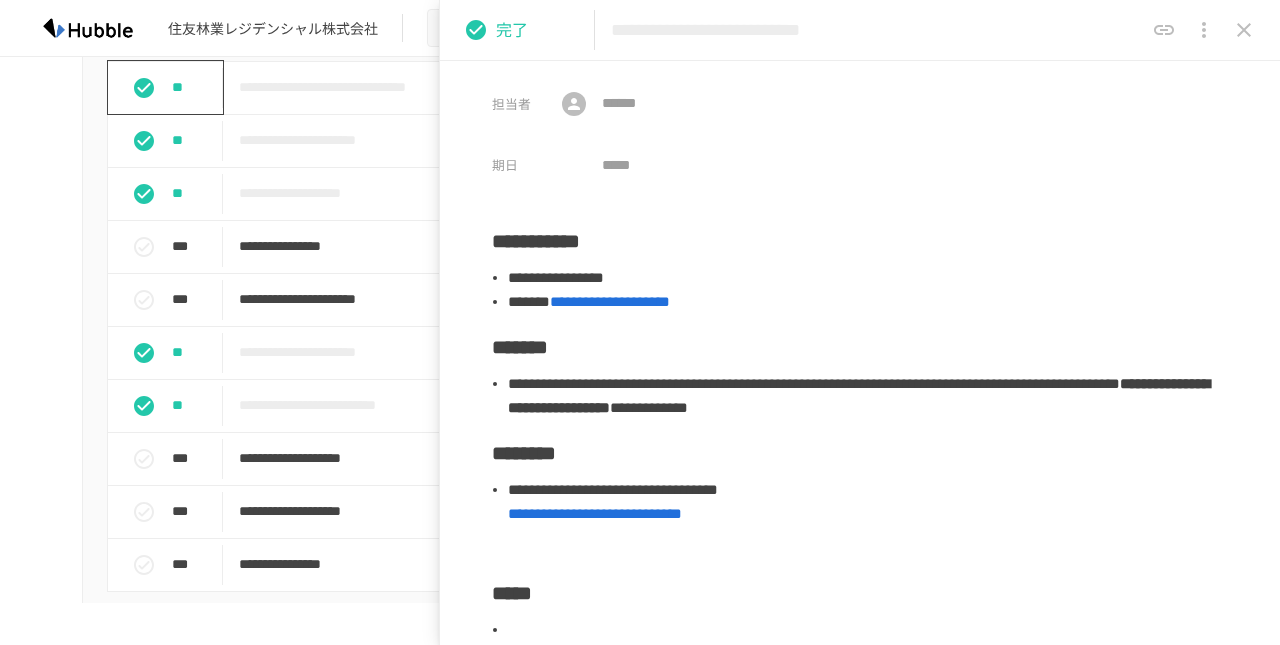 click 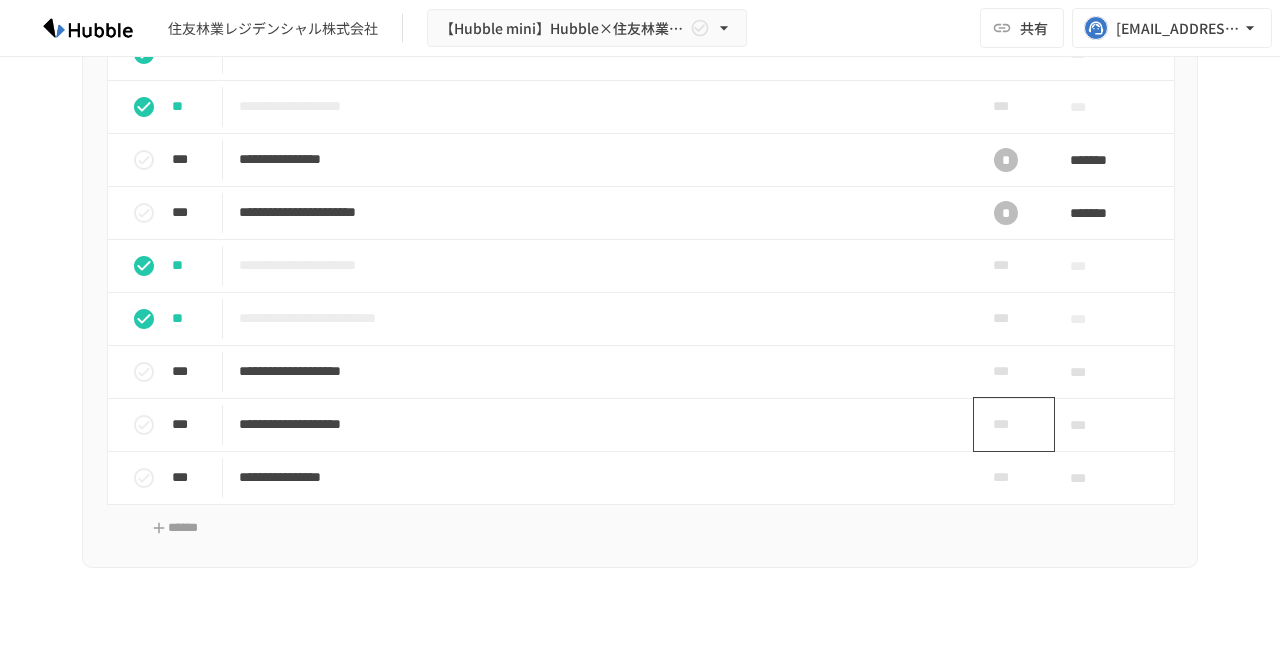 scroll, scrollTop: 2778, scrollLeft: 0, axis: vertical 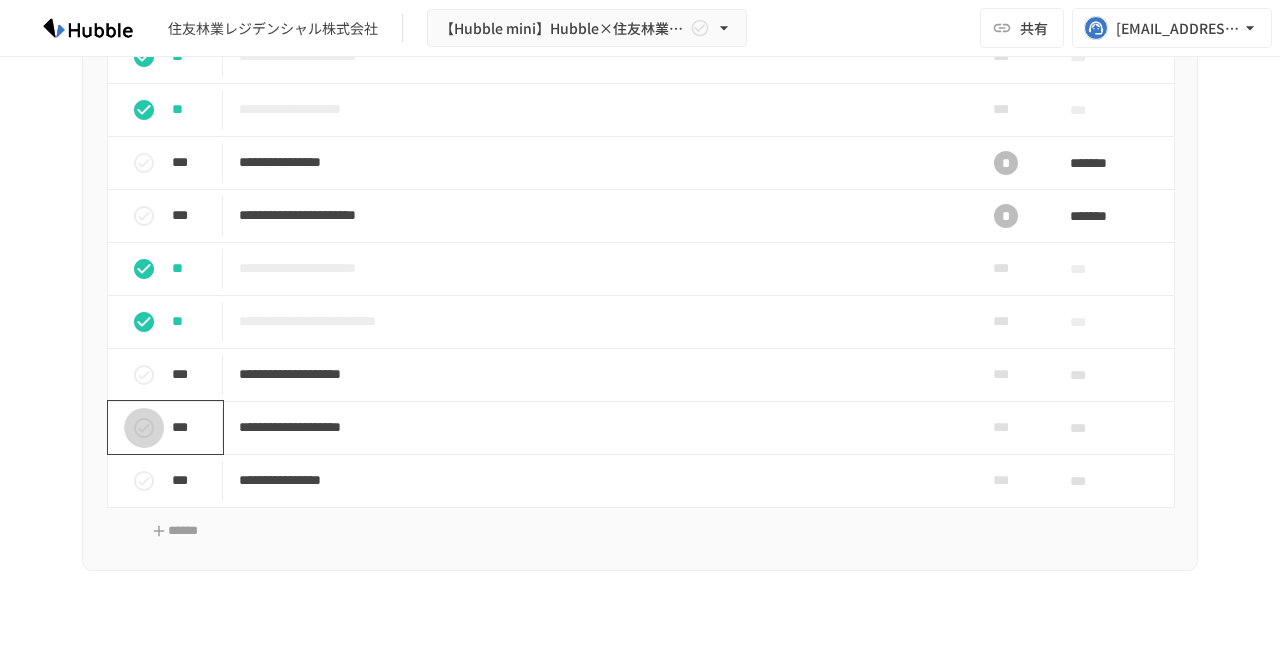 click 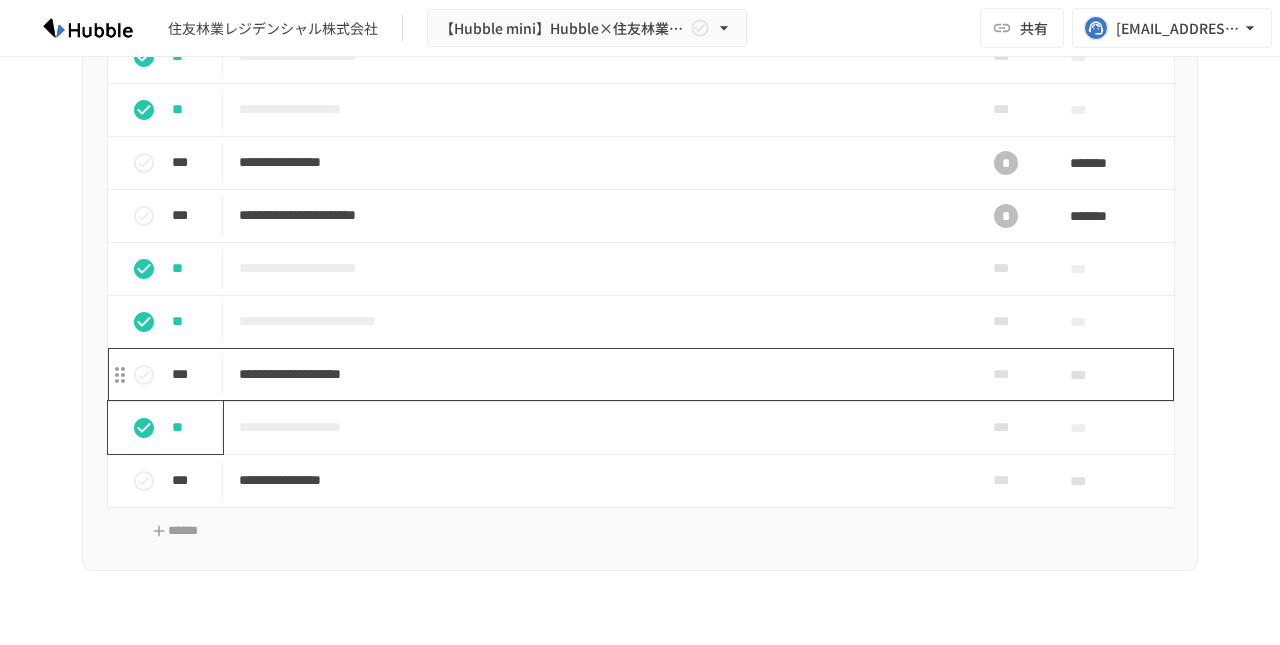 click on "**********" at bounding box center [598, 374] 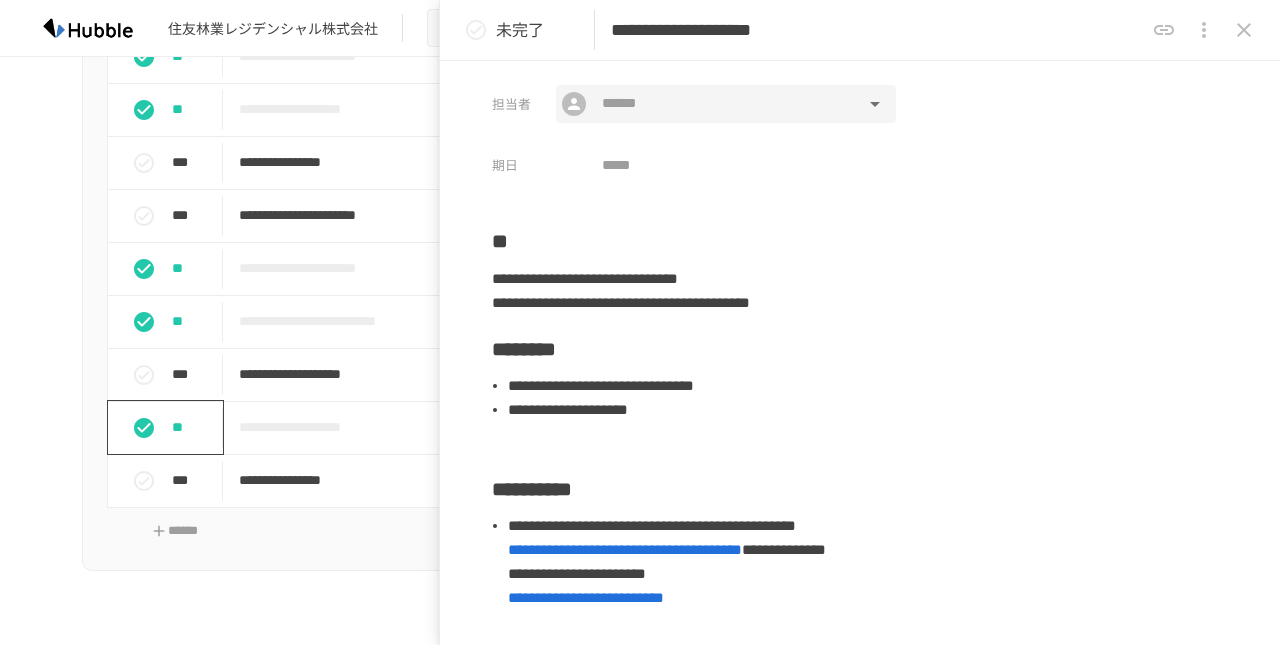 click at bounding box center (725, 104) 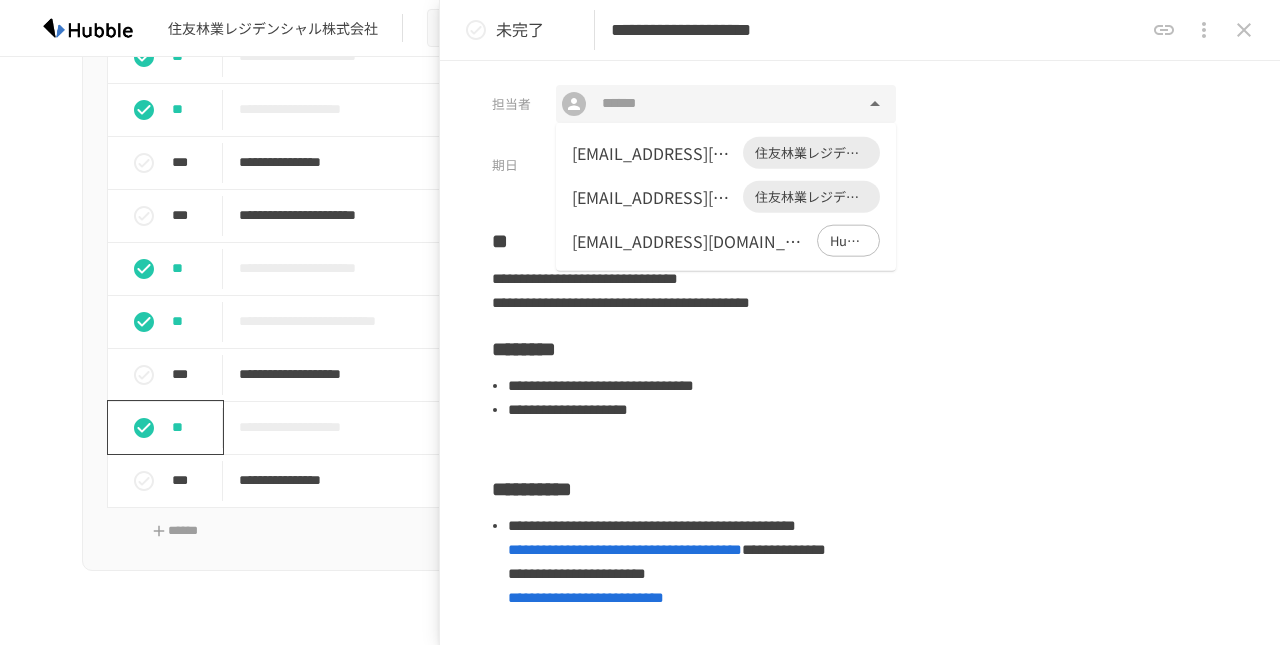 click on "[EMAIL_ADDRESS][DOMAIN_NAME]" at bounding box center [653, 153] 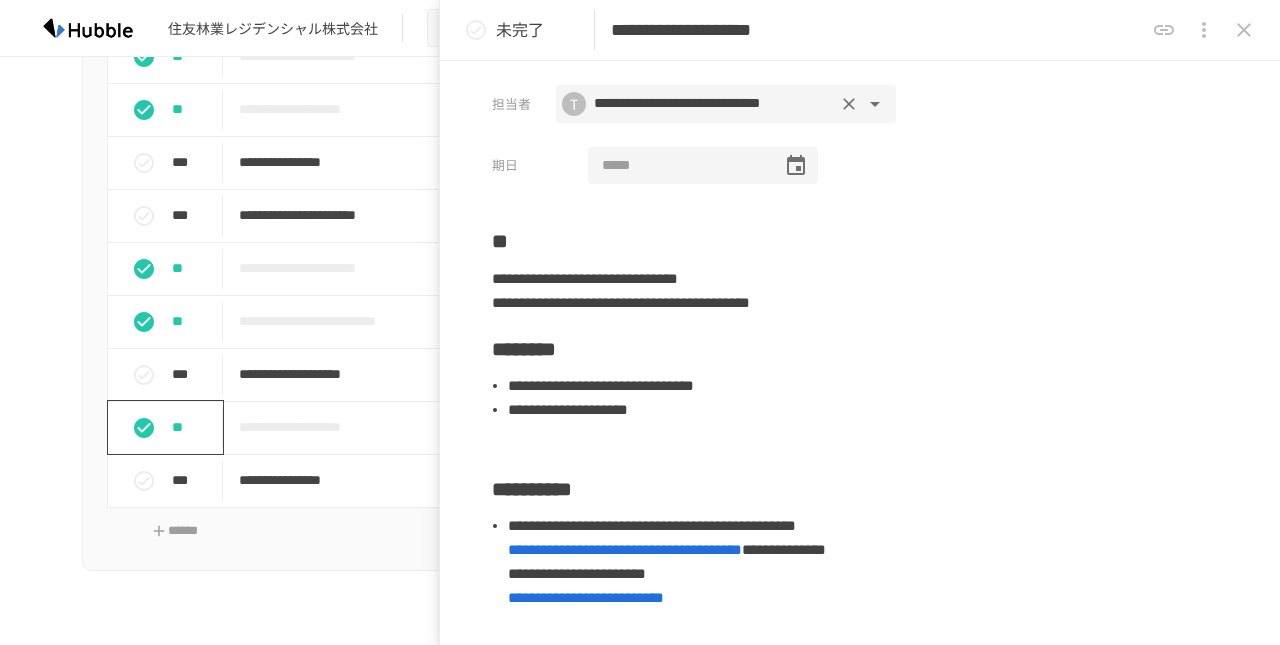 click 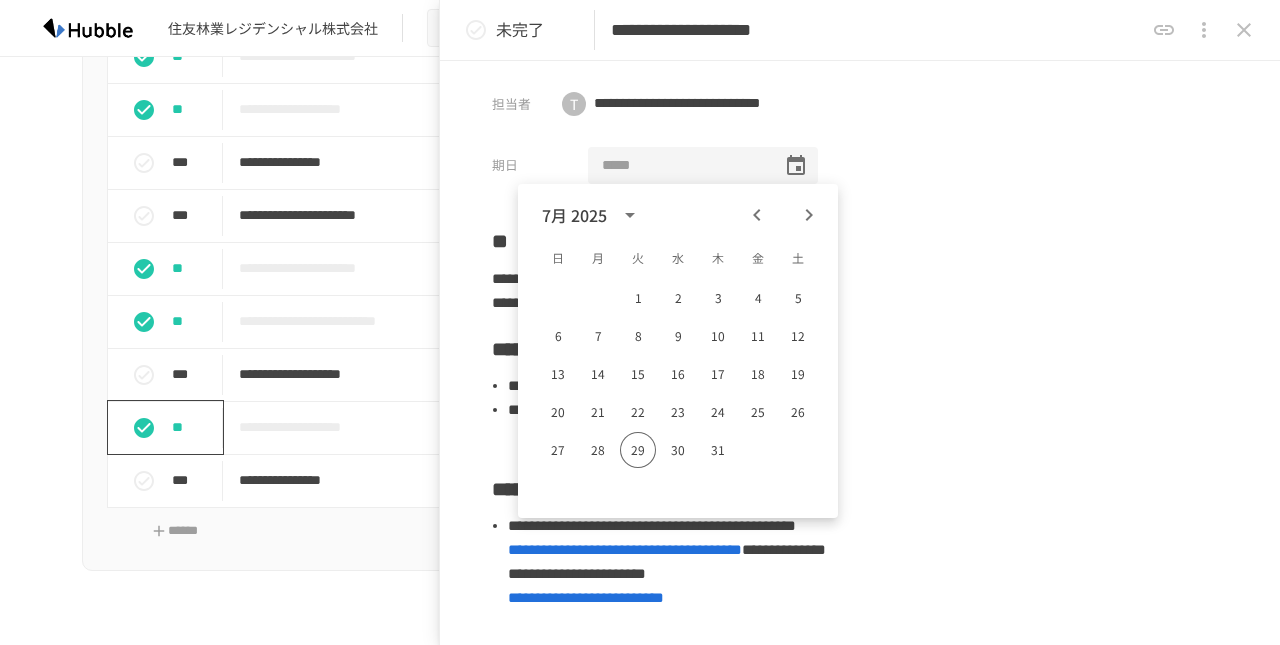 click 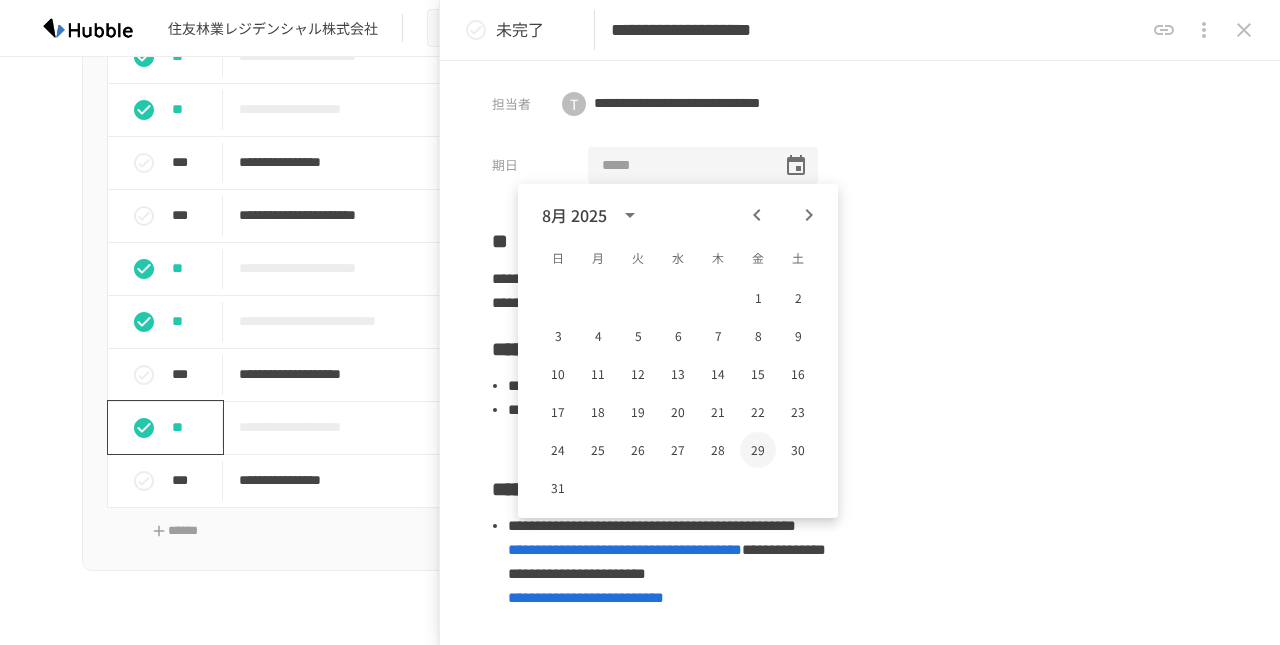 click on "29" at bounding box center [758, 450] 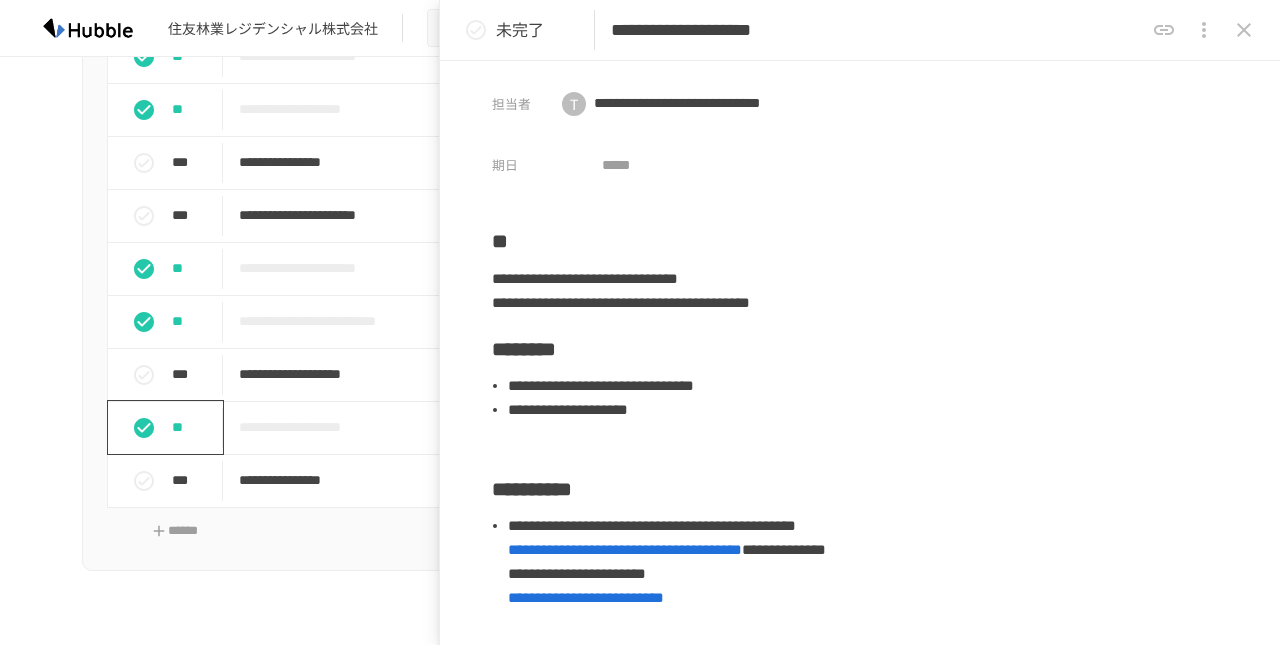type on "**********" 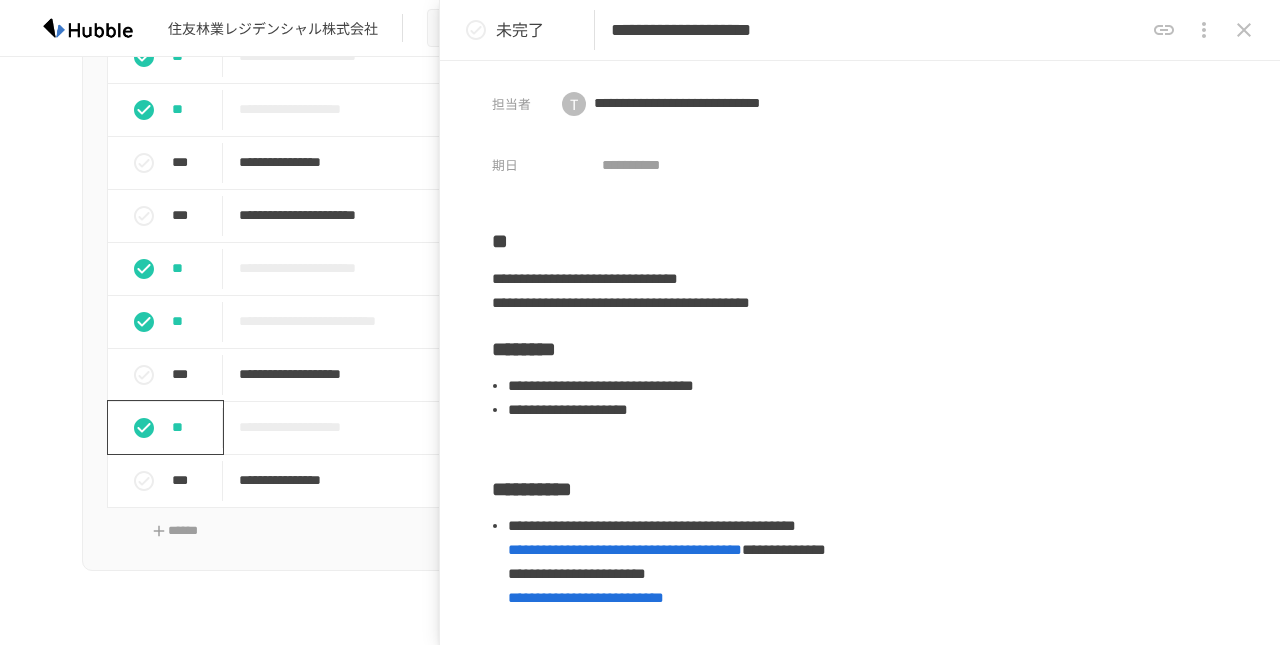 click on "**********" at bounding box center [860, 122] 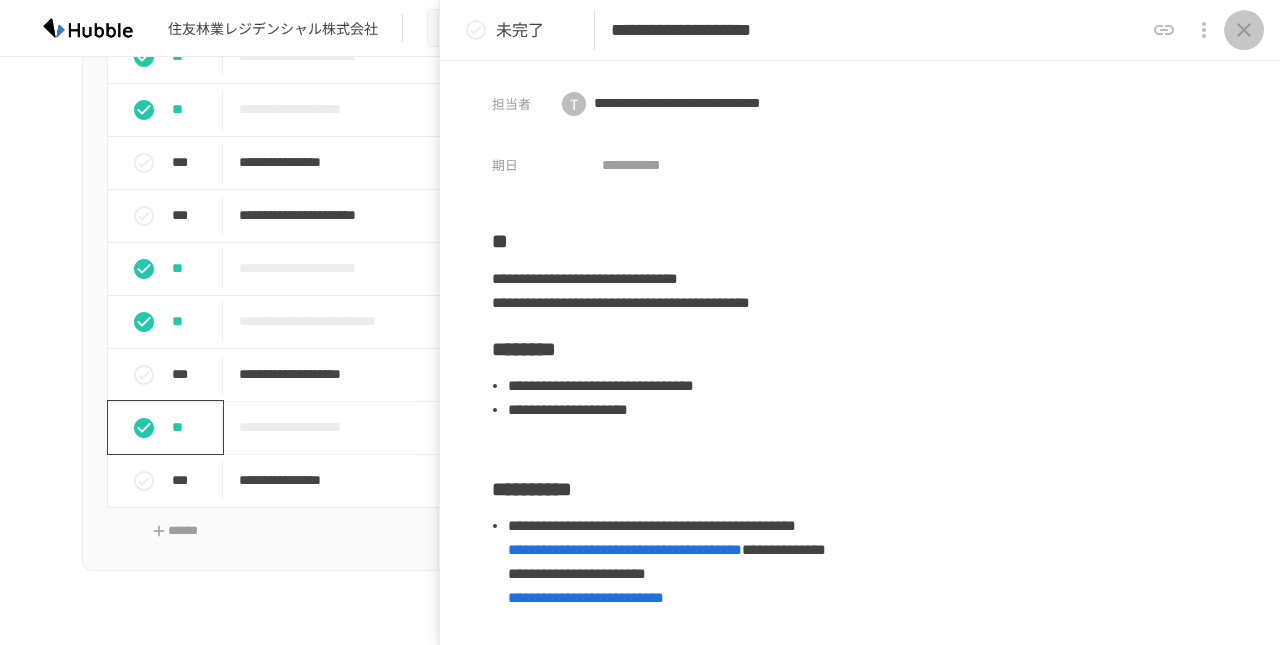 click 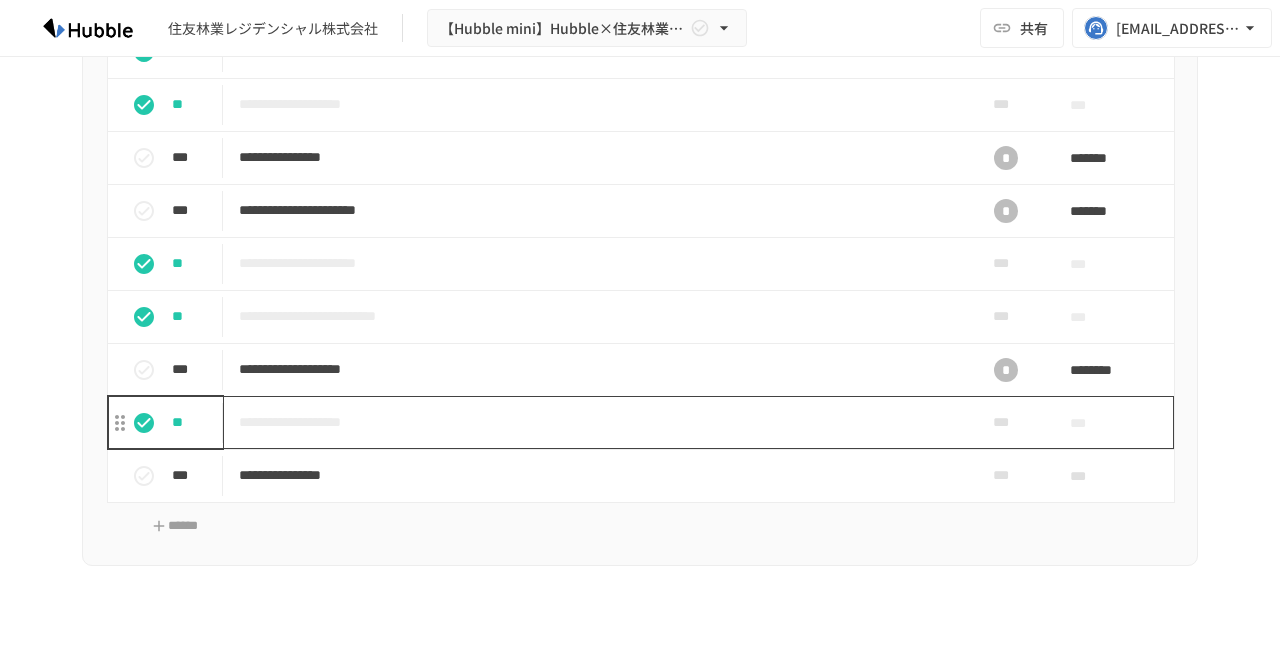scroll, scrollTop: 2822, scrollLeft: 0, axis: vertical 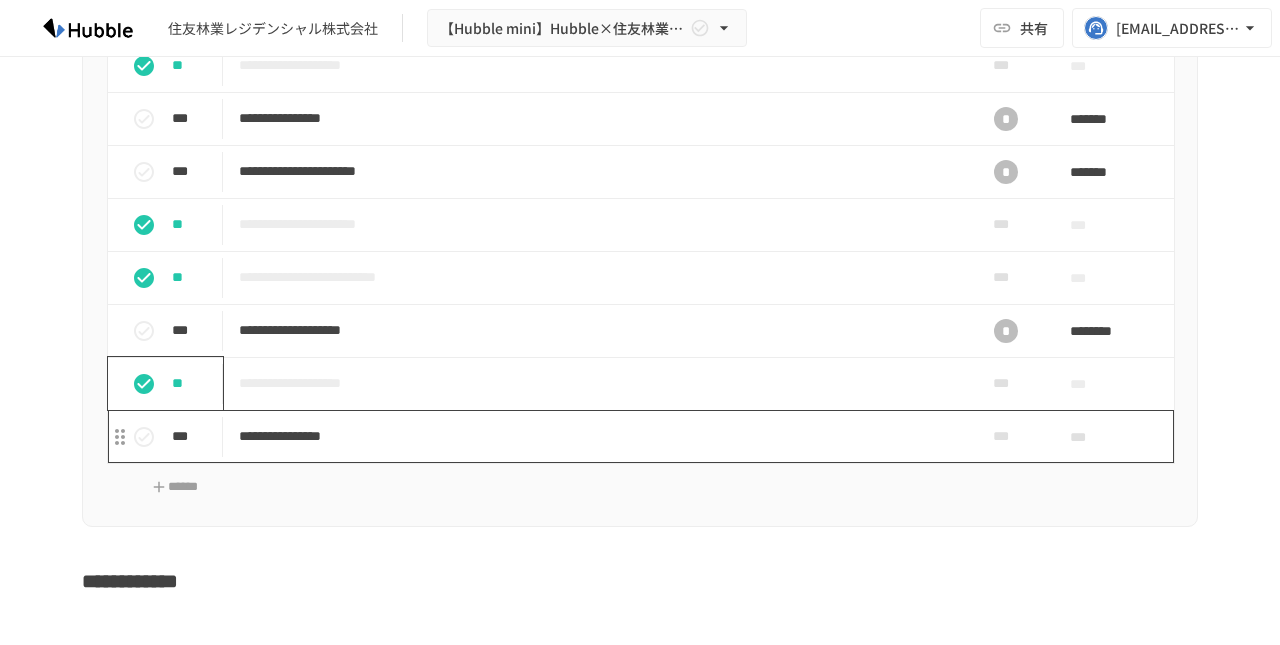 click on "**********" at bounding box center [598, 436] 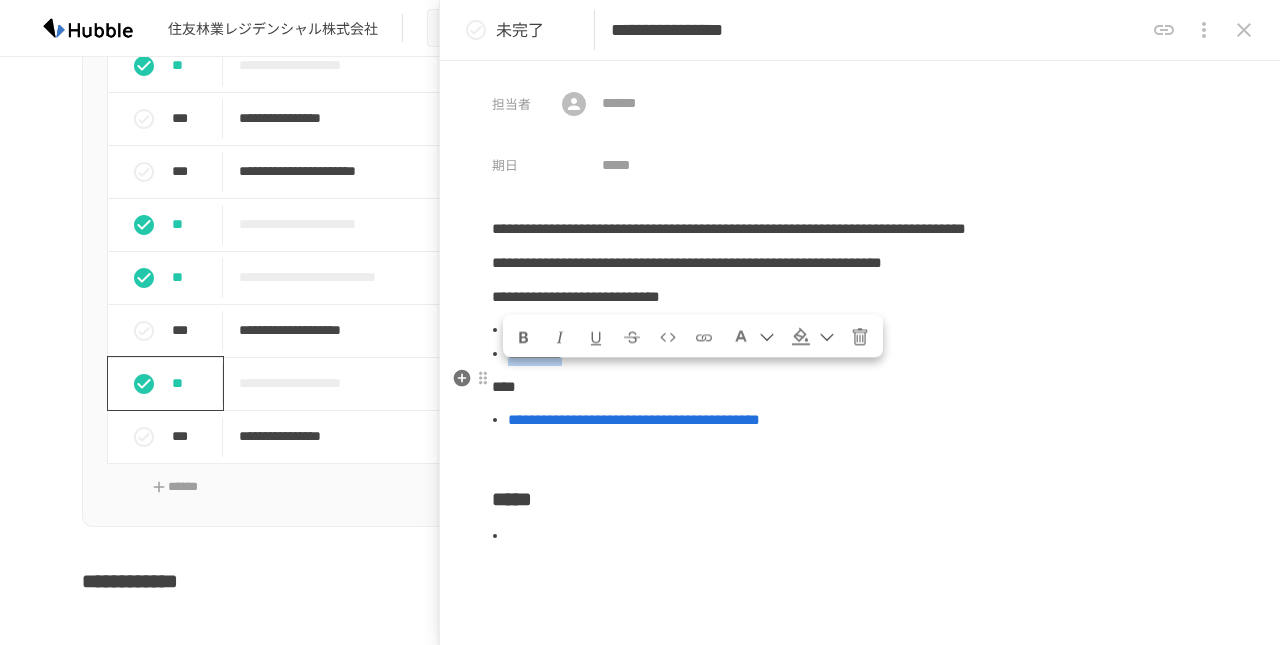 drag, startPoint x: 625, startPoint y: 393, endPoint x: 502, endPoint y: 376, distance: 124.16924 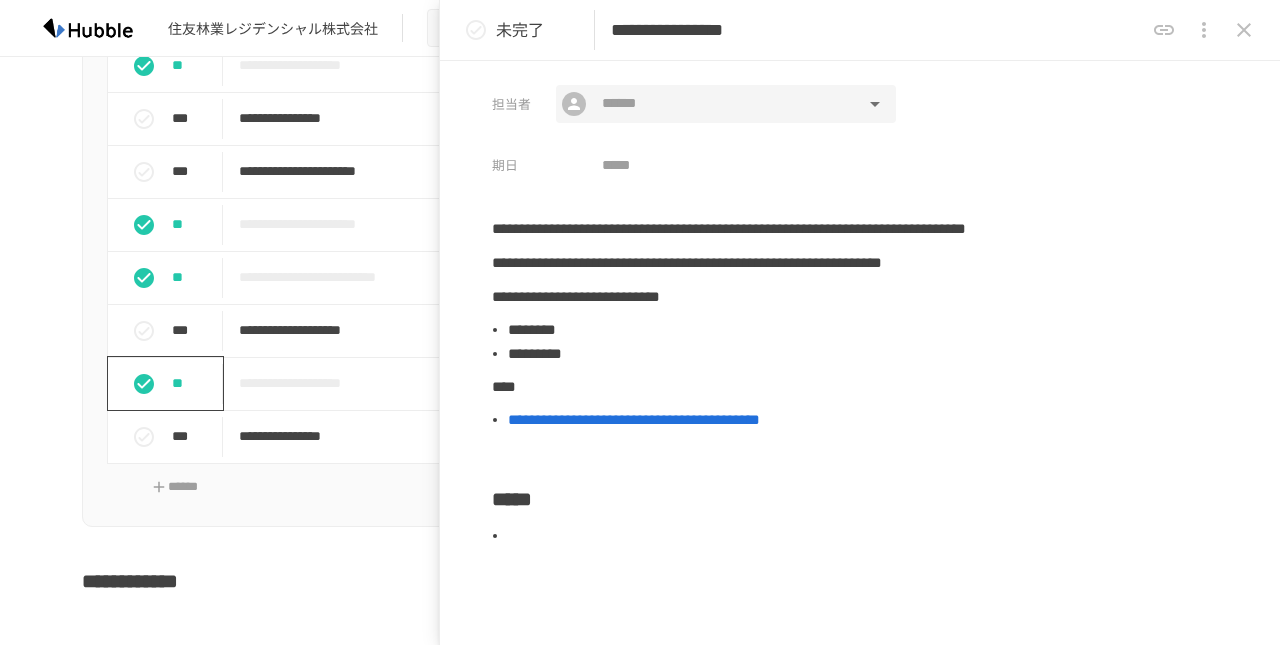click at bounding box center [725, 104] 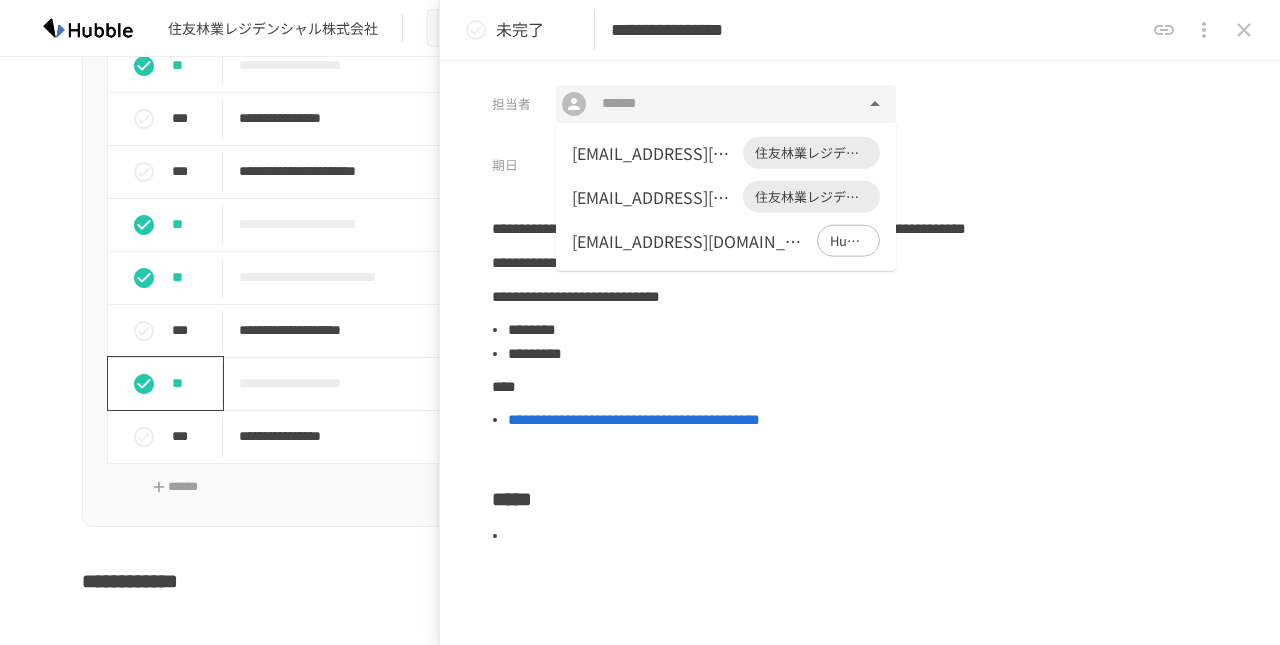 click on "[EMAIL_ADDRESS][DOMAIN_NAME]" at bounding box center (653, 153) 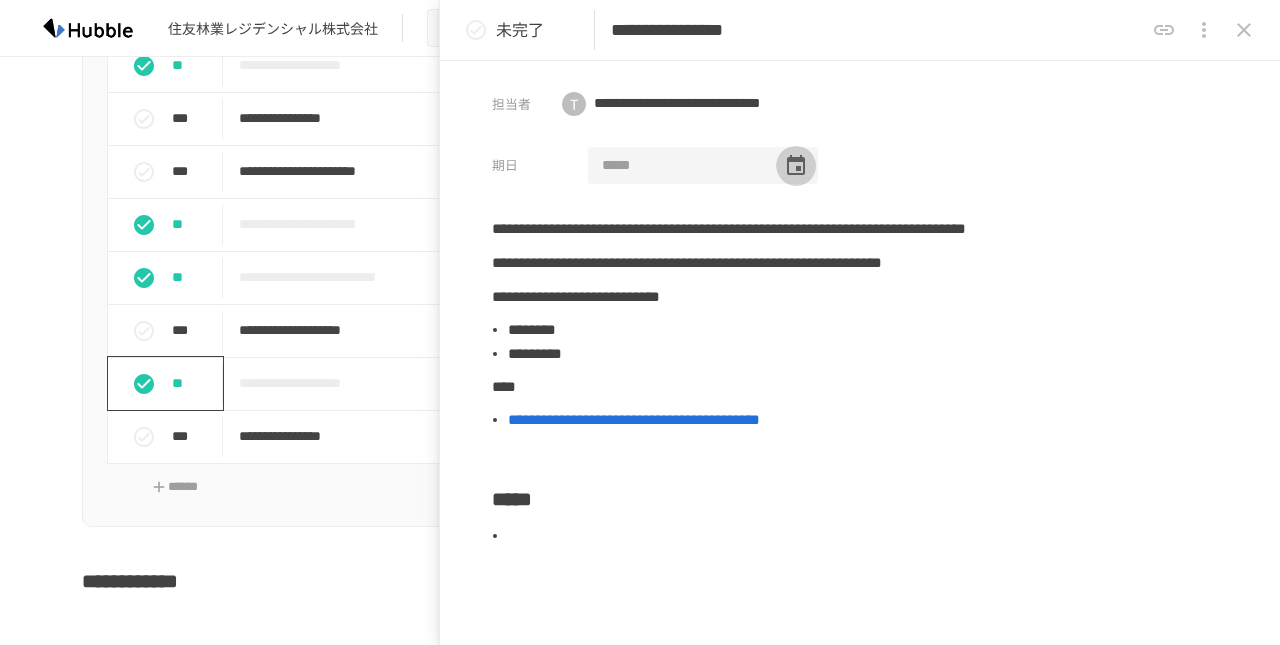 click 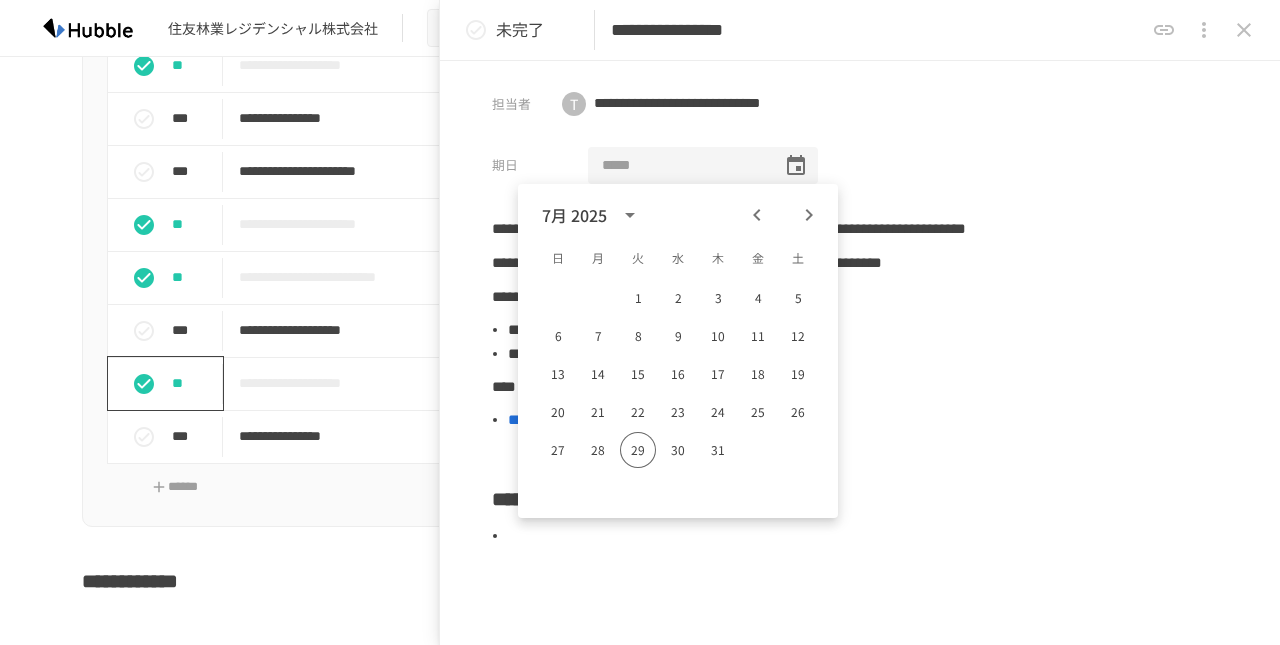 click 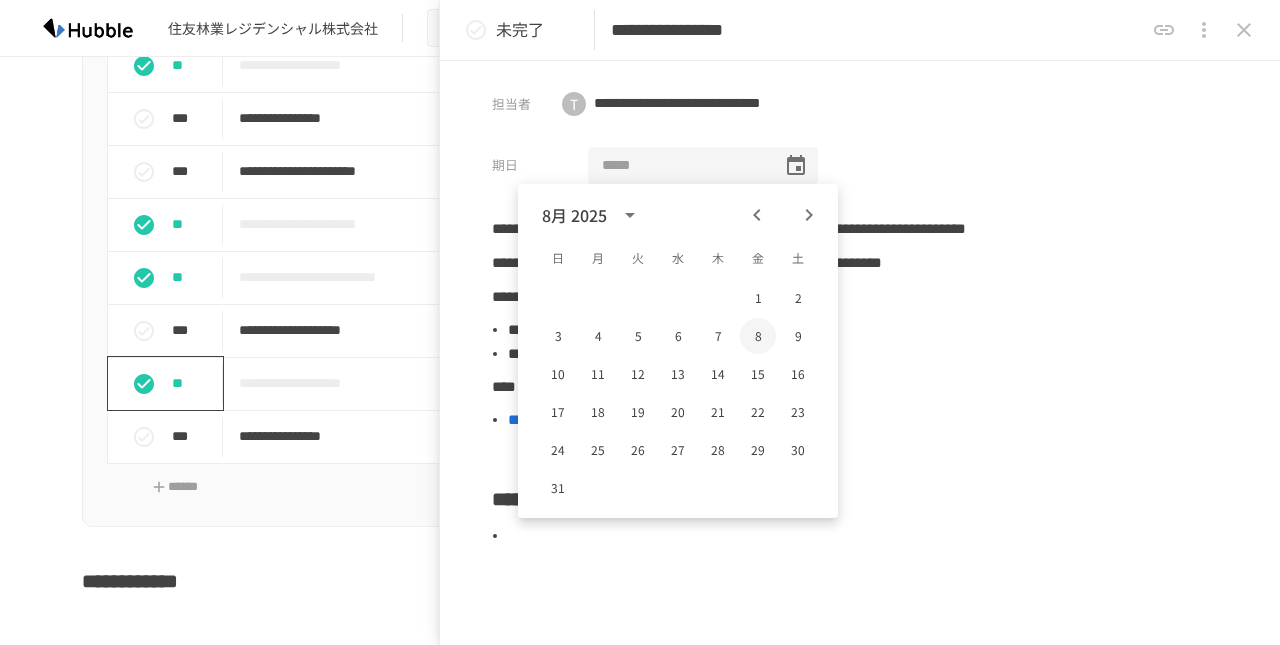 click on "8" at bounding box center (758, 336) 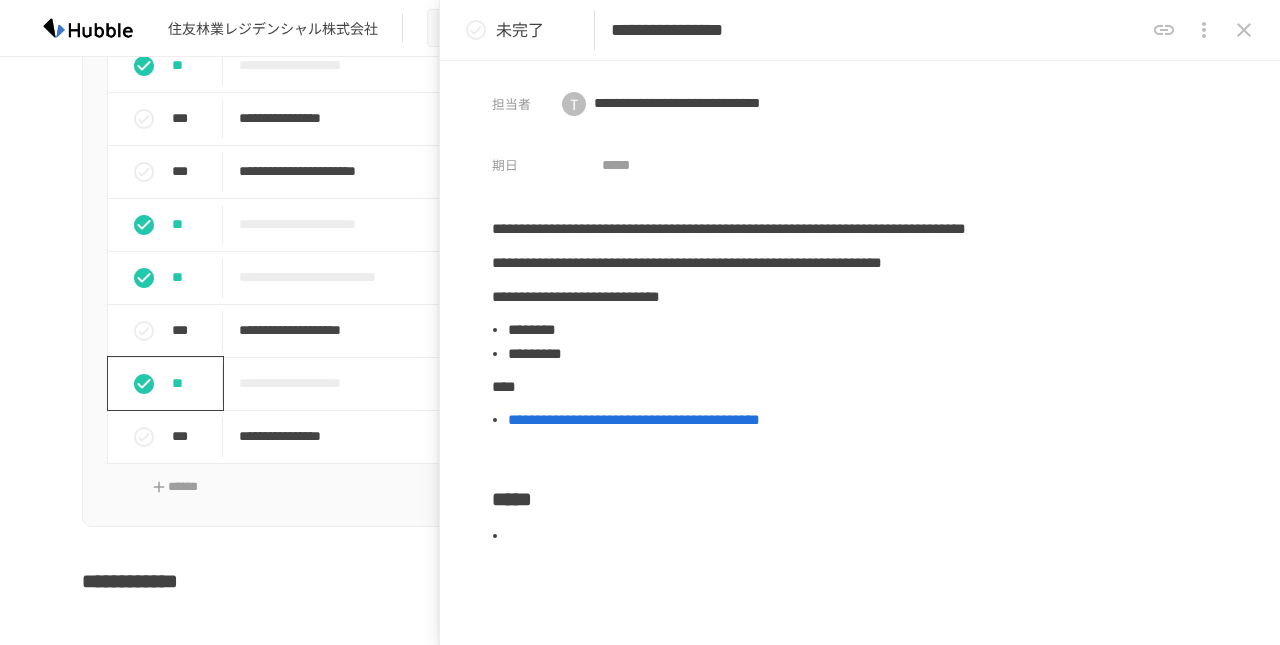 type on "**********" 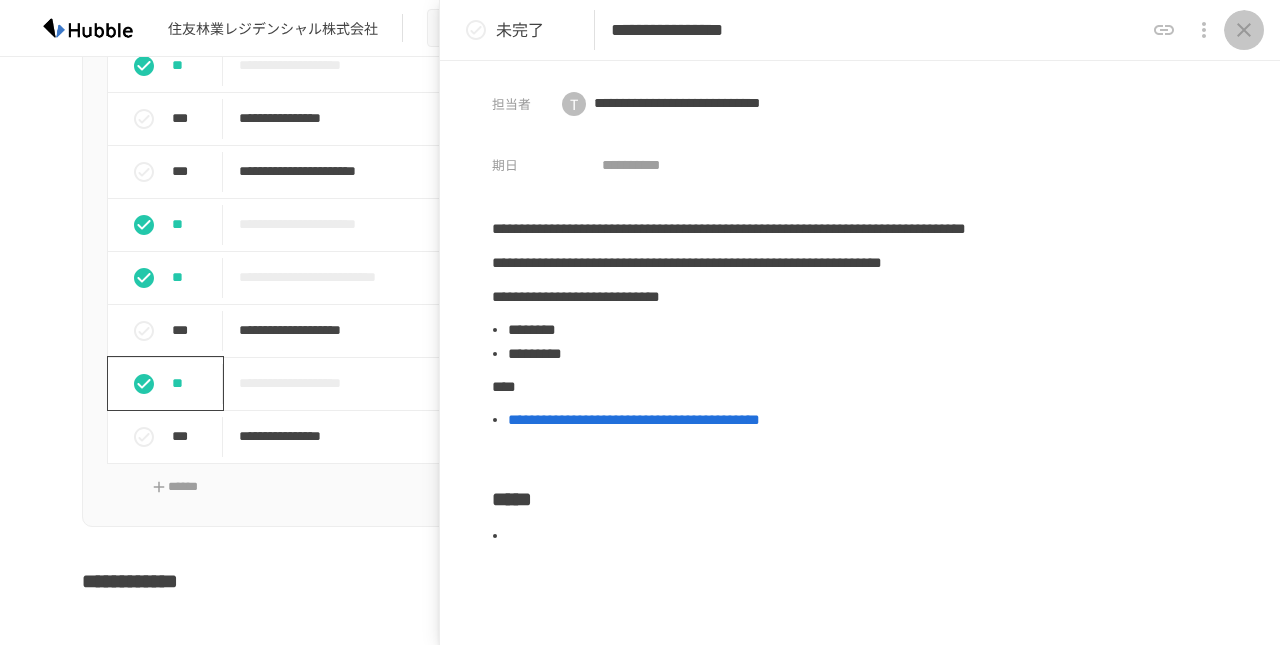 click 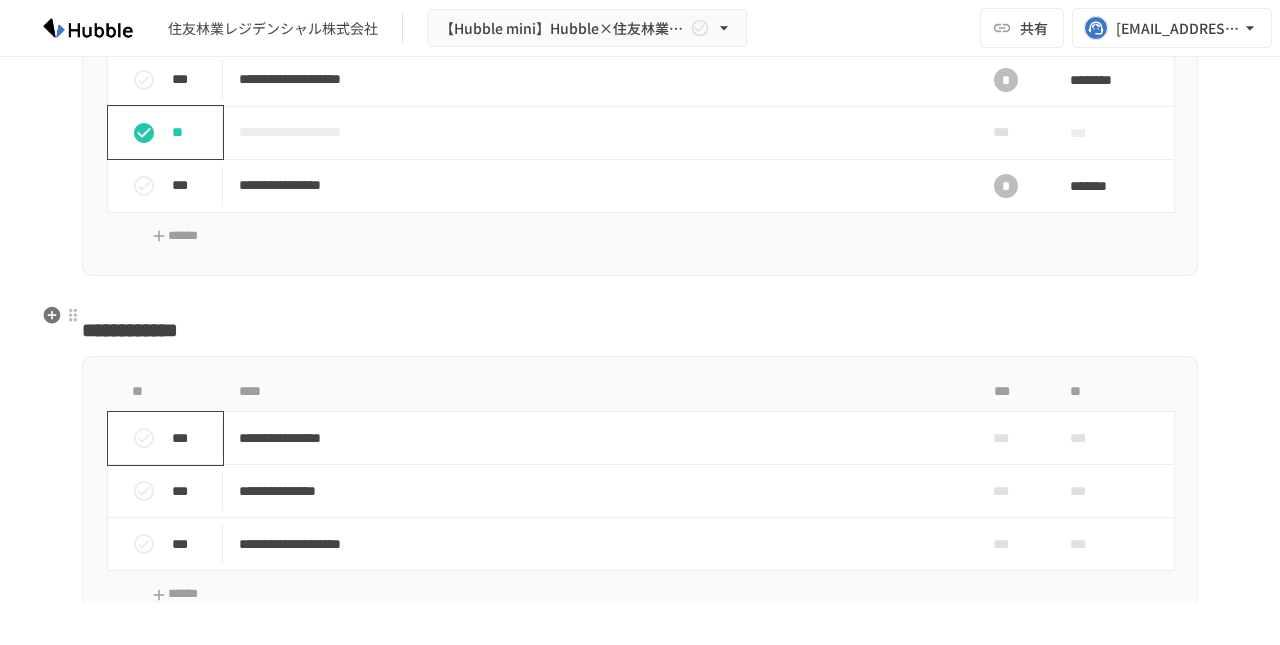 scroll, scrollTop: 3098, scrollLeft: 0, axis: vertical 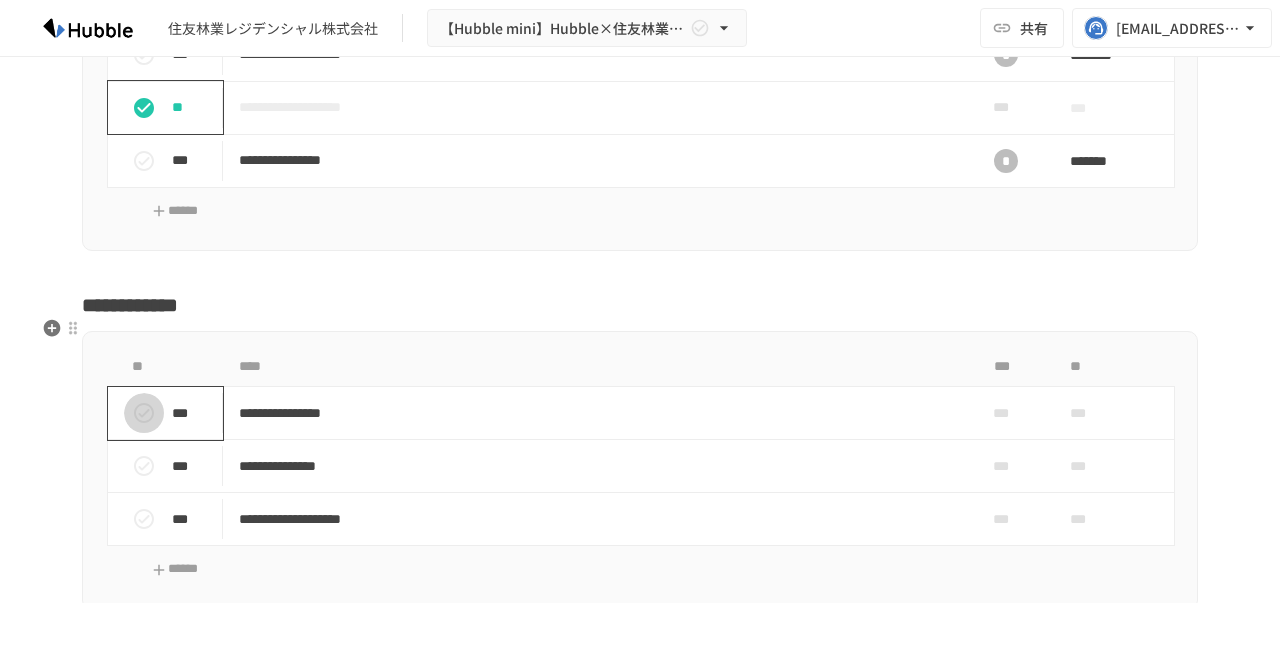click 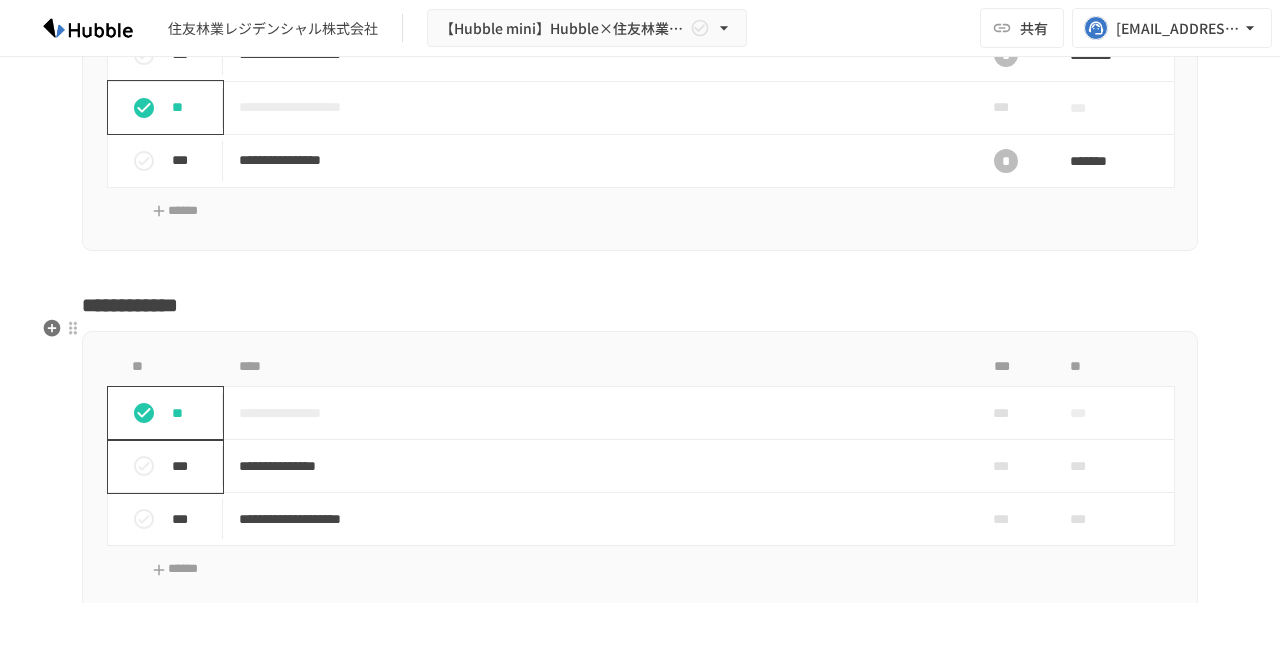 click 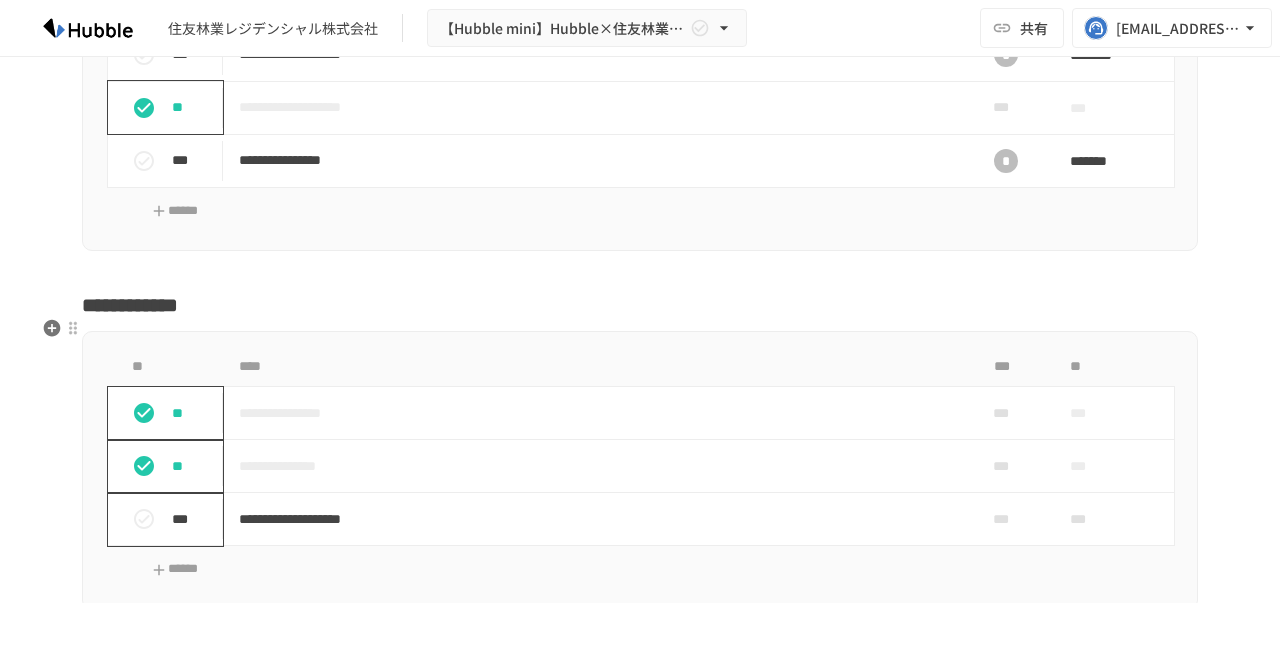 click 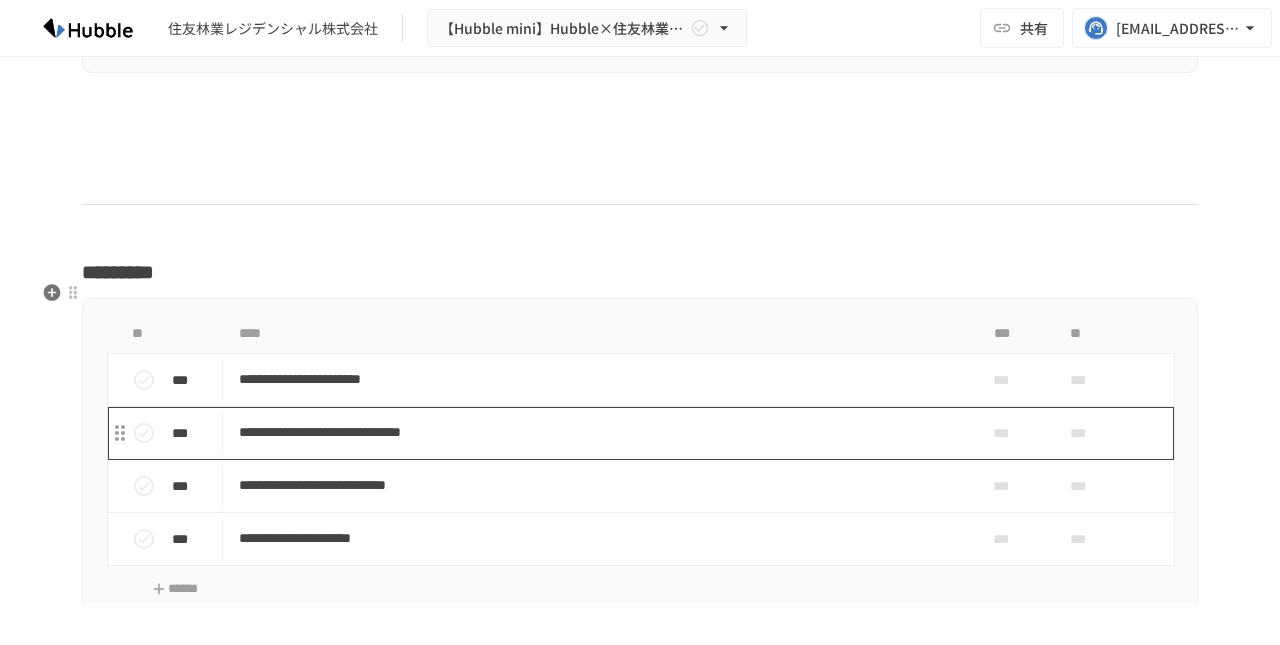 scroll, scrollTop: 3649, scrollLeft: 0, axis: vertical 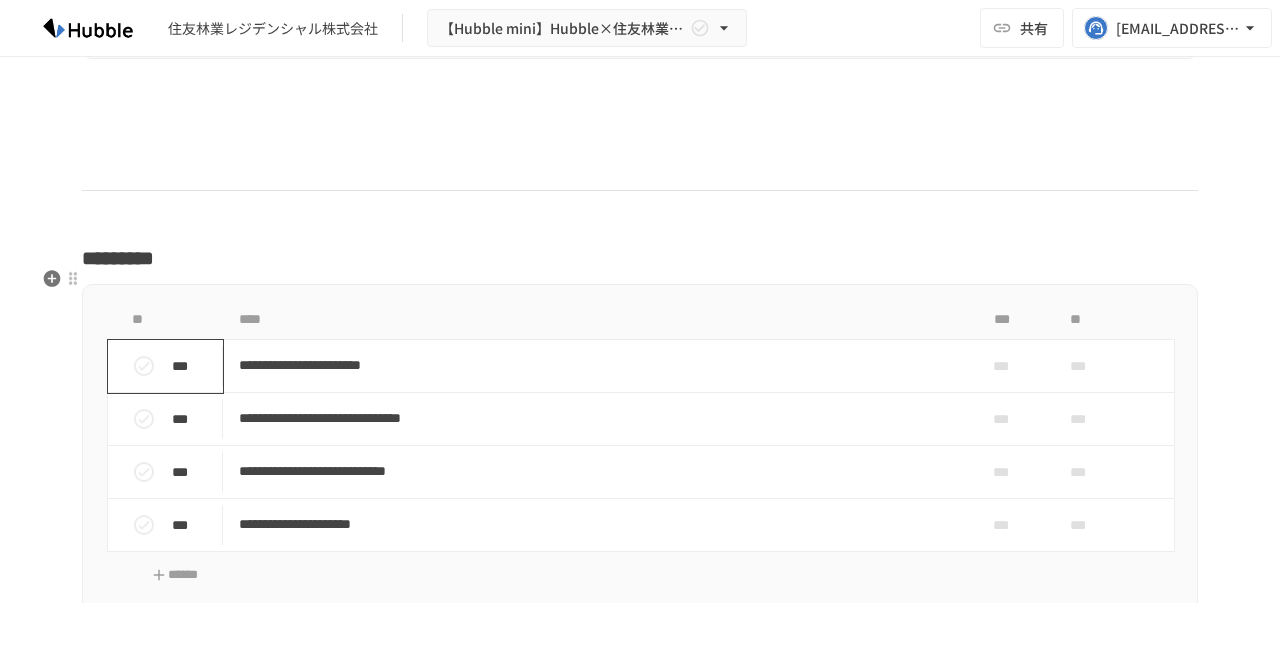 click 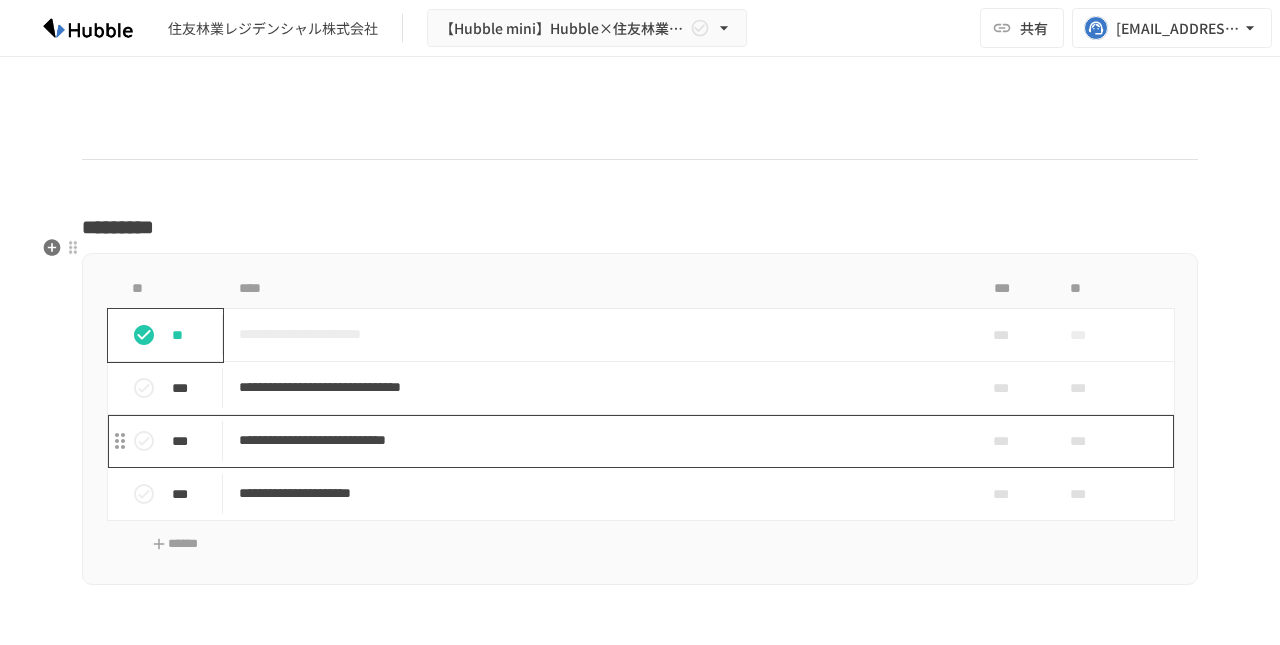 scroll, scrollTop: 3682, scrollLeft: 0, axis: vertical 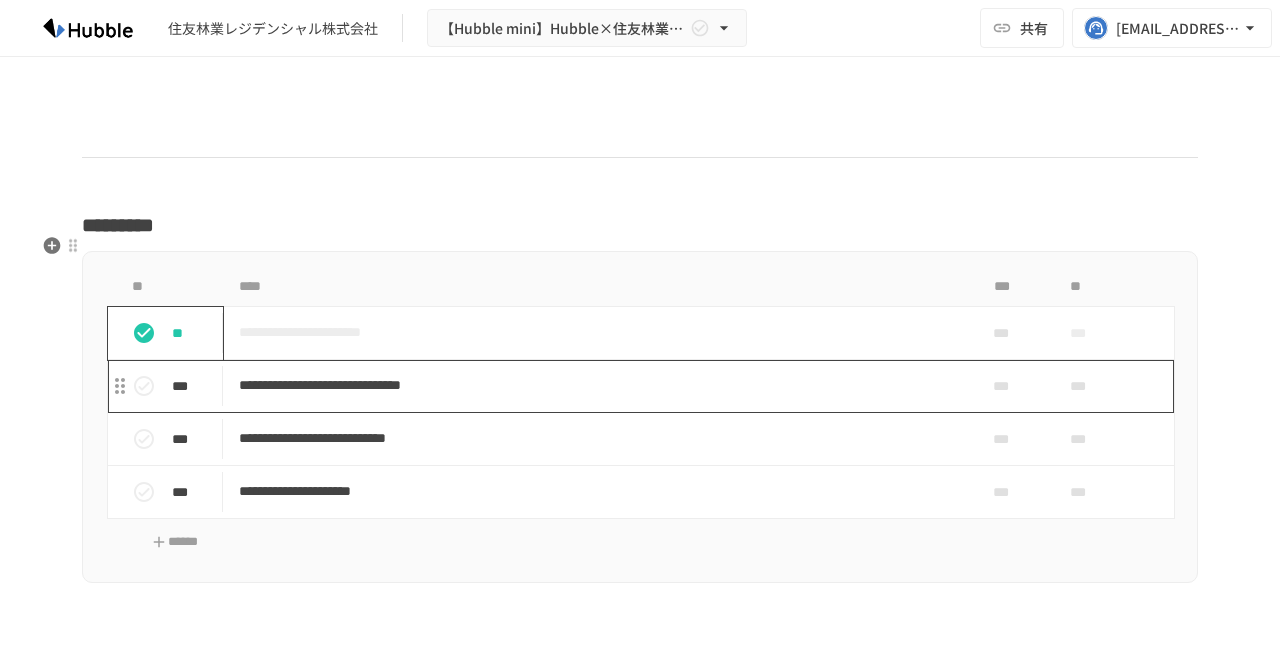 click on "**********" at bounding box center (598, 385) 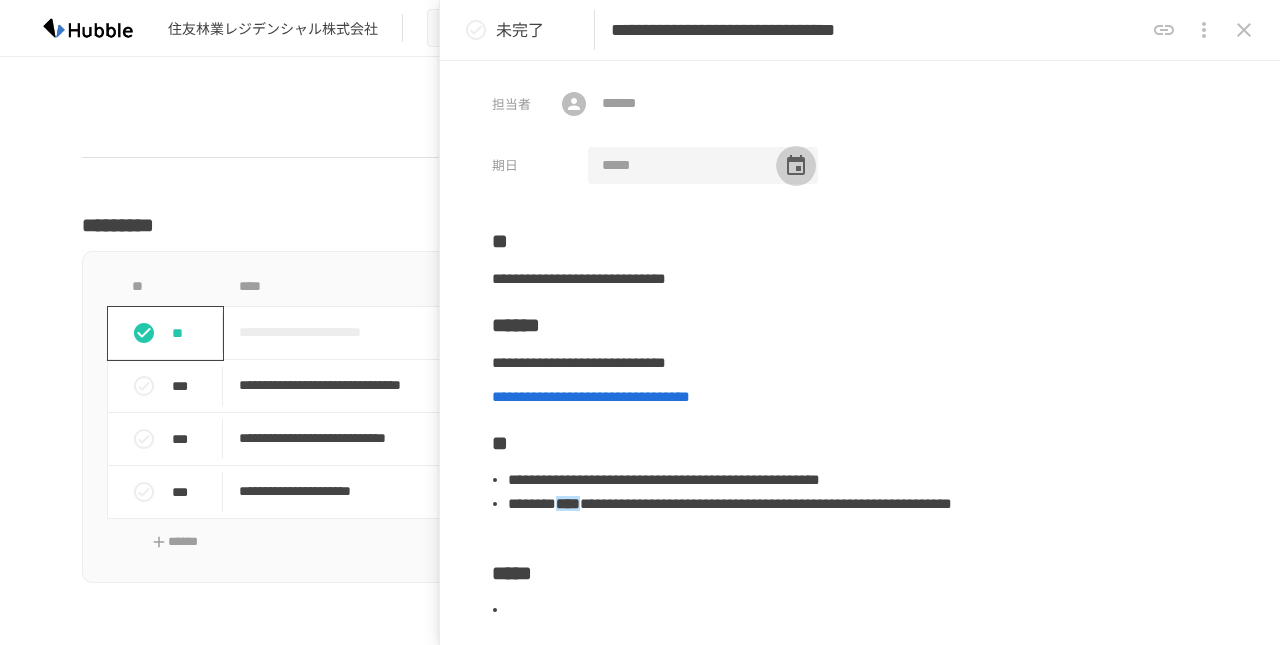 click 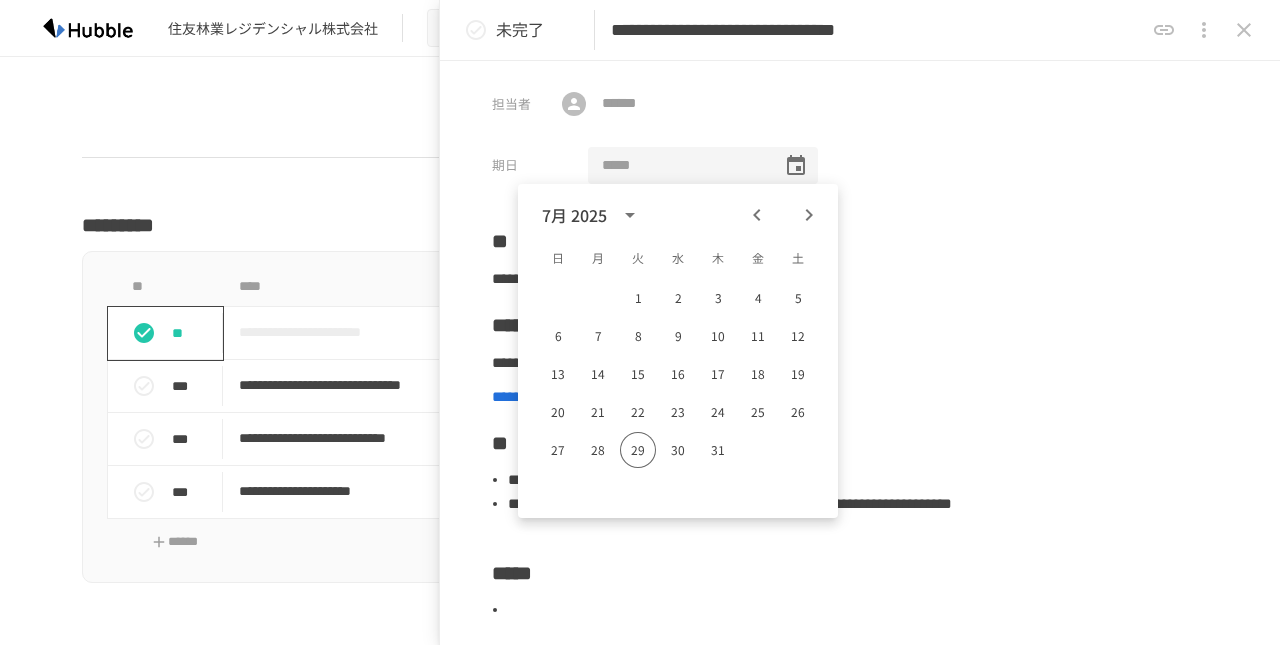 click at bounding box center (809, 215) 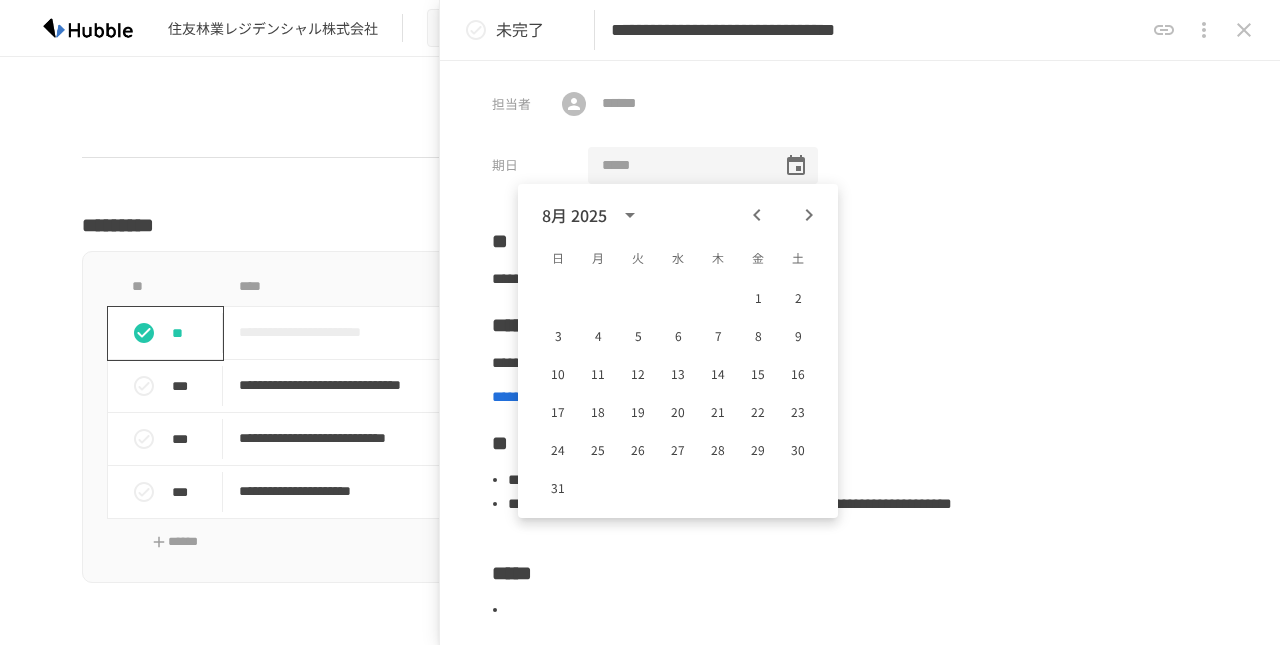 click 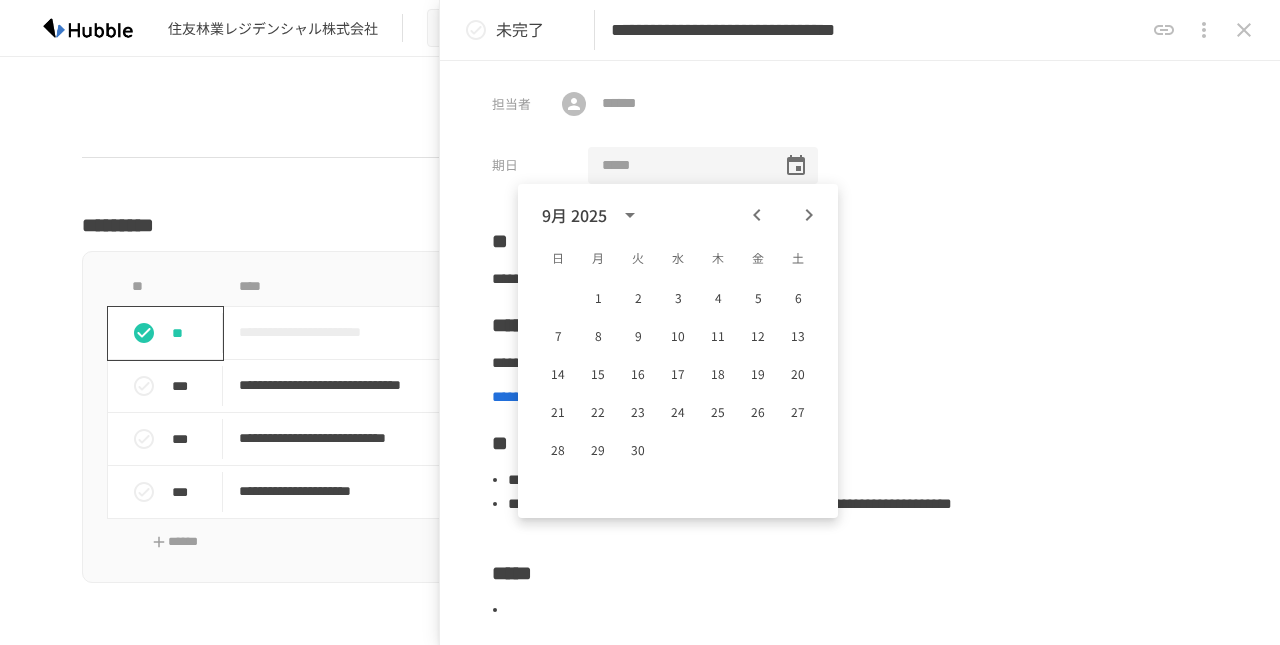 click 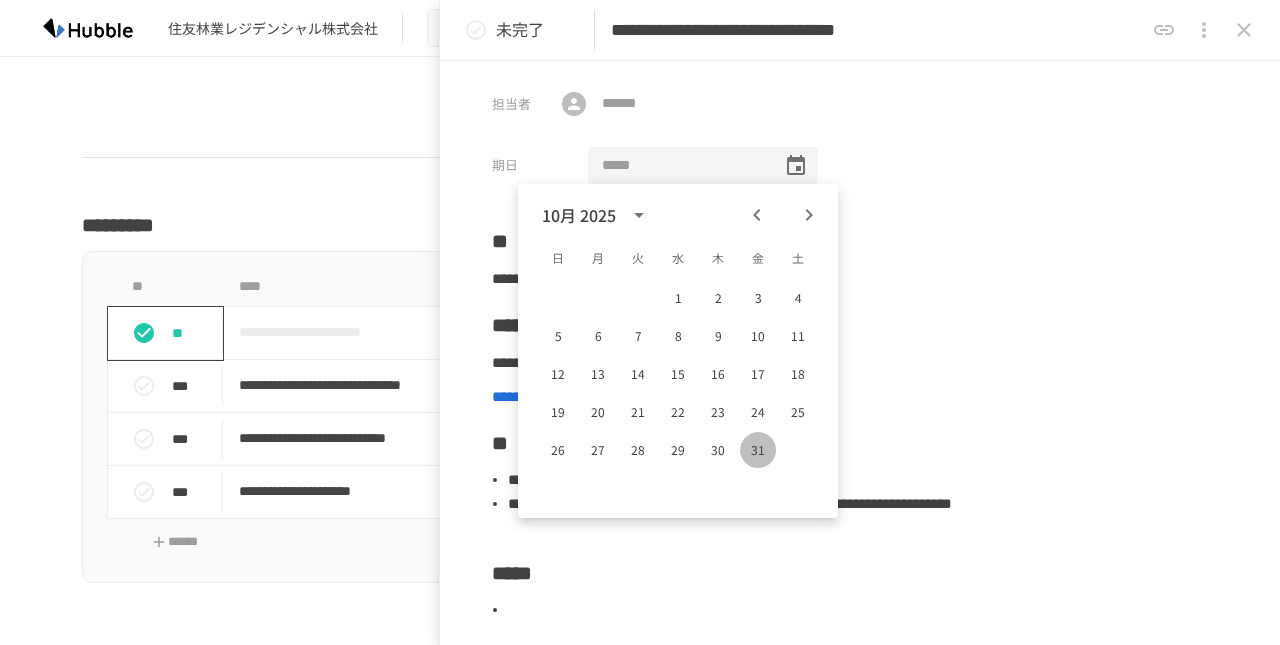 click on "31" at bounding box center [758, 450] 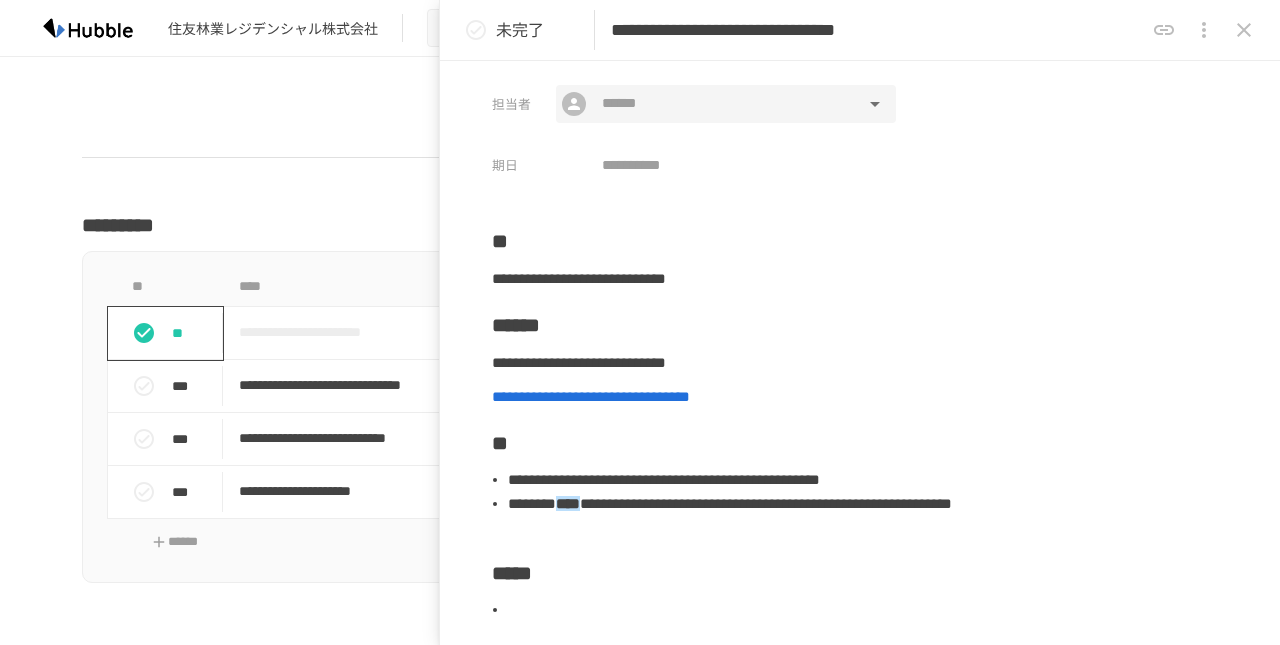 click at bounding box center [725, 104] 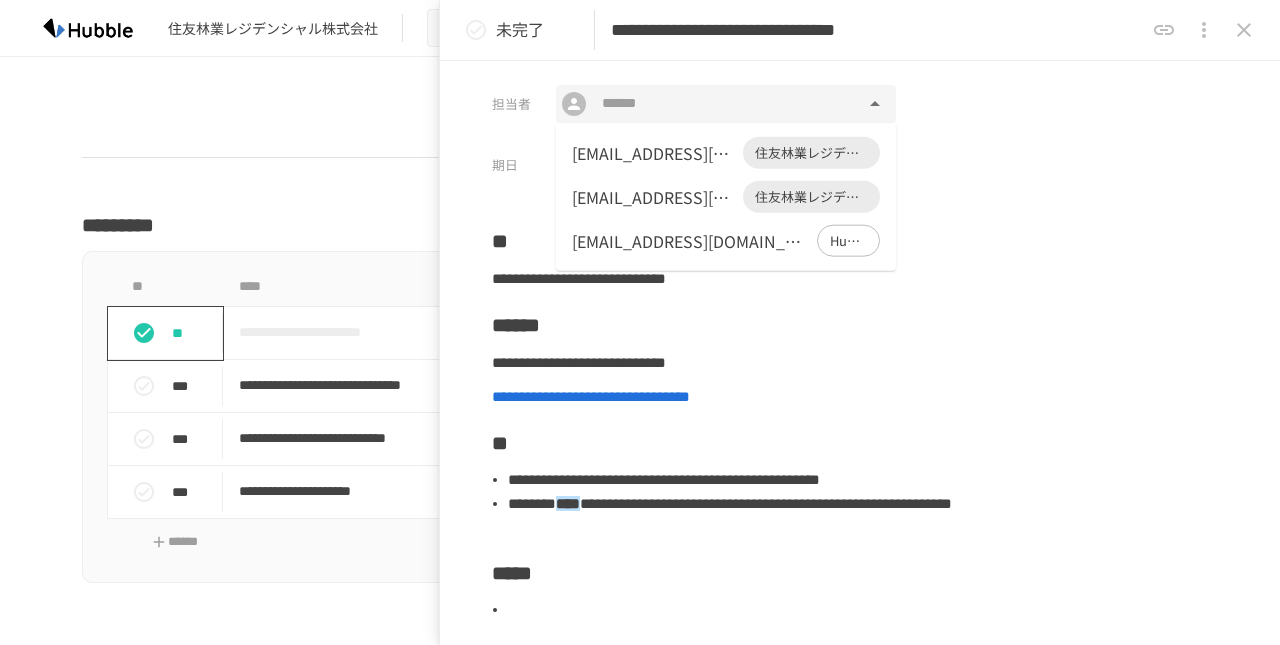 click on "[EMAIL_ADDRESS][DOMAIN_NAME]" at bounding box center [653, 153] 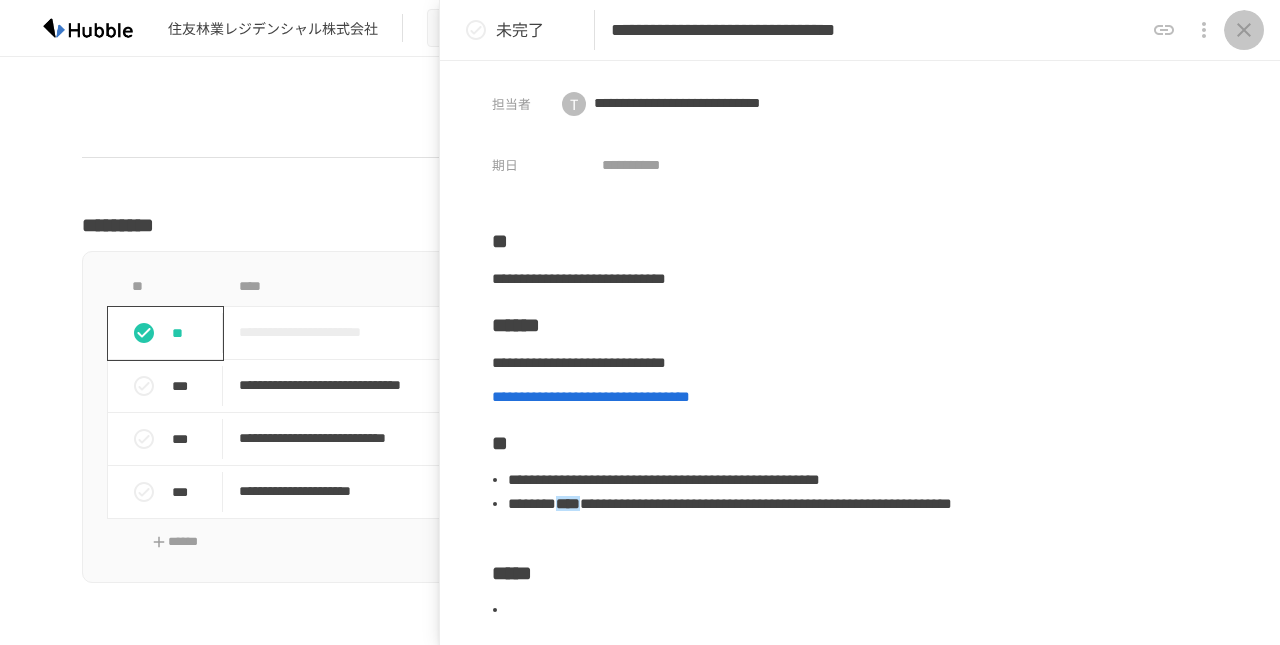 click 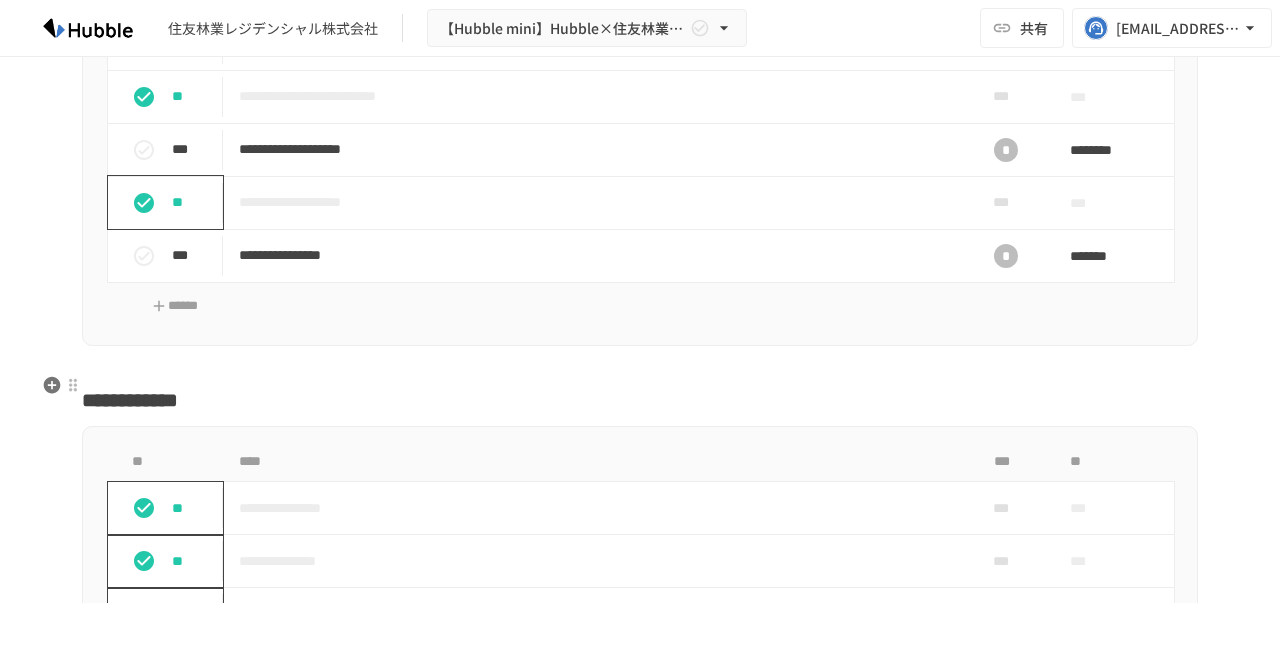 scroll, scrollTop: 3016, scrollLeft: 0, axis: vertical 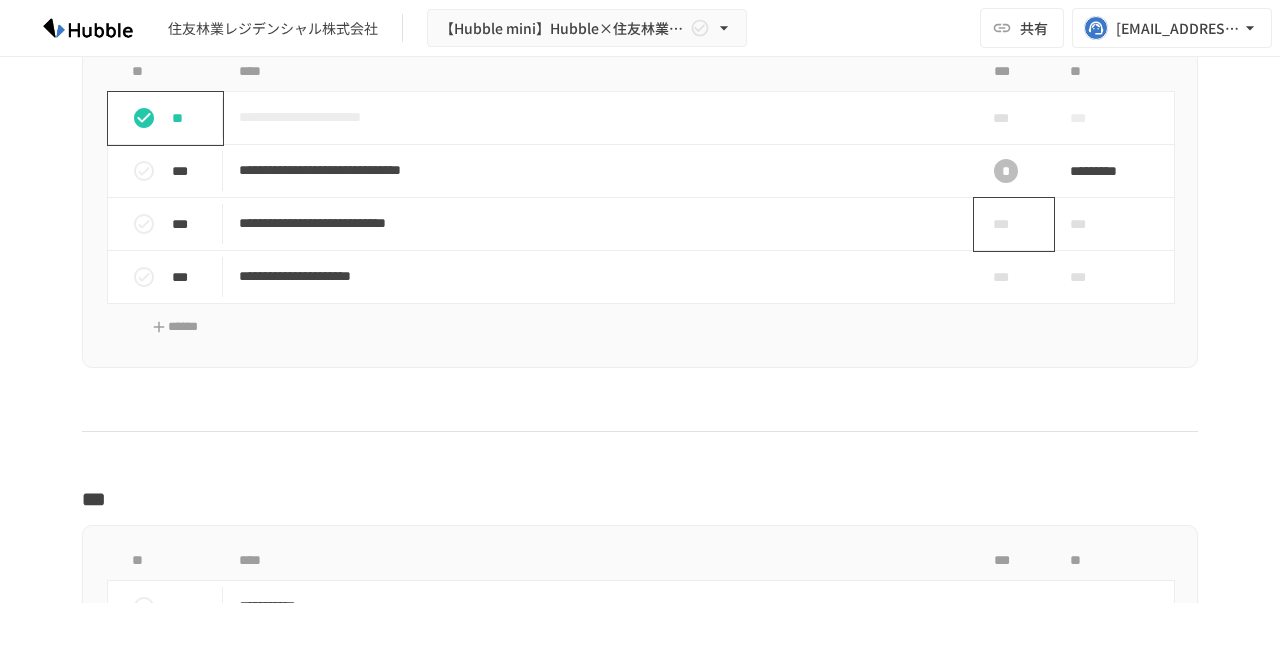 click on "***" at bounding box center [1006, 224] 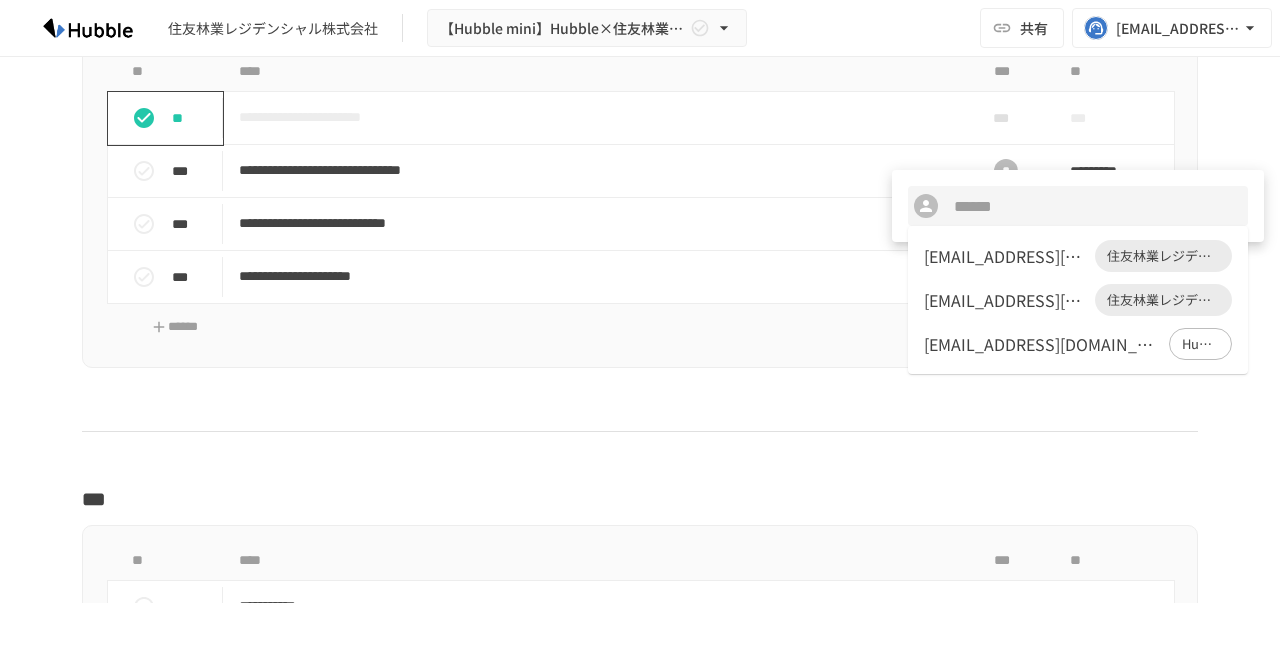 click on "[EMAIL_ADDRESS][DOMAIN_NAME]" at bounding box center [1005, 256] 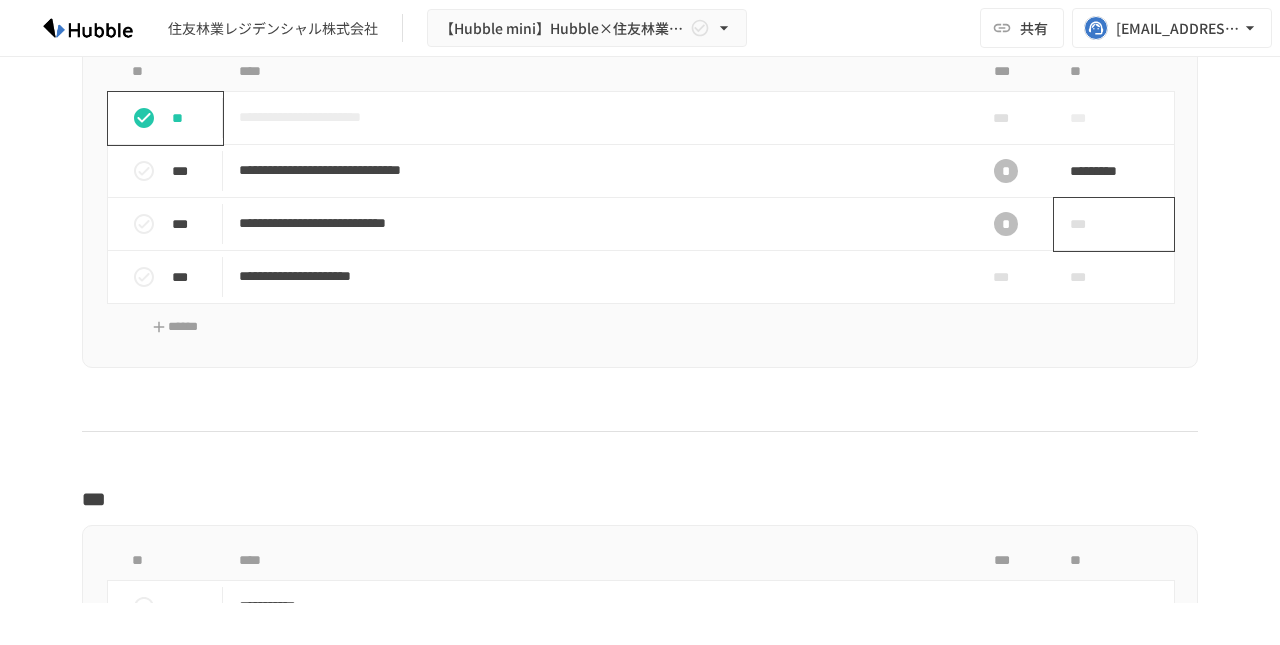 click on "***" at bounding box center [1114, 224] 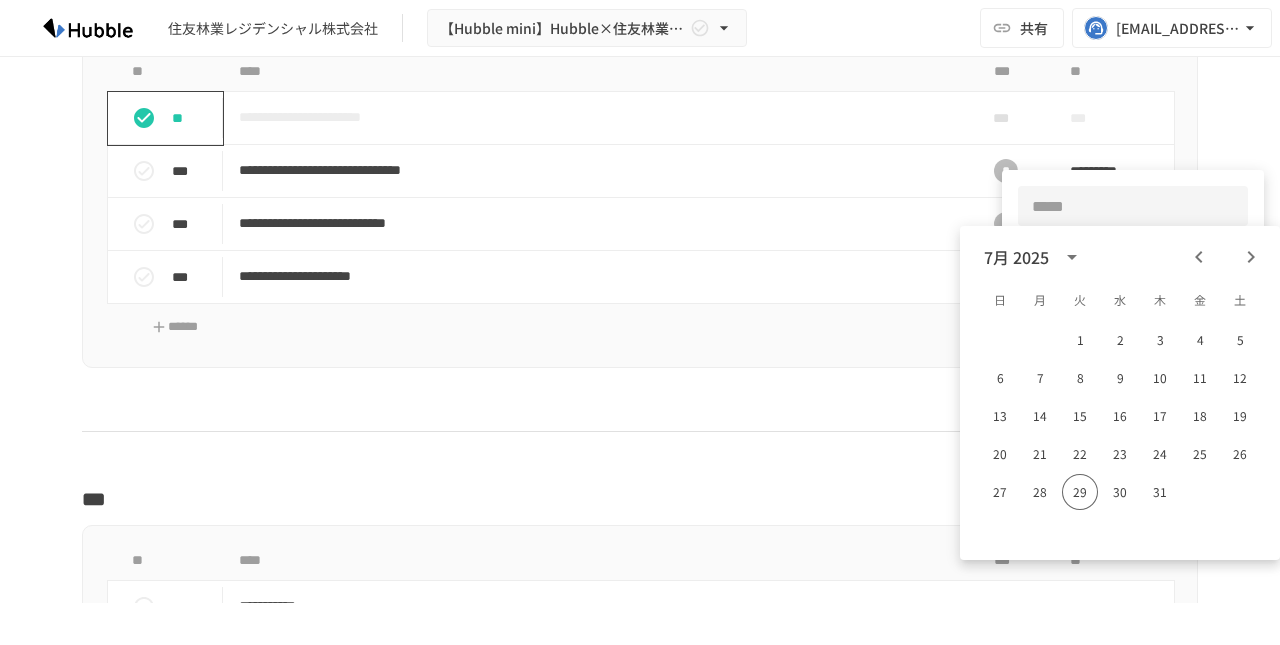 click 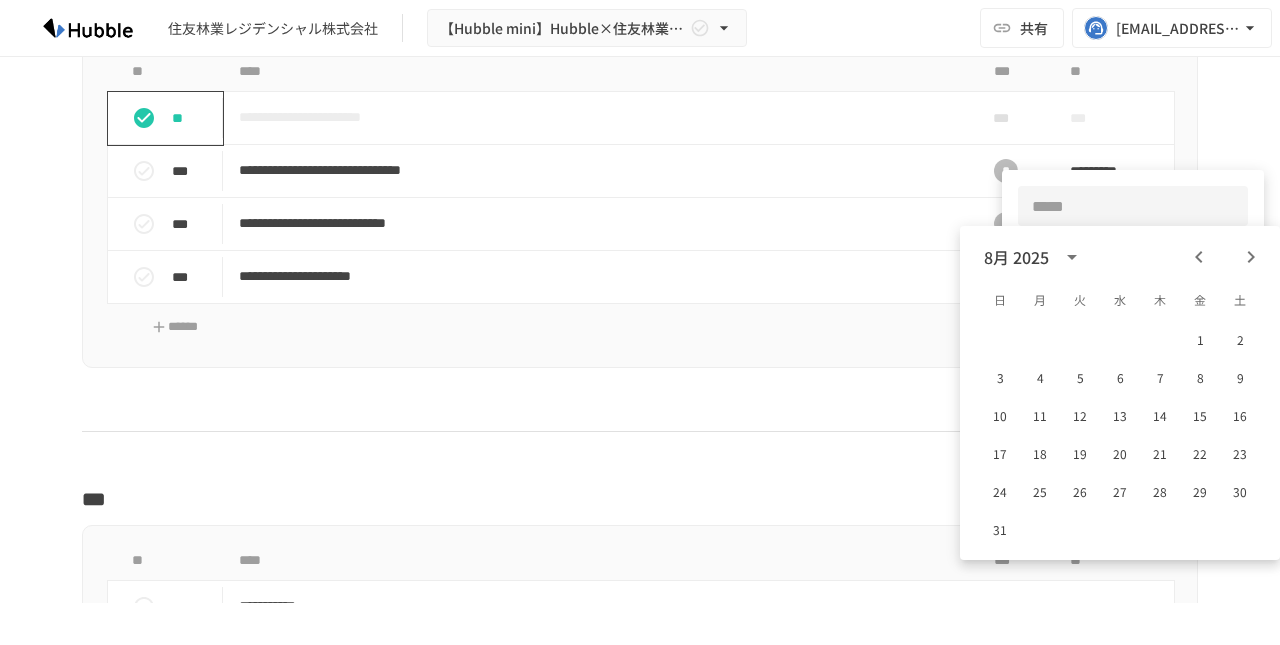 click 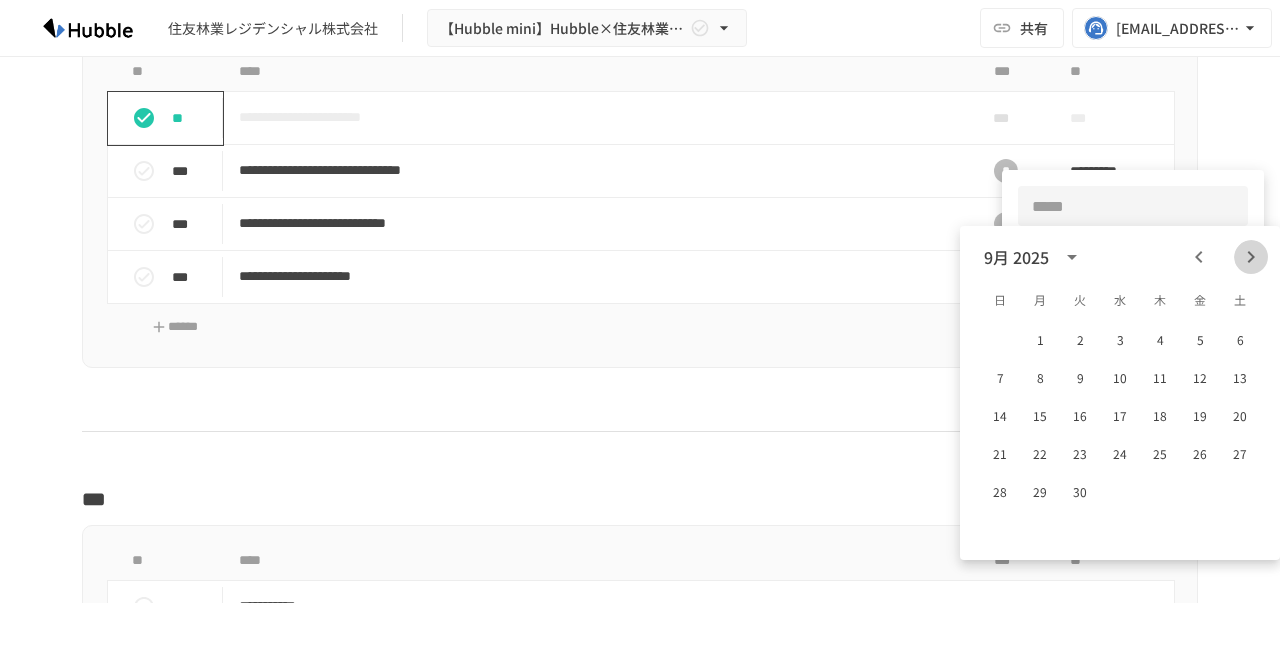 click 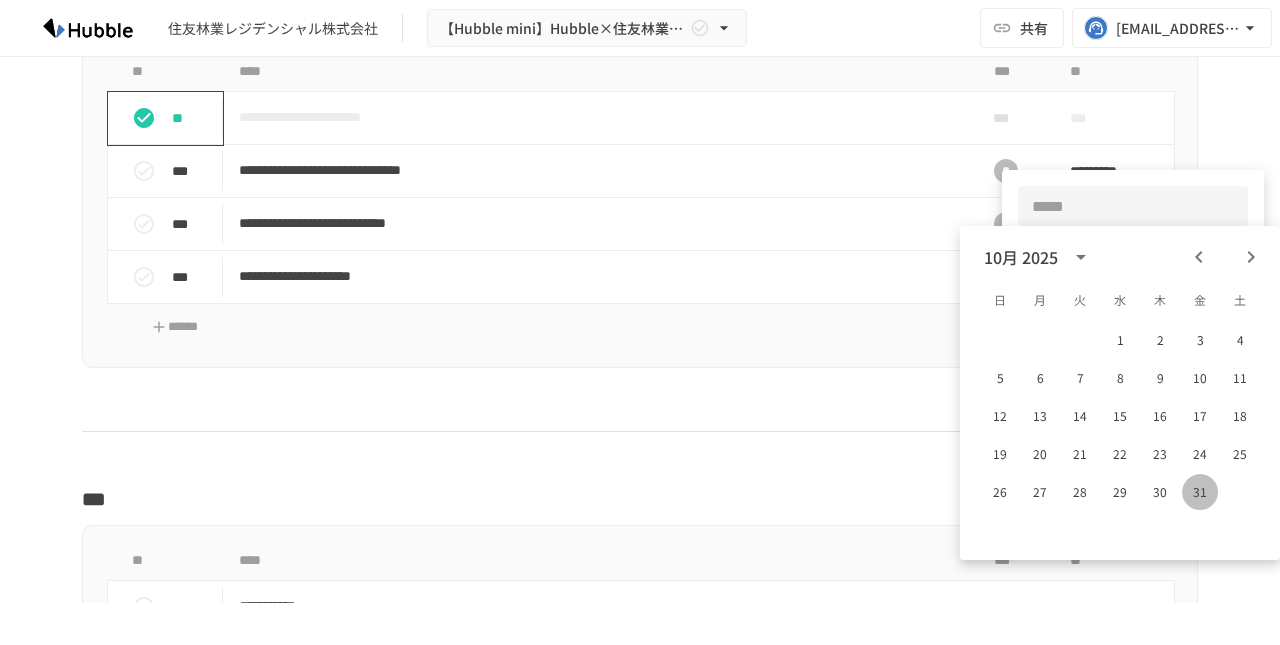 click on "31" at bounding box center [1200, 492] 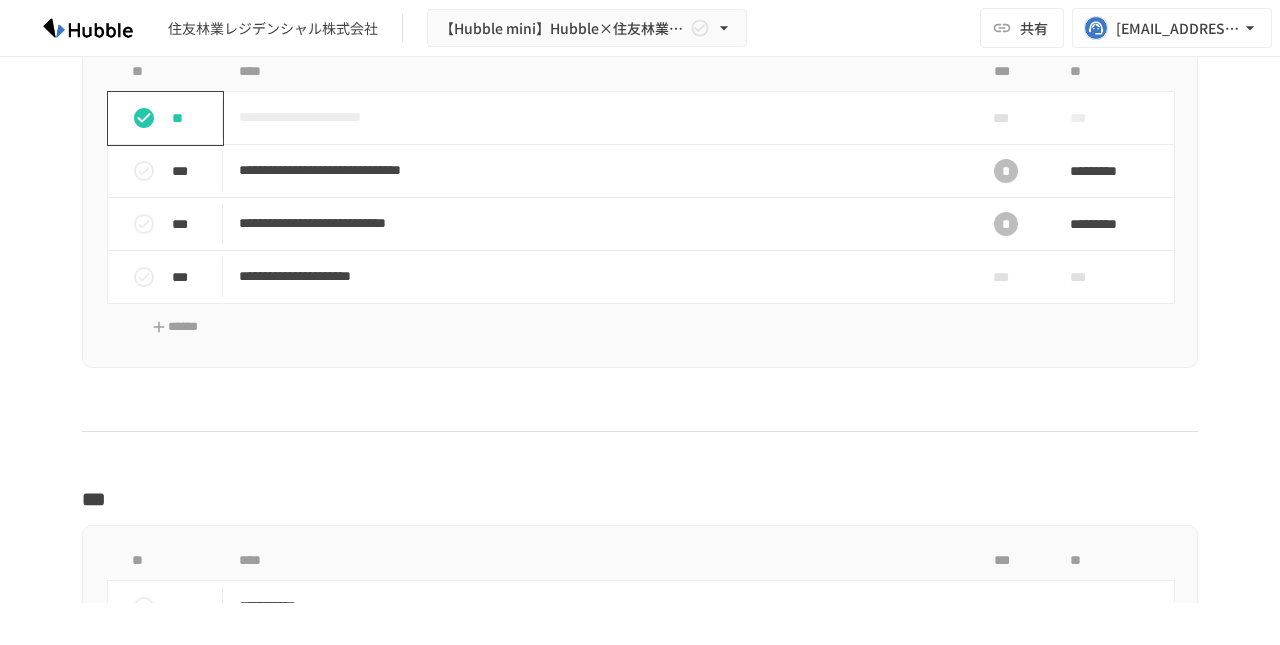 click on "**********" at bounding box center [640, -1056] 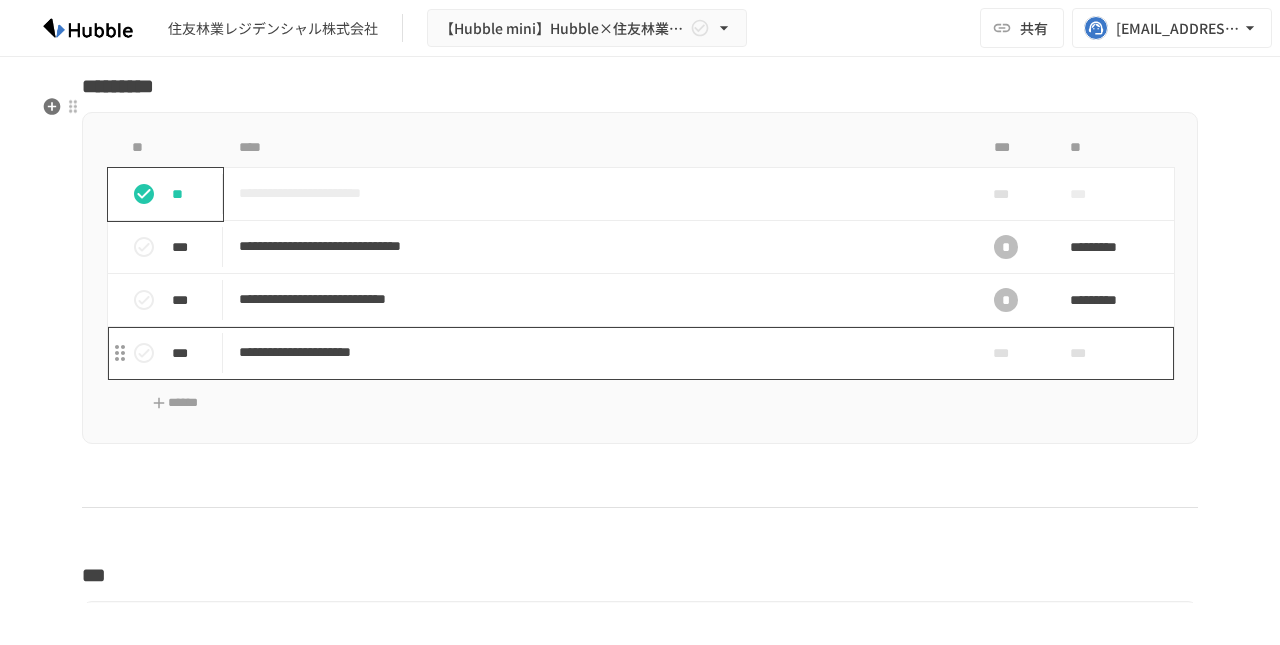 scroll, scrollTop: 3818, scrollLeft: 0, axis: vertical 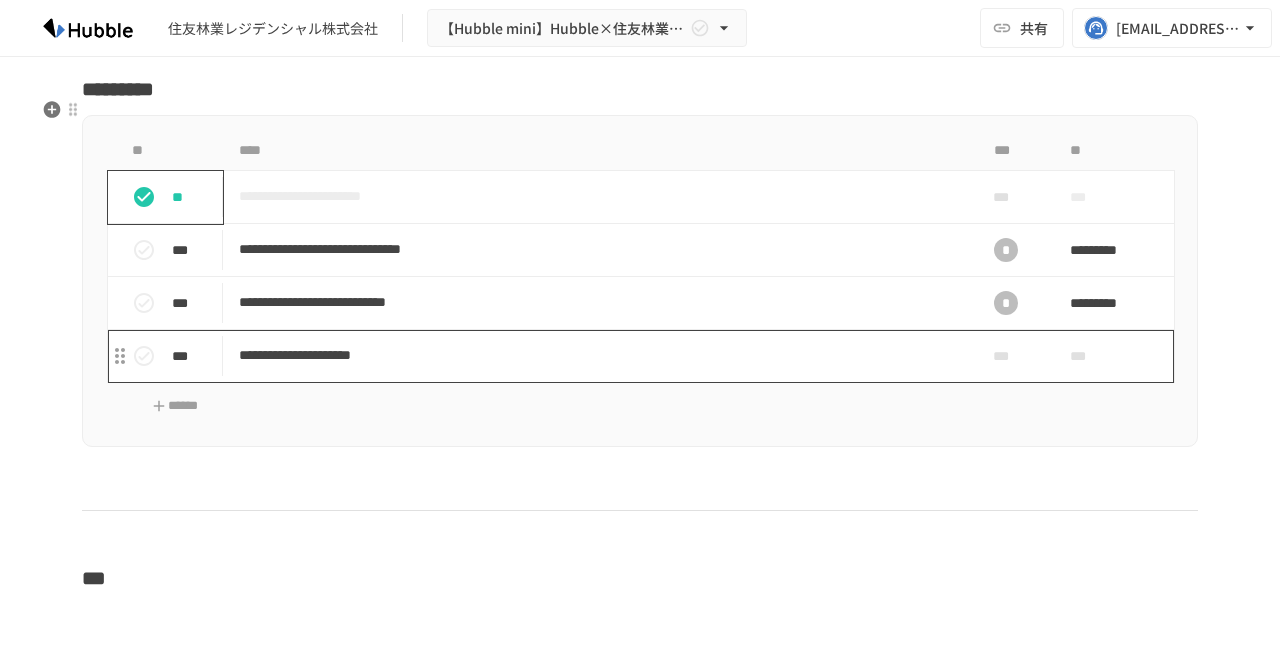 click on "**********" at bounding box center [598, 355] 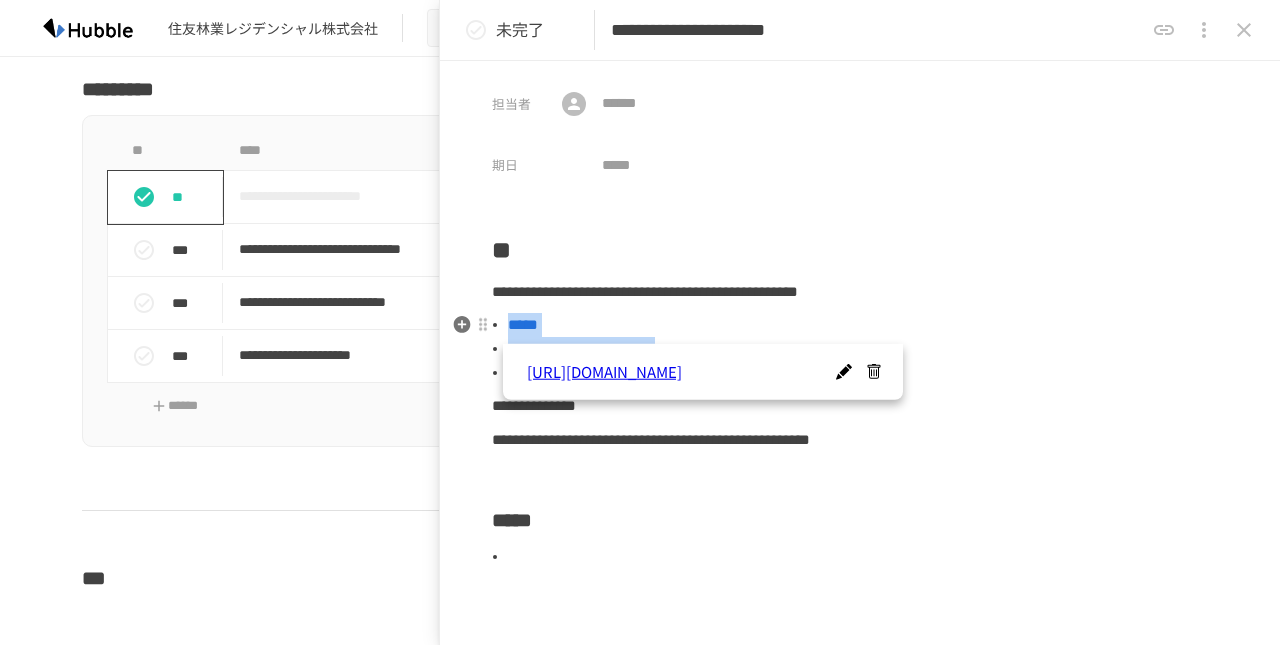 drag, startPoint x: 872, startPoint y: 355, endPoint x: 512, endPoint y: 322, distance: 361.50934 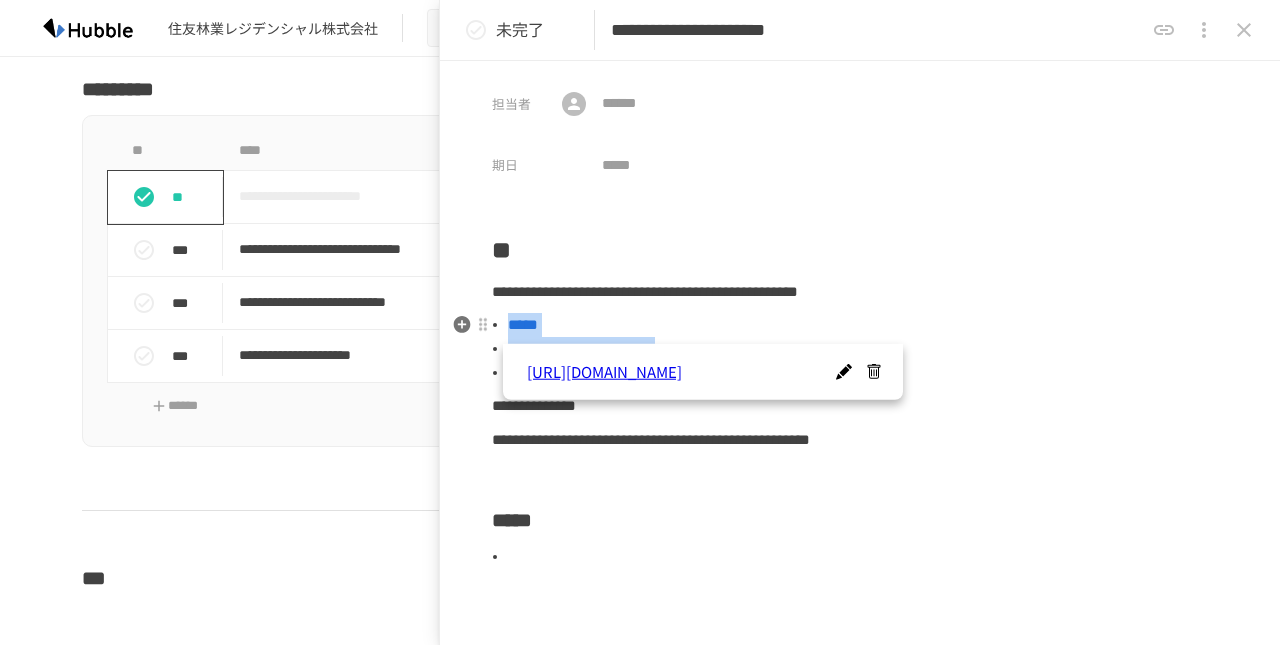 click on "**********" at bounding box center [868, 349] 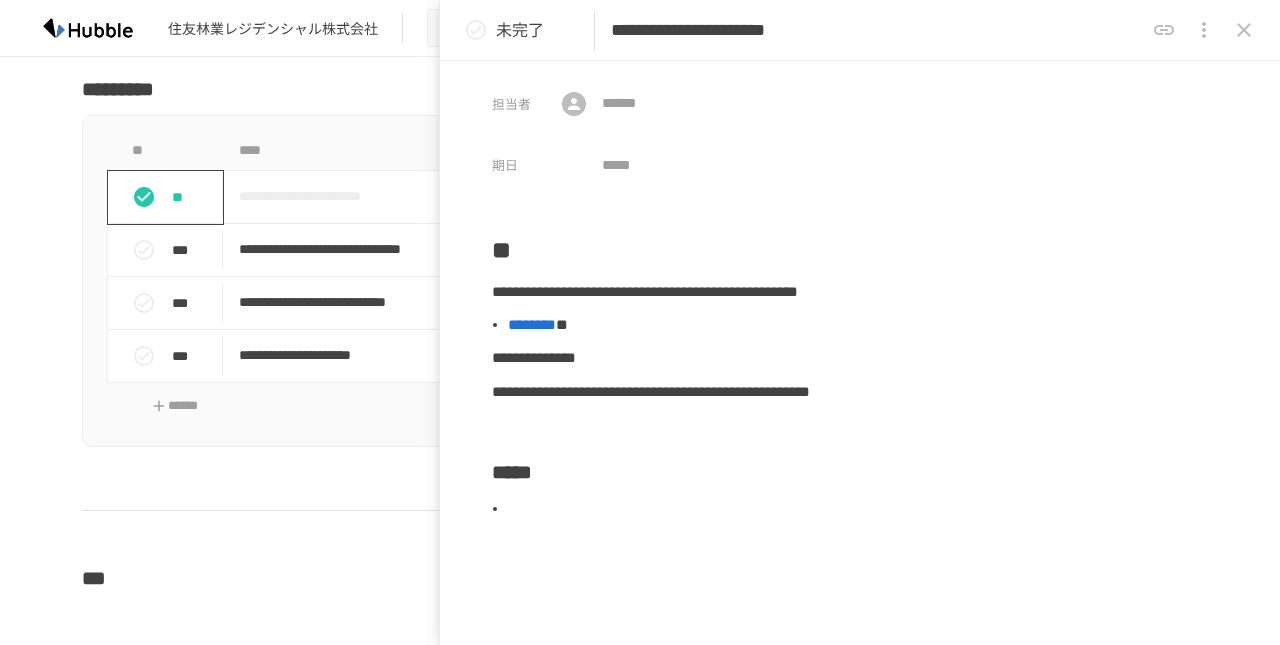 click on "**********" at bounding box center [651, 391] 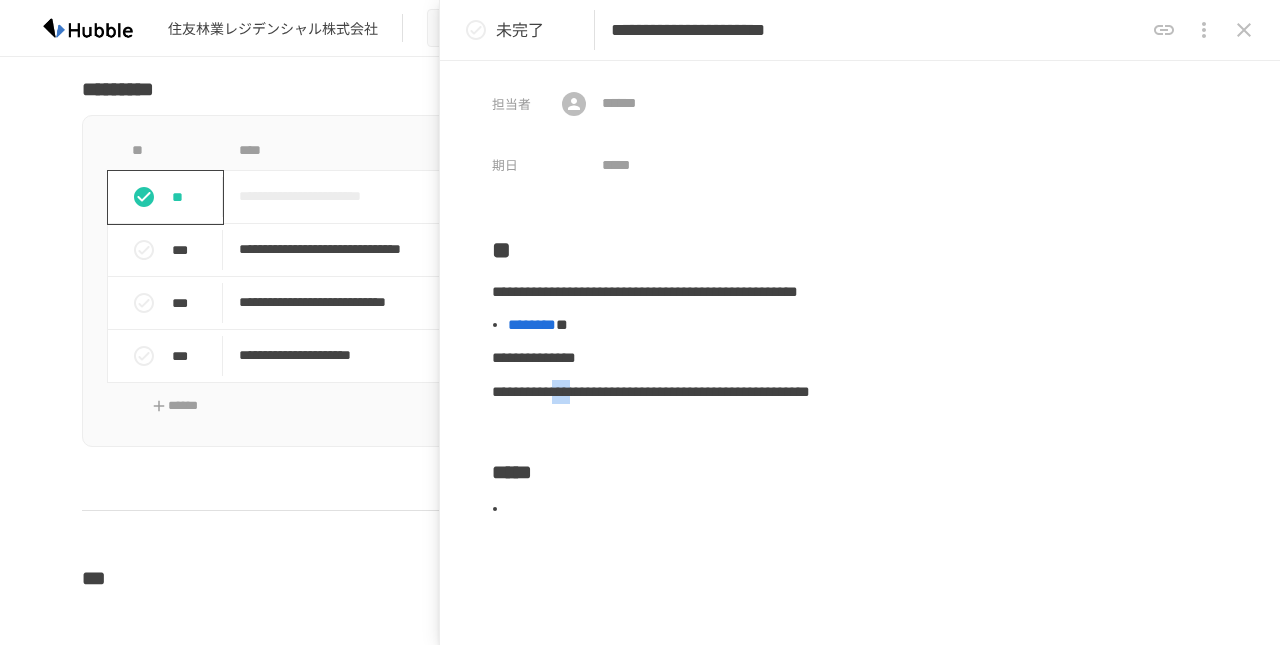 click on "**********" at bounding box center [651, 391] 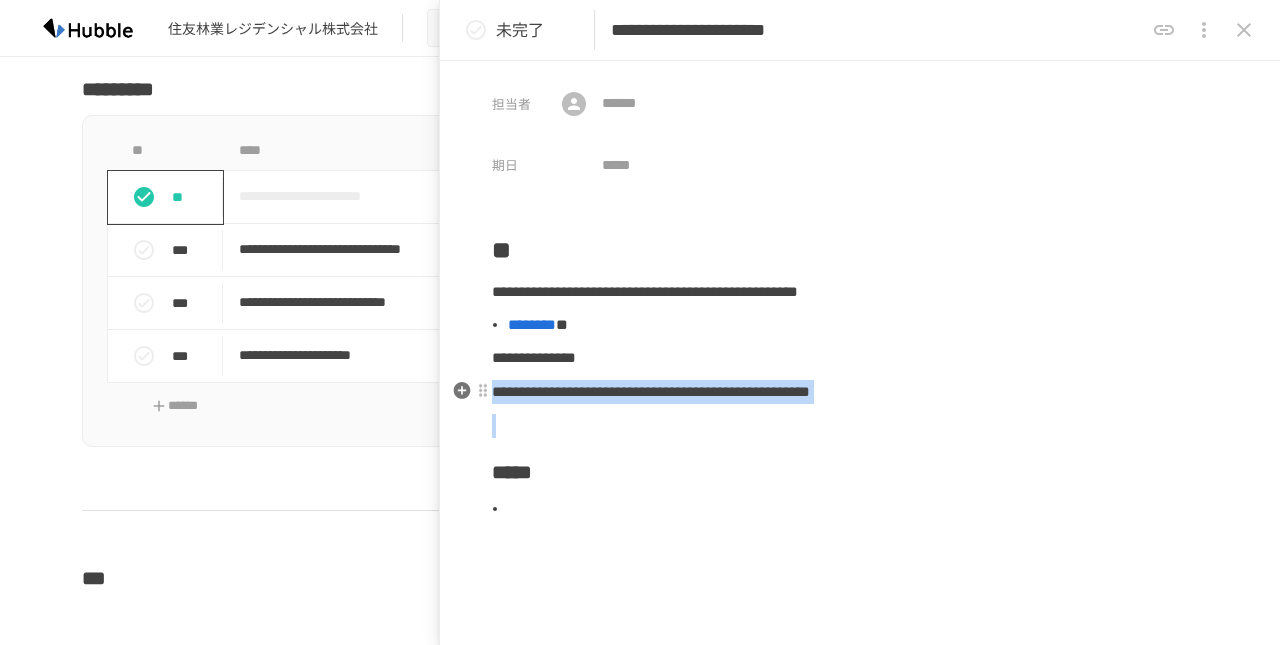 click on "**********" at bounding box center [651, 391] 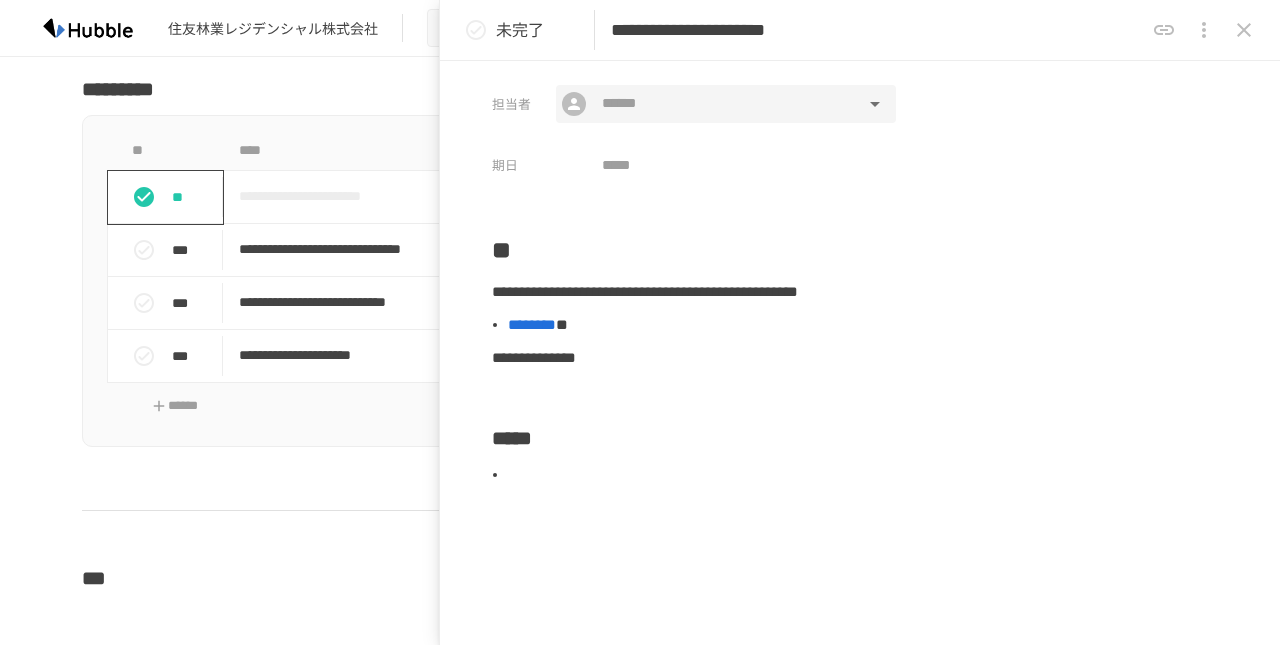 click at bounding box center (725, 104) 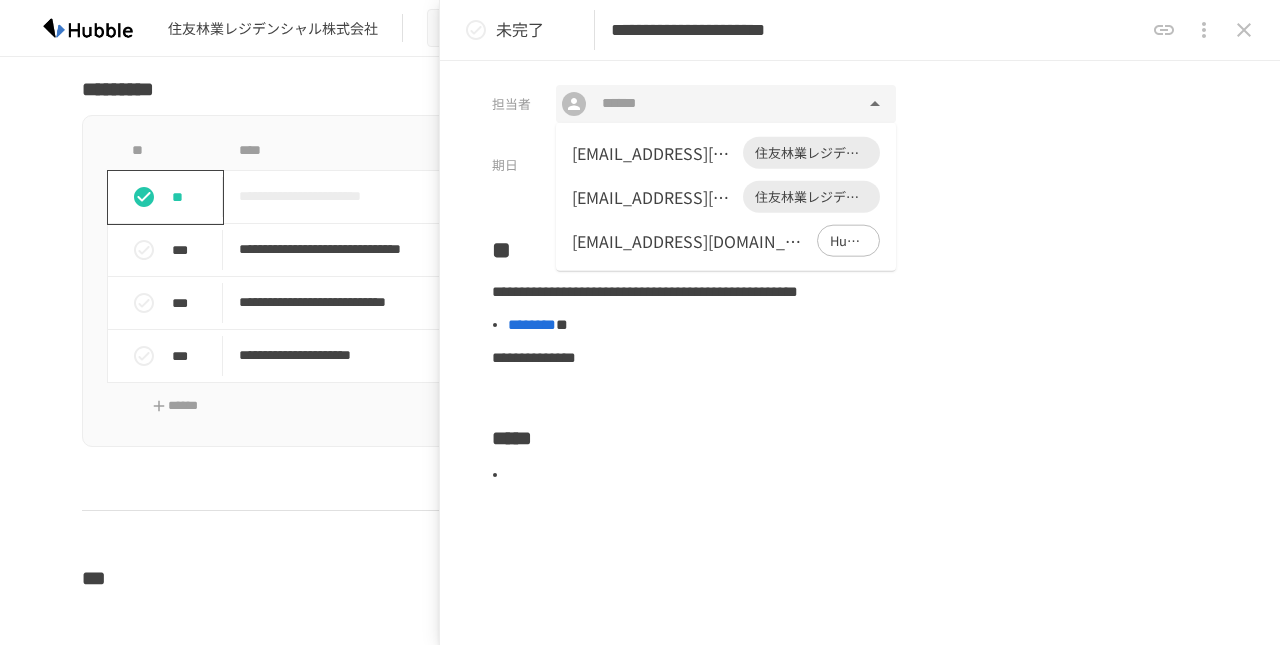 click on "[EMAIL_ADDRESS][DOMAIN_NAME]" at bounding box center [653, 153] 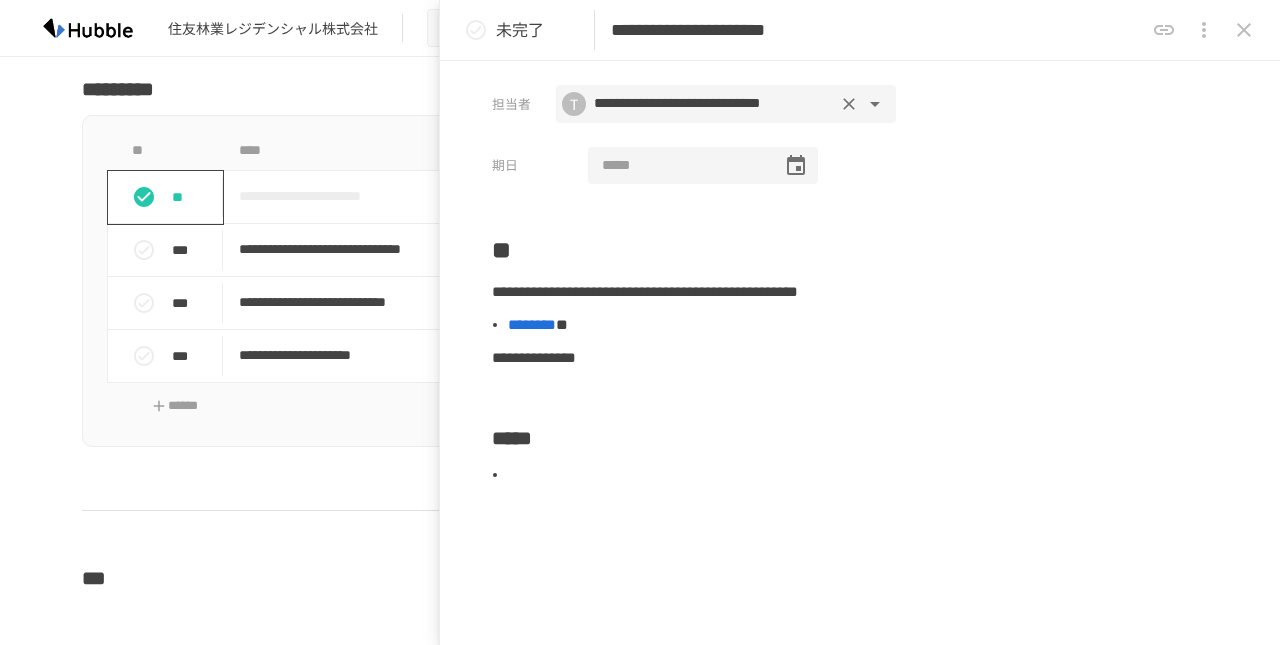 click at bounding box center [678, 166] 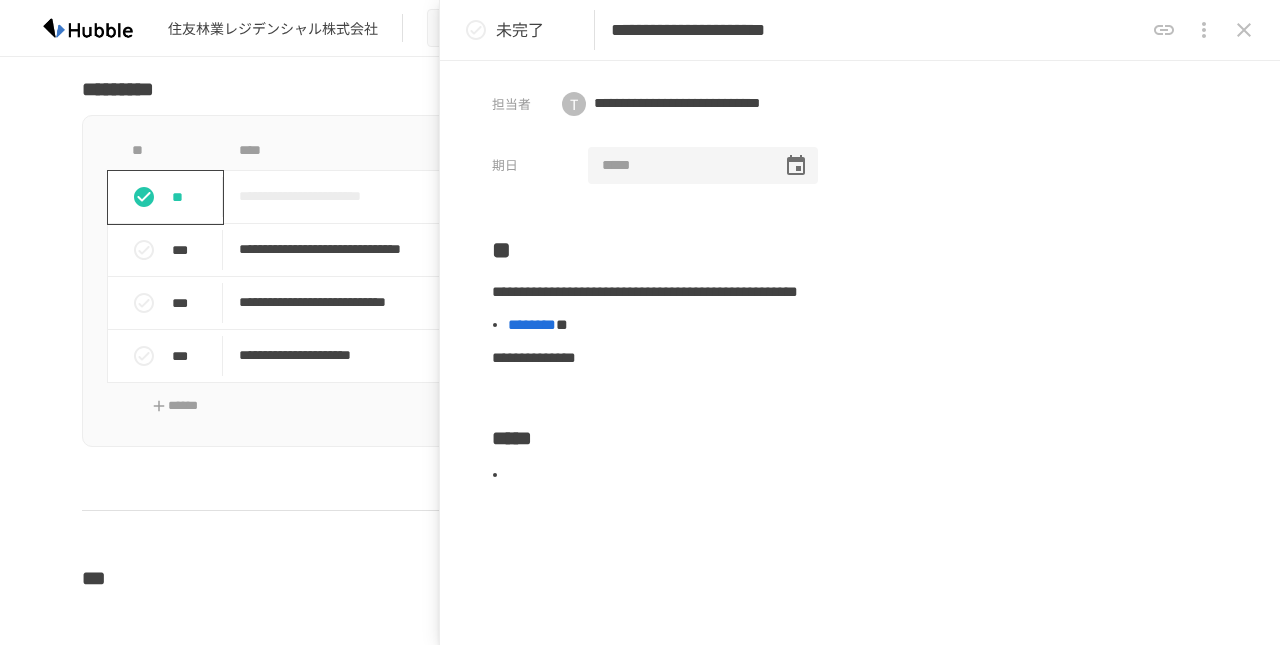 click 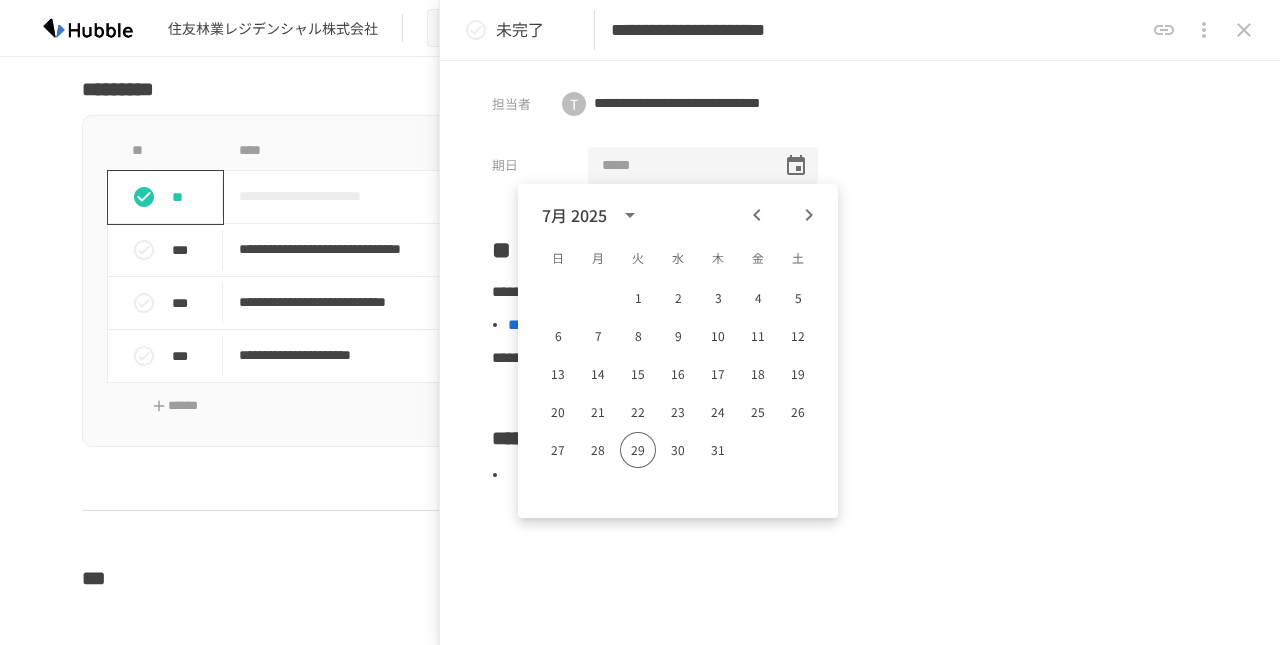 click 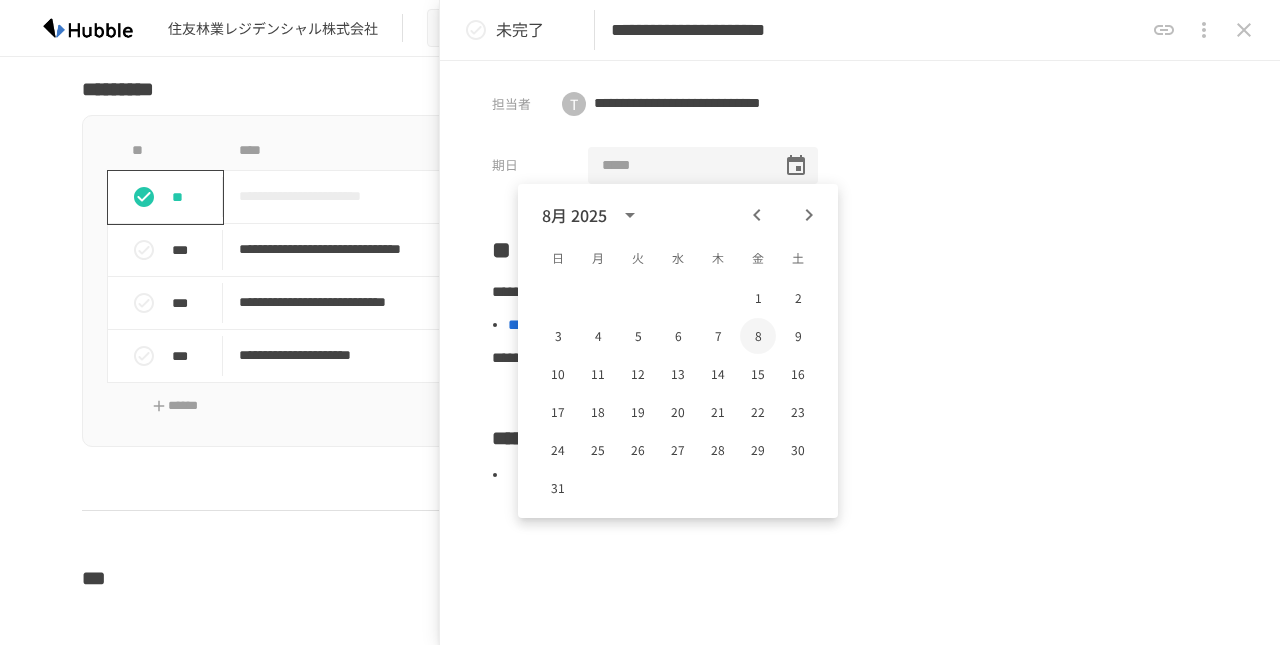click on "8" at bounding box center (758, 336) 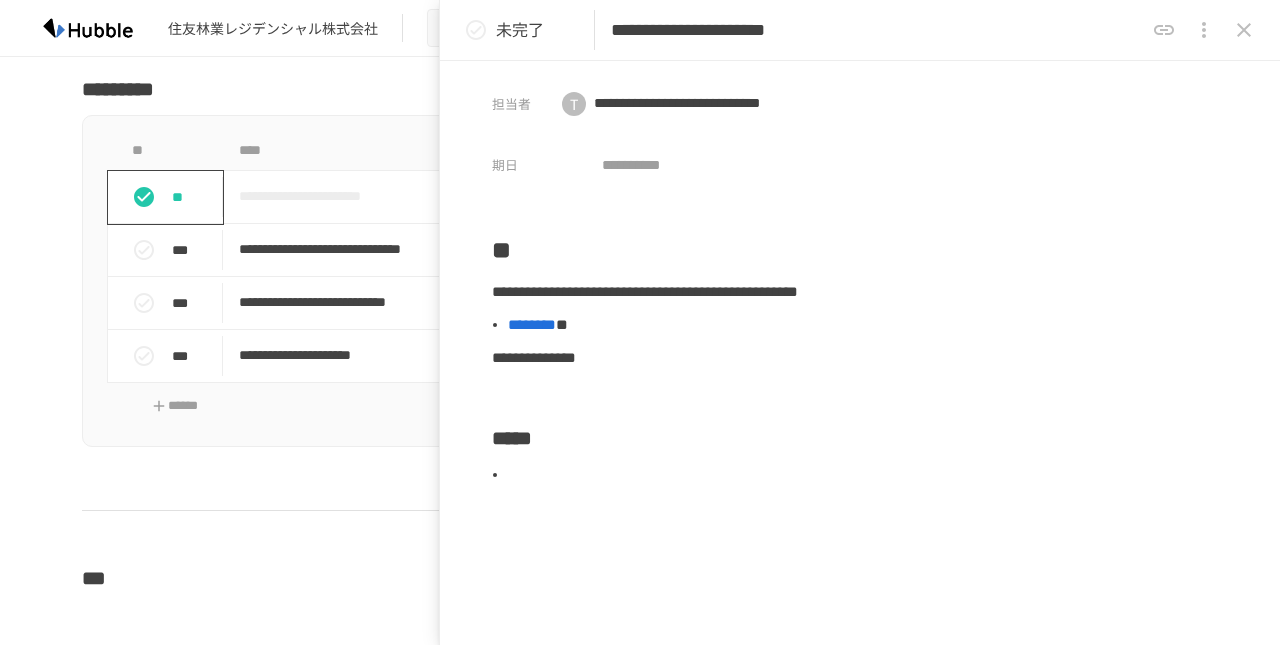 click 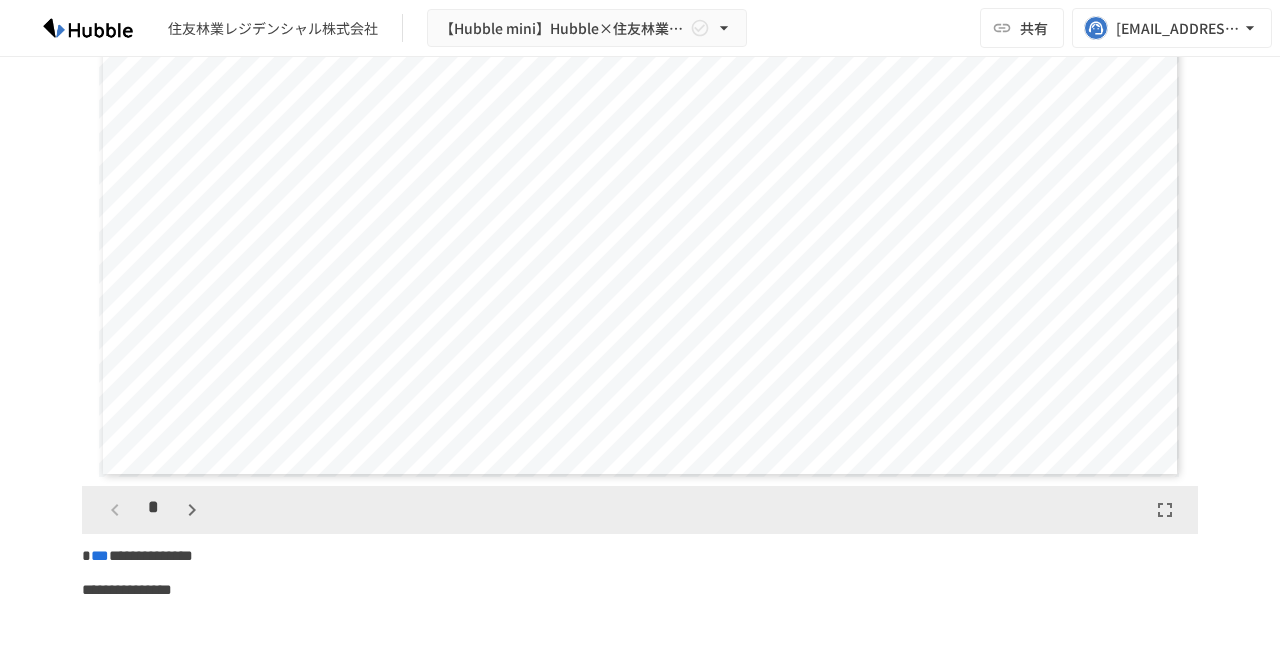 scroll, scrollTop: 0, scrollLeft: 0, axis: both 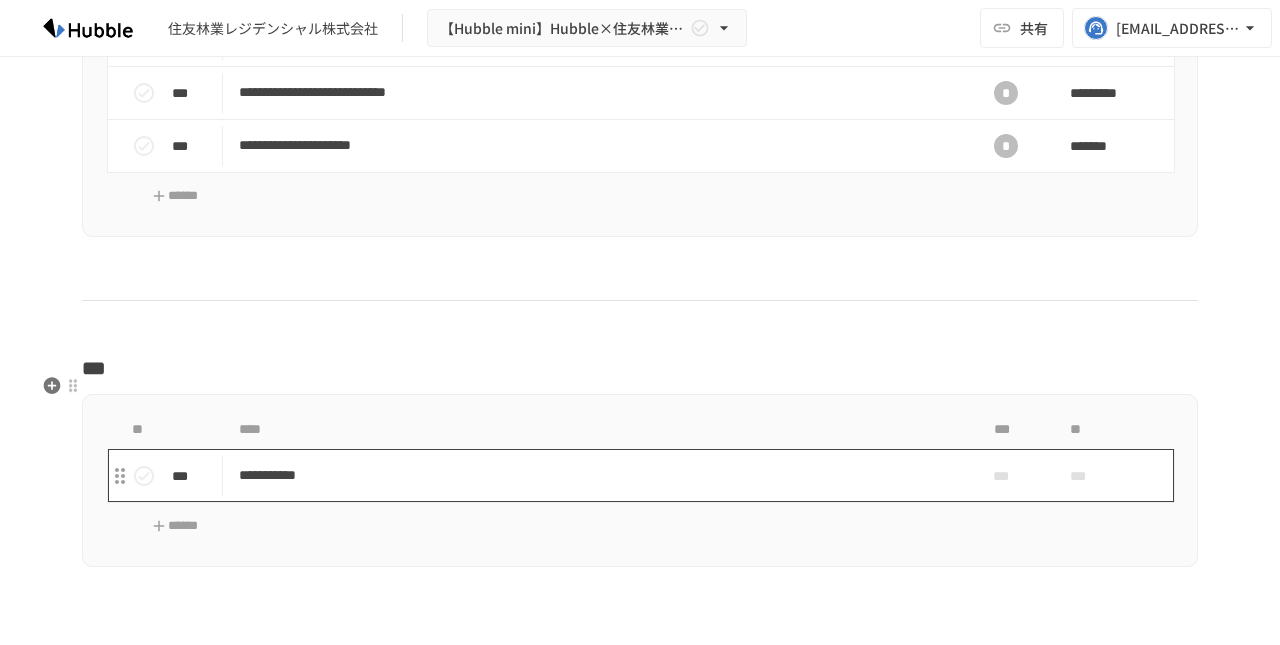 click on "**********" at bounding box center (598, 475) 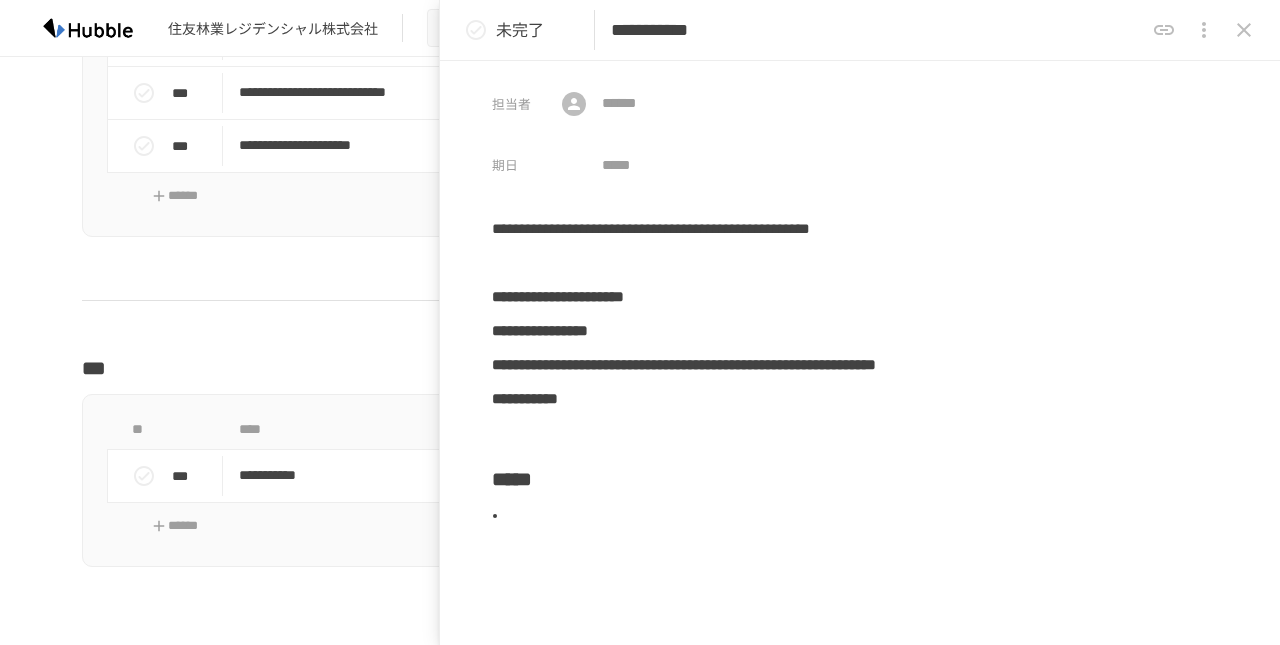 click 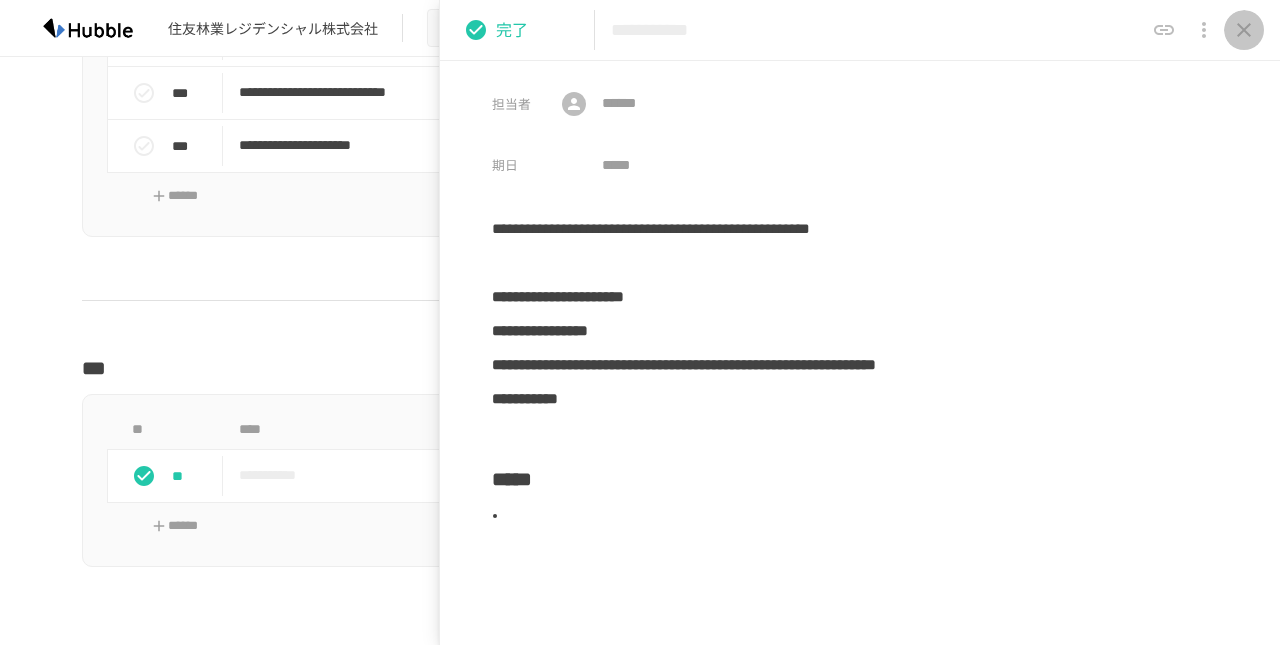 click at bounding box center (1244, 30) 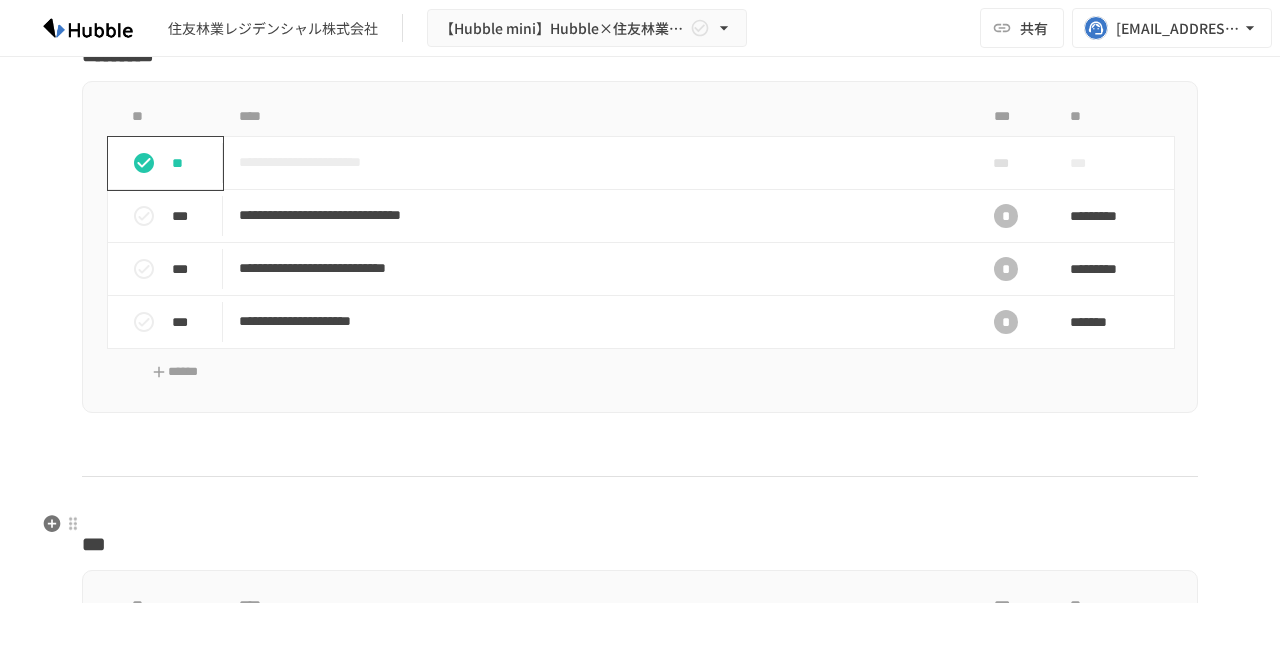 scroll, scrollTop: 3849, scrollLeft: 0, axis: vertical 